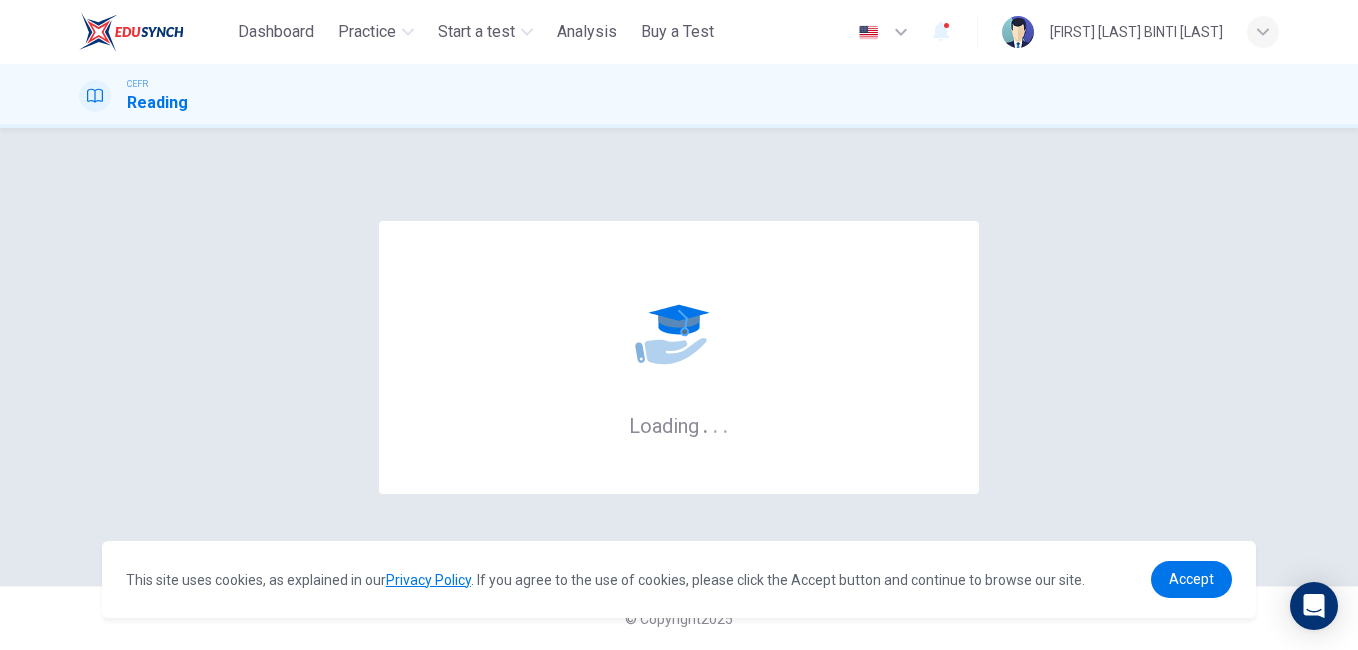 scroll, scrollTop: 0, scrollLeft: 0, axis: both 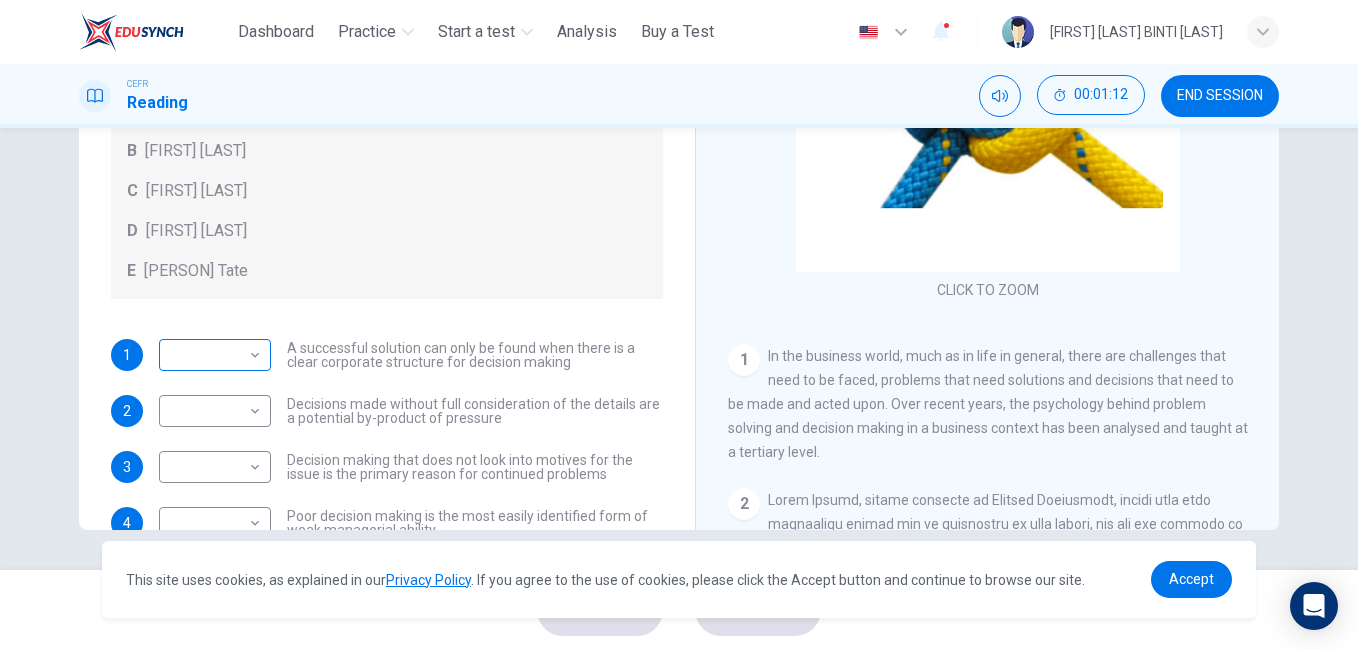 click on "This site uses cookies, as explained in our  Privacy Policy . If you agree to the use of cookies, please click the Accept button and continue to browse our site.   Privacy Policy Accept Dashboard Practice Start a test Analysis Buy a Test English ** ​ [FIRST] [LAST] BINTI [LAST] CEFR Reading 00:01:12 END SESSION Questions 1 - 7 Match each statement with the correct person.
Write the correct answer  A-D  in the boxes below. List of People A [PERSON] Scrive B [PERSON] Hewings C [PERSON] Filke D [PERSON] Wicks E [PERSON] Tate 1 ​ ​ A successful solution can only be found when there is a clear corporate structure for decision making 2 ​ ​ Decisions made without full consideration of the details are a potential by-product of pressure 3 ​ ​ Decision making that does not look into motives for the issue is the primary reason for continued problems 4 ​ ​ Poor decision making is the most easily identified form of weak managerial ability 5 ​ ​ 6 ​ ​ 7 ​ ​ Problem Solving and Decision Making 1 2 3 4" at bounding box center (679, 325) 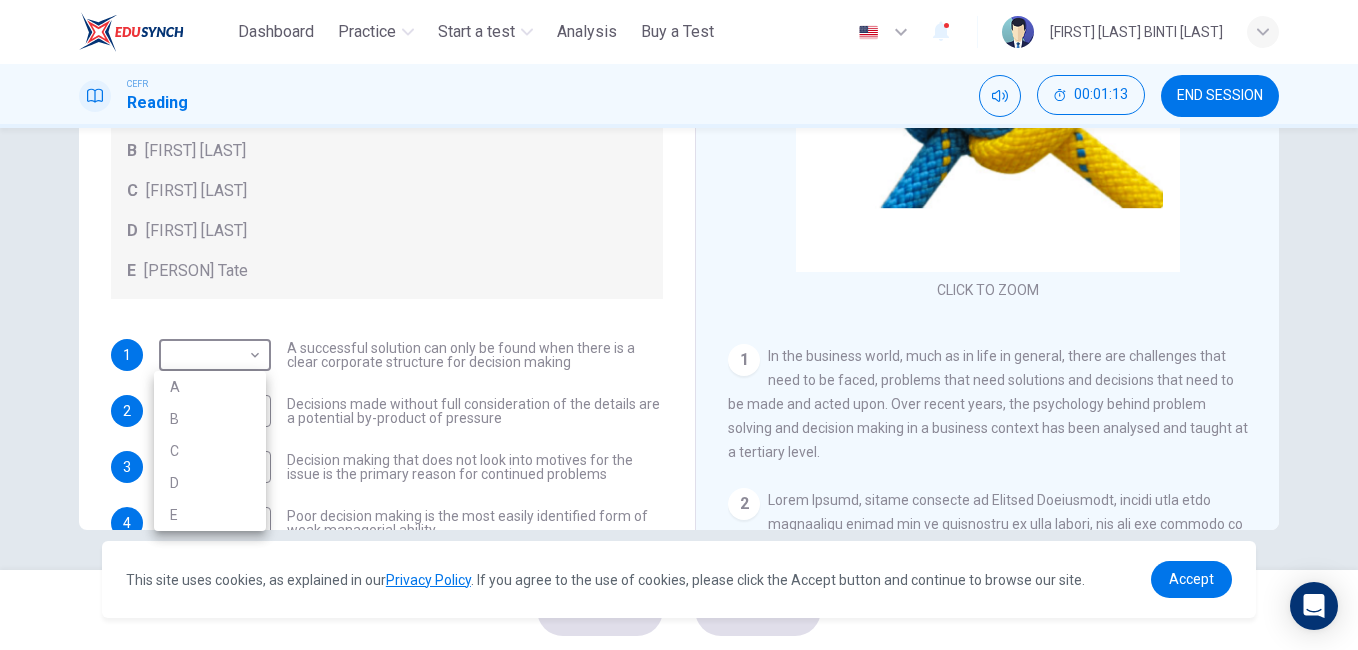 click at bounding box center (679, 325) 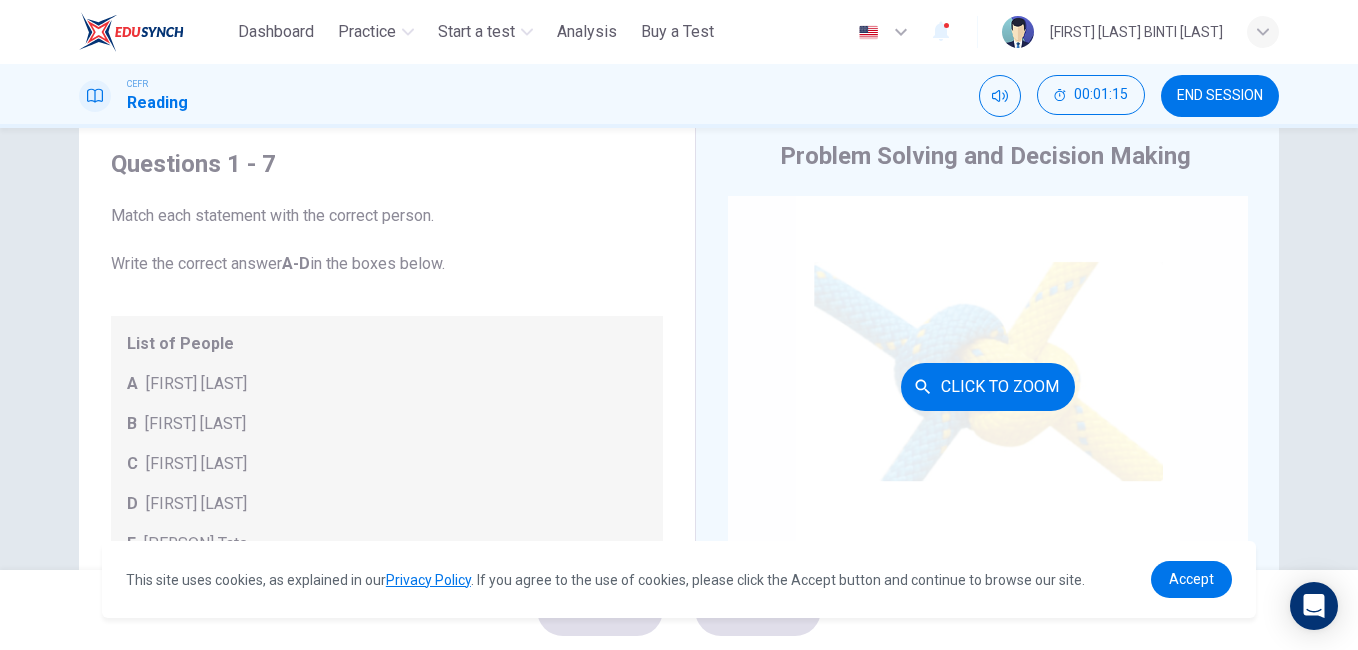 scroll, scrollTop: 33, scrollLeft: 0, axis: vertical 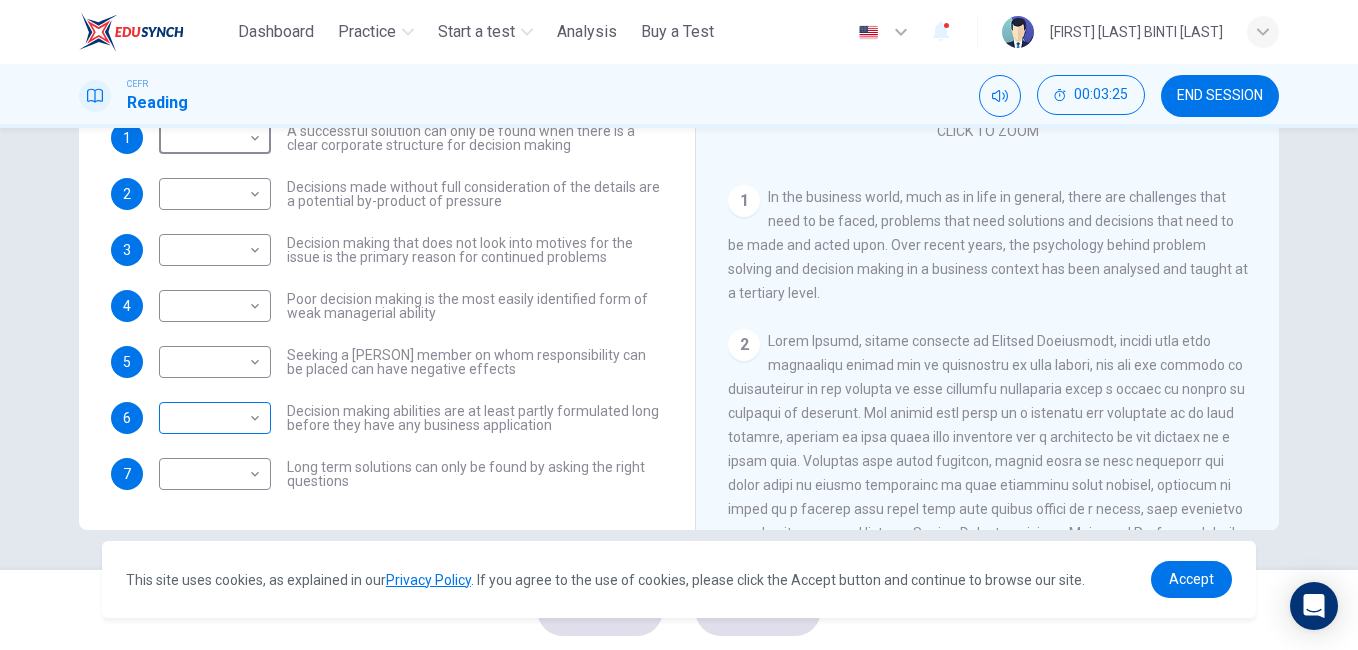 click on "This site uses cookies, as explained in our  Privacy Policy . If you agree to the use of cookies, please click the Accept button and continue to browse our site.   Privacy Policy Accept Dashboard Practice Start a test Analysis Buy a Test English ** ​ [FIRST] [LAST] BINTI [LAST] CEFR Reading 00:03:25 END SESSION Questions 1 - 7 Match each statement with the correct person.
Write the correct answer  A-D  in the boxes below. List of People A [PERSON] [LAST] B [PERSON] [LAST] C [PERSON] [LAST] D [PERSON] [LAST] E [PERSON] [LAST] 1 ​ ​ A successful solution can only be found when there is a clear corporate structure for decision making 2 ​ ​ Decisions made without full consideration of the details are a potential by-product of pressure 3 ​ ​ Decision making that does not look into motives for the issue is the primary reason for continued problems 4 ​ ​ Poor decision making is the most easily identified form of weak managerial ability 5 ​ ​ 6 ​ ​ 7 ​ ​ Problem Solving and Decision Making 1 2 3 4" at bounding box center [679, 325] 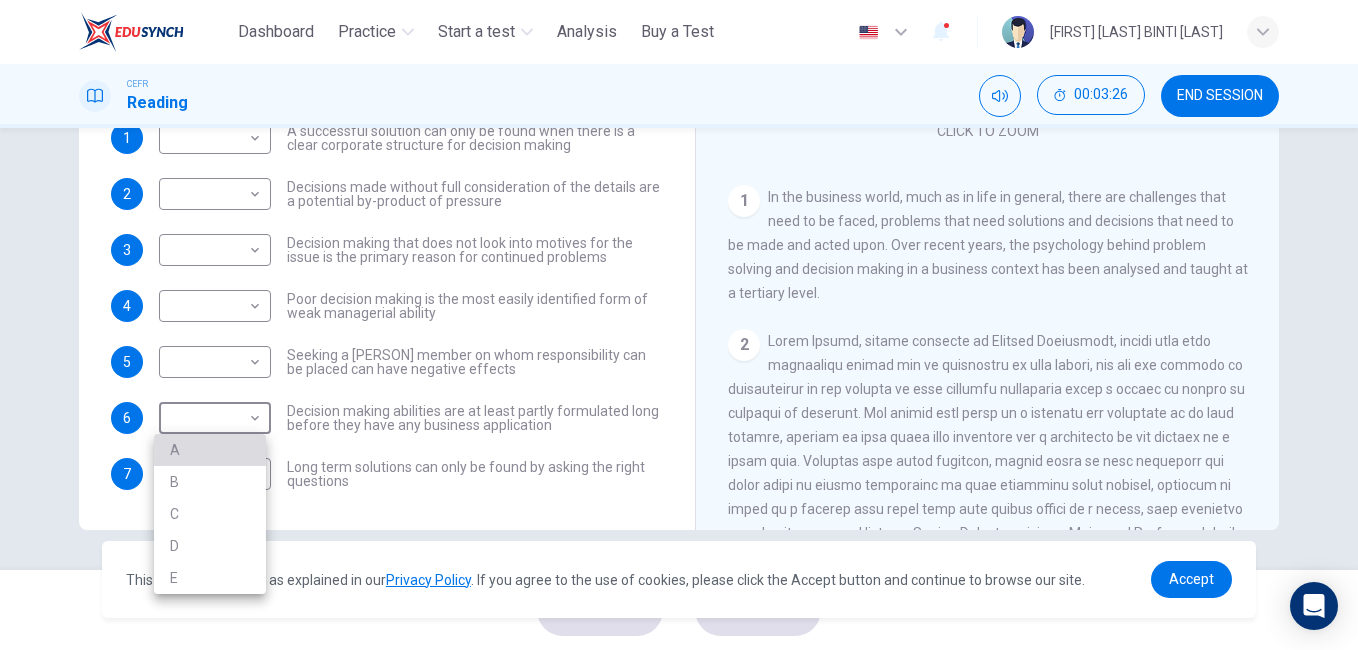 click on "A" at bounding box center [210, 450] 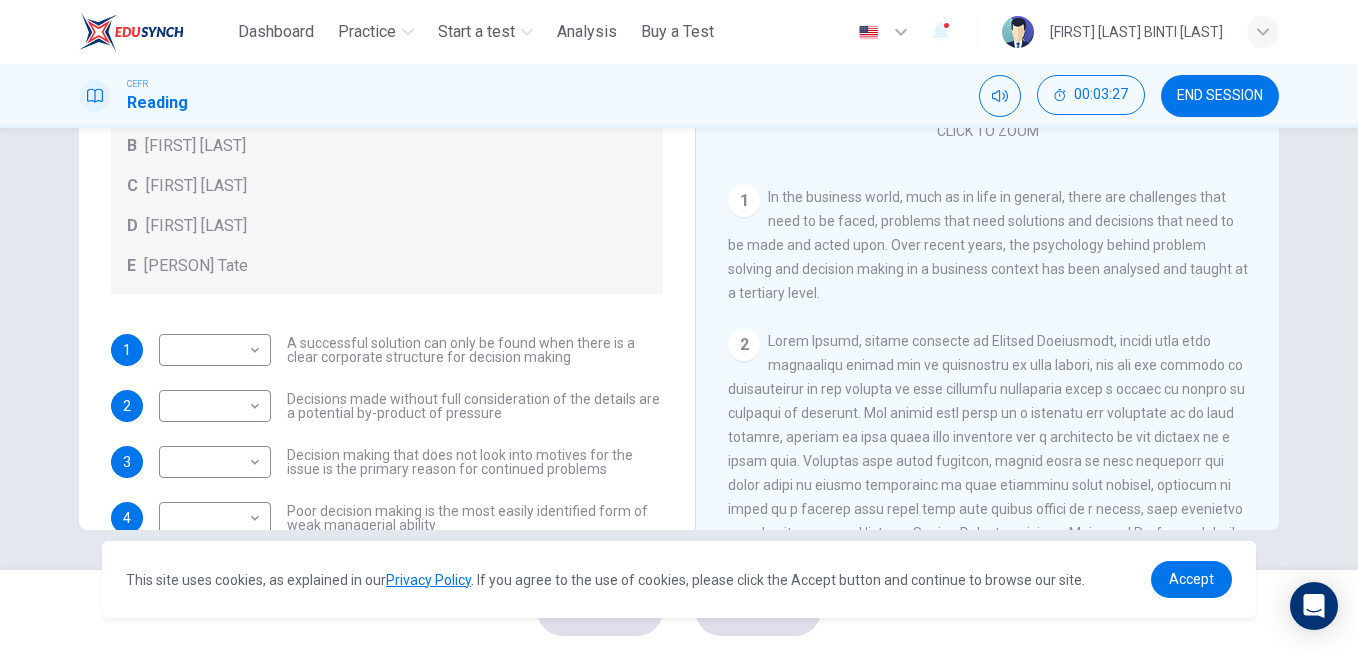 scroll, scrollTop: 0, scrollLeft: 0, axis: both 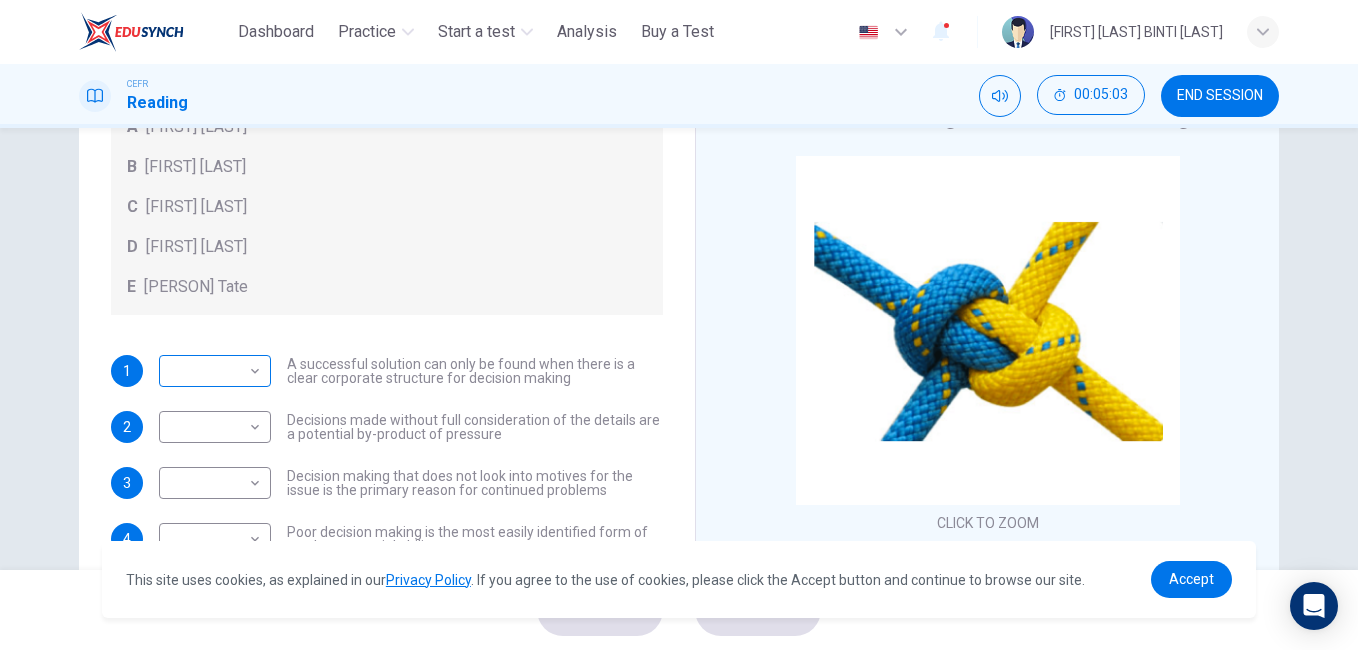 click on "This site uses cookies, as explained in our  Privacy Policy . If you agree to the use of cookies, please click the Accept button and continue to browse our site.   Privacy Policy Accept Dashboard Practice Start a test Analysis Buy a Test English ** ​ [FIRST] [LAST] BINTI OYOT CEFR Reading 00:05:03 END SESSION Questions 1 - 7 Match each statement with the correct person.
Write the correct answer  A-D  in the boxes below. List of People A Marie Scrive B Martin Hewings C Garen Filke D Anne Wicks E John Tate 1 ​ ​ A successful solution can only be found when there is a clear corporate structure for decision making 2 ​ ​ Decisions made without full consideration of the details are a potential by-product of pressure 3 ​ ​ Decision making that does not look into motives for the issue is the primary reason for continued problems 4 ​ ​ Poor decision making is the most easily identified form of weak managerial ability 5 ​ ​ 6 A * ​ 7 ​ ​ Problem Solving and Decision Making 1 2 3 4" at bounding box center [679, 325] 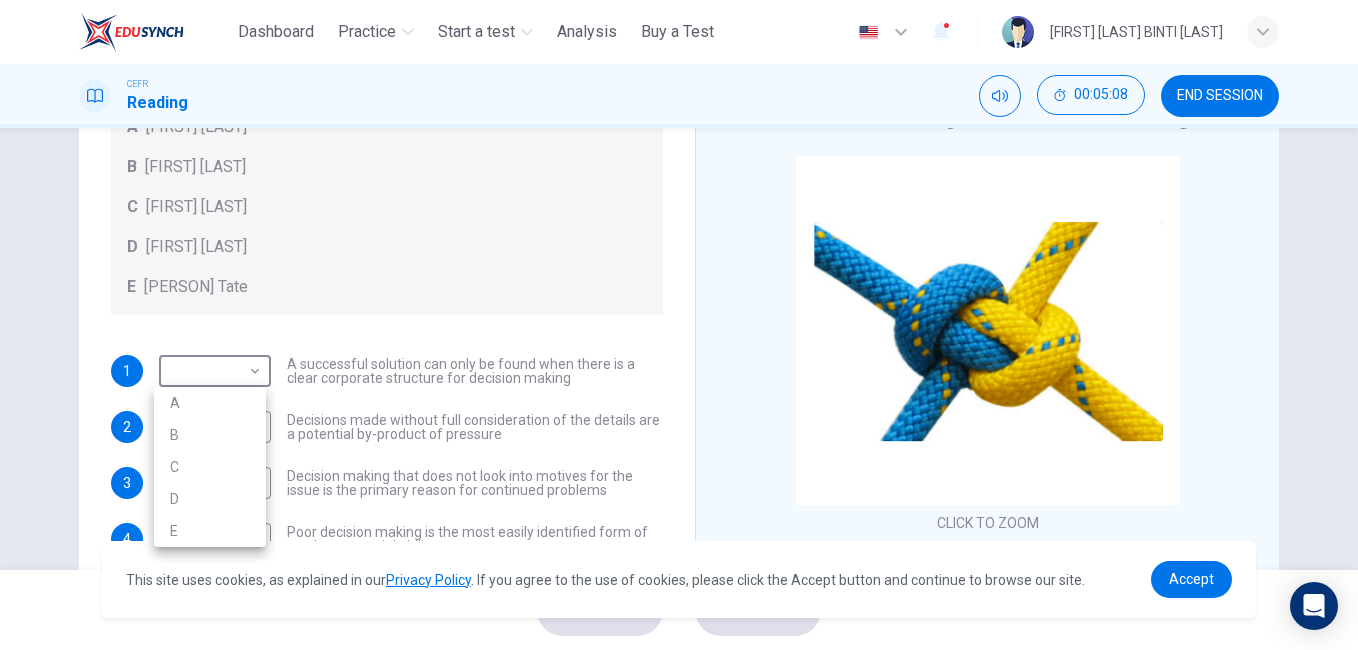 click at bounding box center (679, 325) 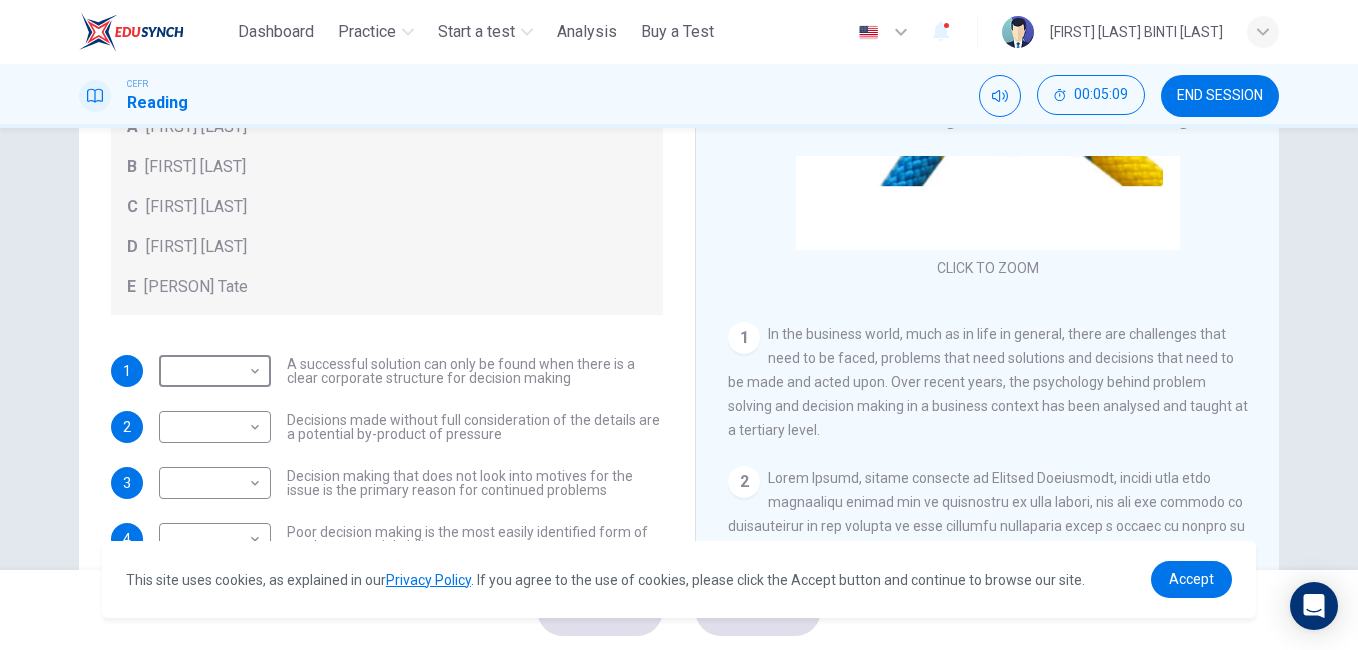scroll, scrollTop: 272, scrollLeft: 0, axis: vertical 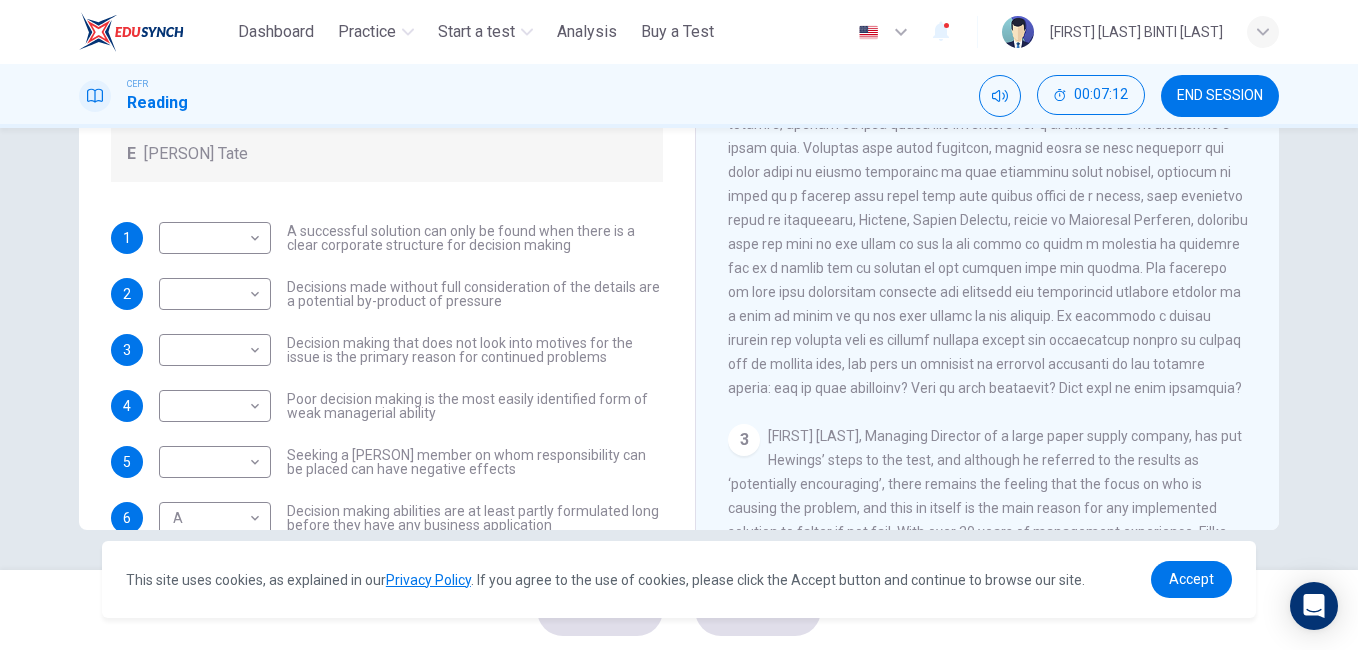 drag, startPoint x: 1137, startPoint y: 385, endPoint x: 1165, endPoint y: 410, distance: 37.536648 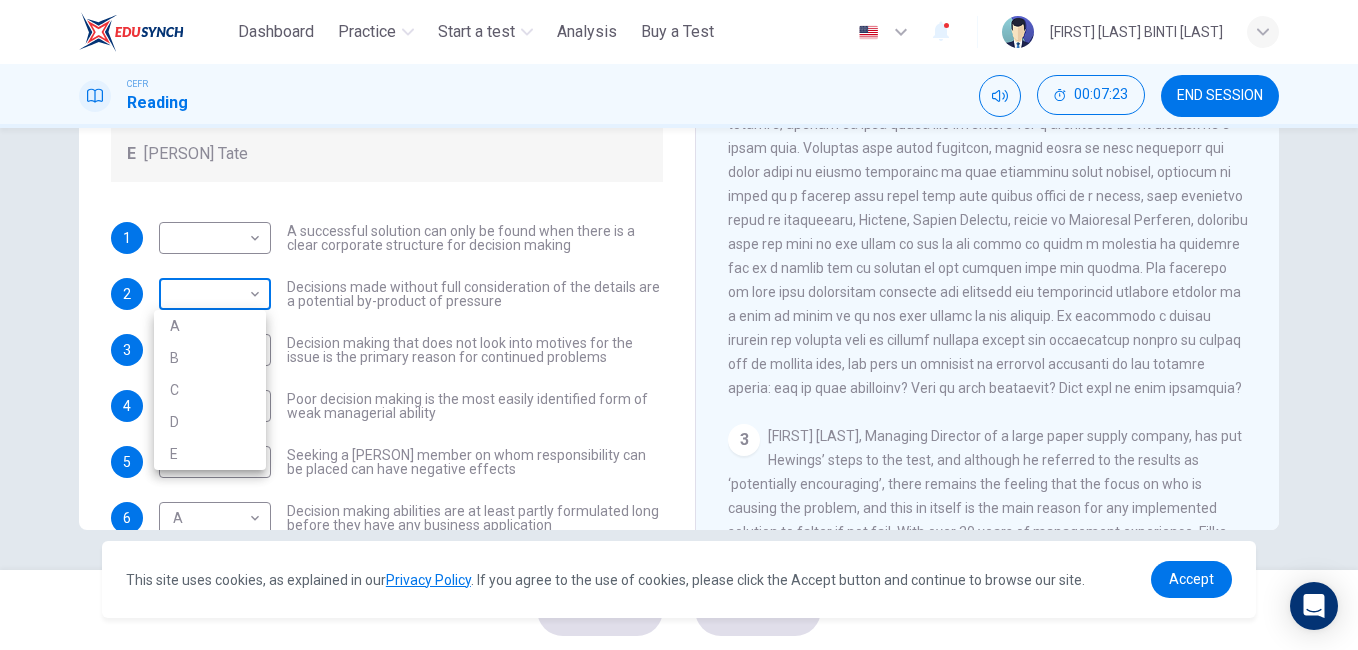 click on "This site uses cookies, as explained in our  Privacy Policy . If you agree to the use of cookies, please click the Accept button and continue to browse our site.   Privacy Policy Accept Dashboard Practice Start a test Analysis Buy a Test English ** ​ [FIRST] [LAST] BINTI [LAST] CEFR Reading 00:07:23 END SESSION Questions 1 - 7 Match each statement with the correct person.
Write the correct answer  A-D  in the boxes below. List of People A [FIRST] [LAST] B [FIRST] [LAST] C [FIRST] [LAST] D [FIRST] [LAST] E [FIRST] [LAST] 1 ​ ​ A successful solution can only be found when there is a clear corporate structure for decision making 2 ​ ​ Decisions made without full consideration of the details are a potential by-product of pressure 3 ​ ​ Decision making that does not look into motives for the issue is the primary reason for continued problems 4 ​ ​ Poor decision making is the most easily identified form of weak managerial ability 5 ​ ​ 6 A * ​ 7 ​ ​ Problem Solving and Decision Making 1 2 3 4" at bounding box center [679, 325] 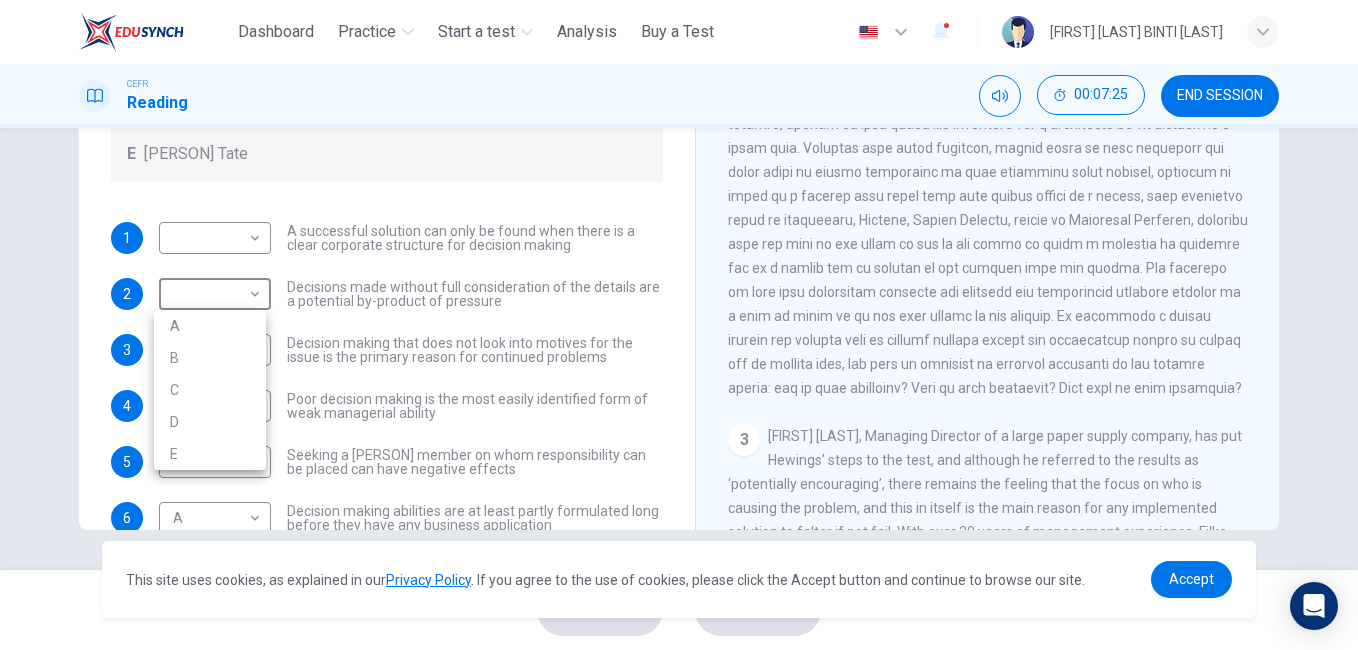 click at bounding box center [679, 325] 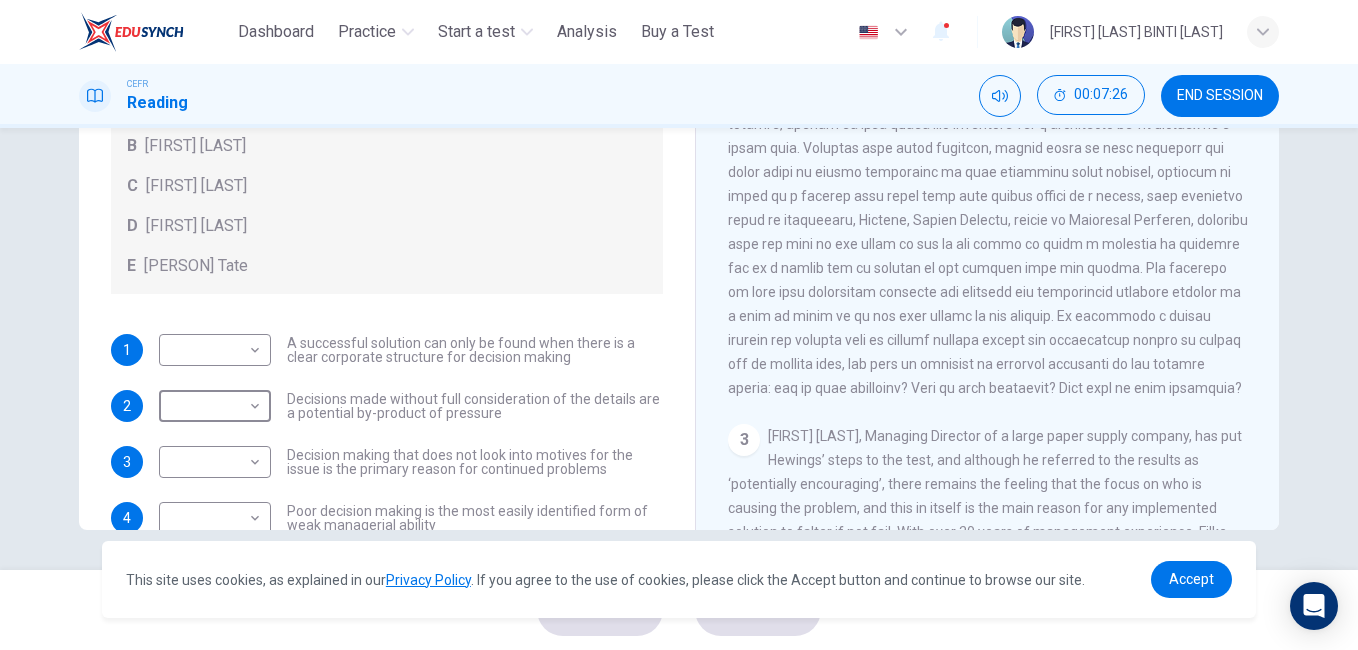 scroll, scrollTop: 0, scrollLeft: 0, axis: both 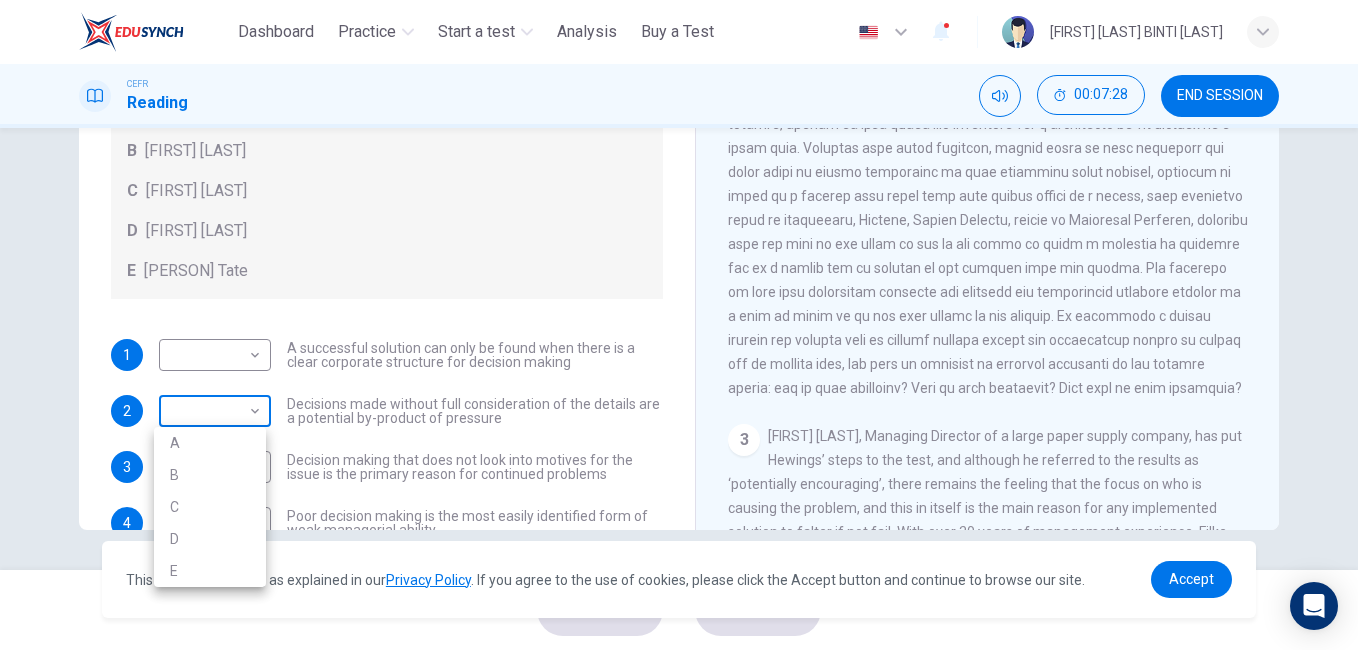 click on "This site uses cookies, as explained in our  Privacy Policy . If you agree to the use of cookies, please click the Accept button and continue to browse our site.   Privacy Policy Accept Dashboard Practice Start a test Analysis Buy a Test English ** ​ [FIRST] [LAST] BINTI OYOT CEFR Reading 00:07:28 END SESSION Questions 1 - 7 Match each statement with the correct person.
Write the correct answer  A-D  in the boxes below. List of People A Marie Scrive B Martin Hewings C Garen Filke D Anne Wicks E John Tate 1 ​ ​ A successful solution can only be found when there is a clear corporate structure for decision making 2 ​ ​ Decisions made without full consideration of the details are a potential by-product of pressure 3 ​ ​ Decision making that does not look into motives for the issue is the primary reason for continued problems 4 ​ ​ Poor decision making is the most easily identified form of weak managerial ability 5 ​ ​ 6 A * ​ 7 ​ ​ Problem Solving and Decision Making 1 2 3 4" at bounding box center (679, 325) 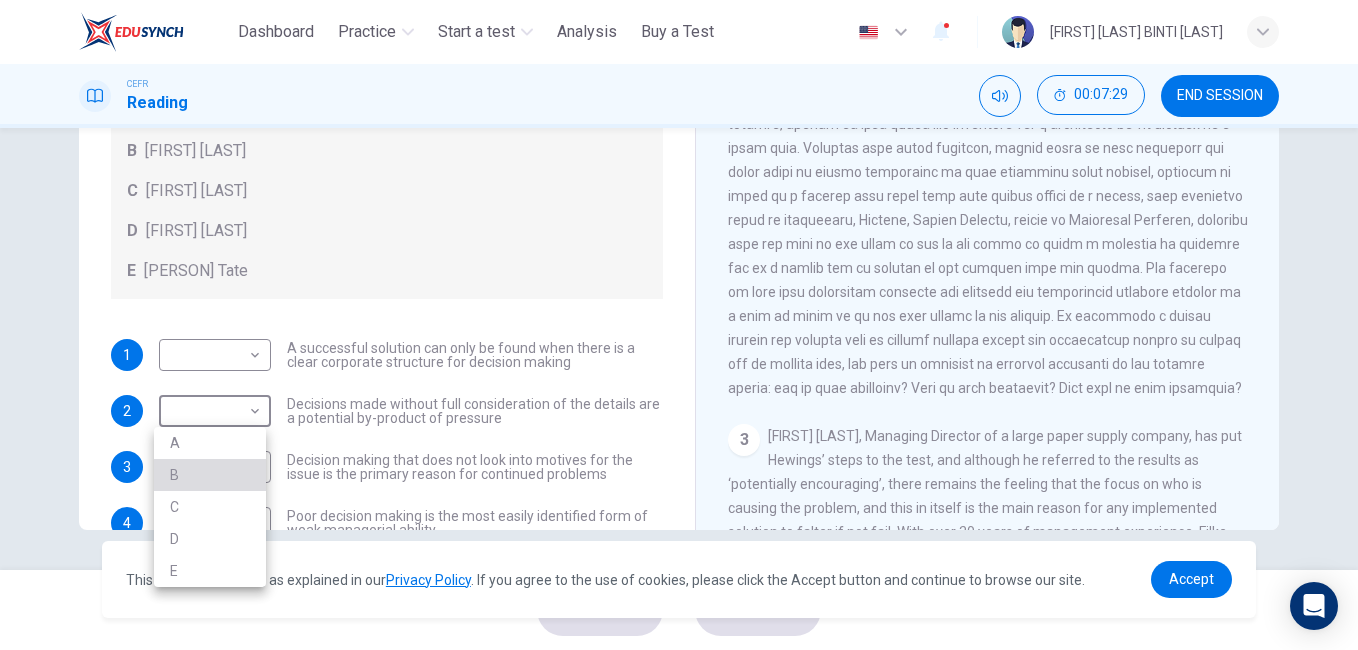 click on "B" at bounding box center (210, 475) 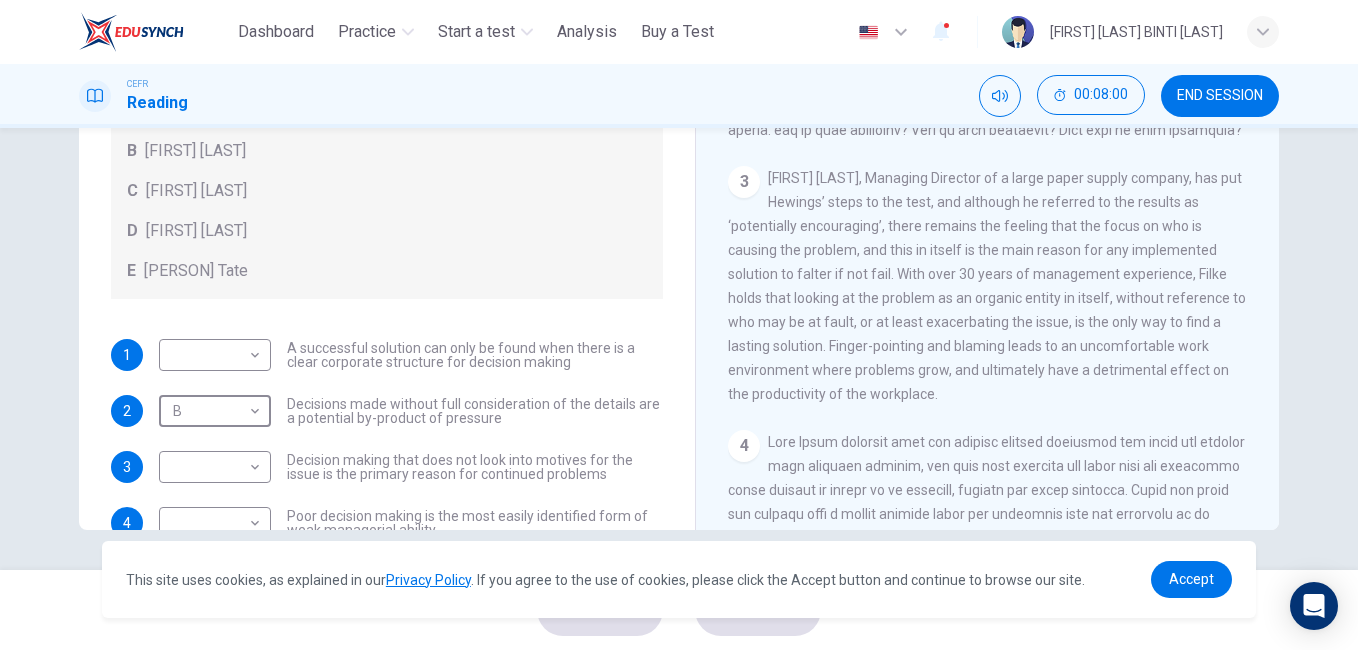 scroll, scrollTop: 772, scrollLeft: 0, axis: vertical 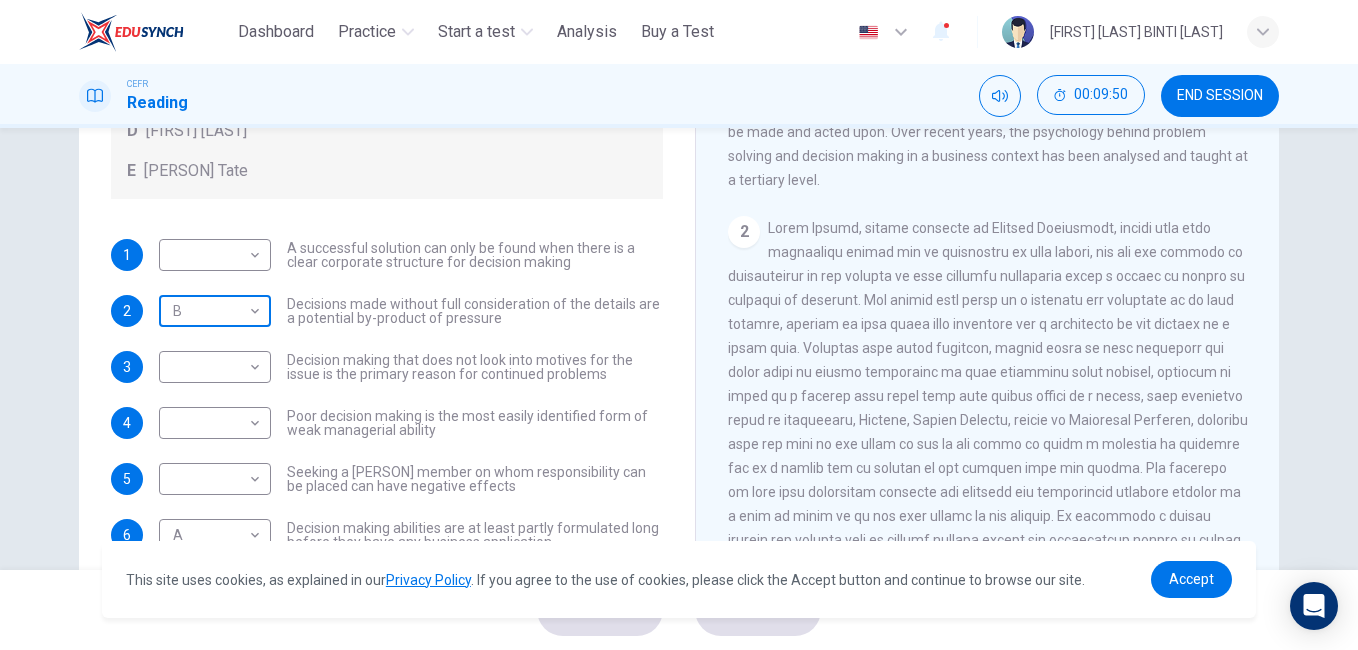 click on "This site uses cookies, as explained in our  Privacy Policy . If you agree to the use of cookies, please click the Accept button and continue to browse our site.   Privacy Policy Accept Dashboard Practice Start a test Analysis Buy a Test English ** ​ [FIRST] [LAST] BINTI [LAST] CEFR Reading 00:09:50 END SESSION Questions 1 - 7 Match each statement with the correct person.
Write the correct answer  A-D  in the boxes below. List of People A [PERSON] Scrive B [PERSON] Hewings C [PERSON] Filke D [PERSON] Wicks E [PERSON] Tate 1 ​ ​ A successful solution can only be found when there is a clear corporate structure for decision making 2 B * ​ Decisions made without full consideration of the details are a potential by-product of pressure 3 ​ ​ Decision making that does not look into motives for the issue is the primary reason for continued problems 4 ​ ​ Poor decision making is the most easily identified form of weak managerial ability 5 ​ ​ 6 A * ​ 7 ​ ​ Problem Solving and Decision Making 1 2 3 4" at bounding box center (679, 325) 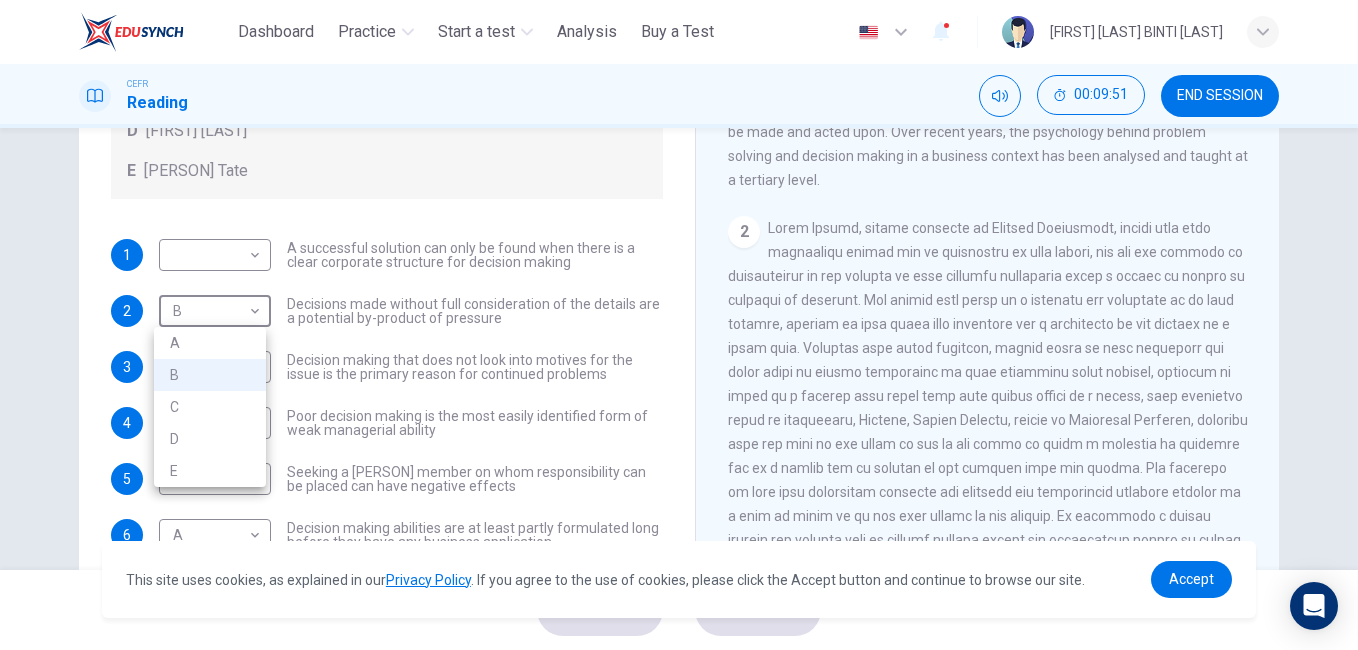 click on "A" at bounding box center (210, 343) 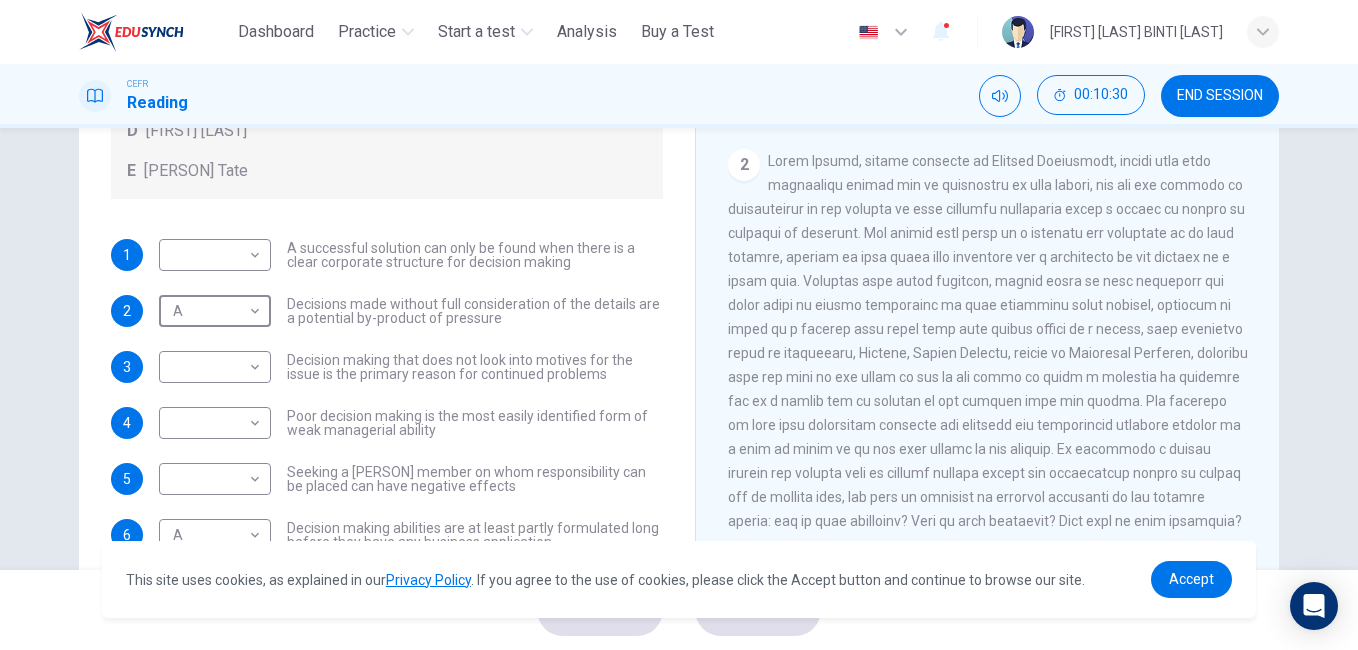 scroll, scrollTop: 472, scrollLeft: 0, axis: vertical 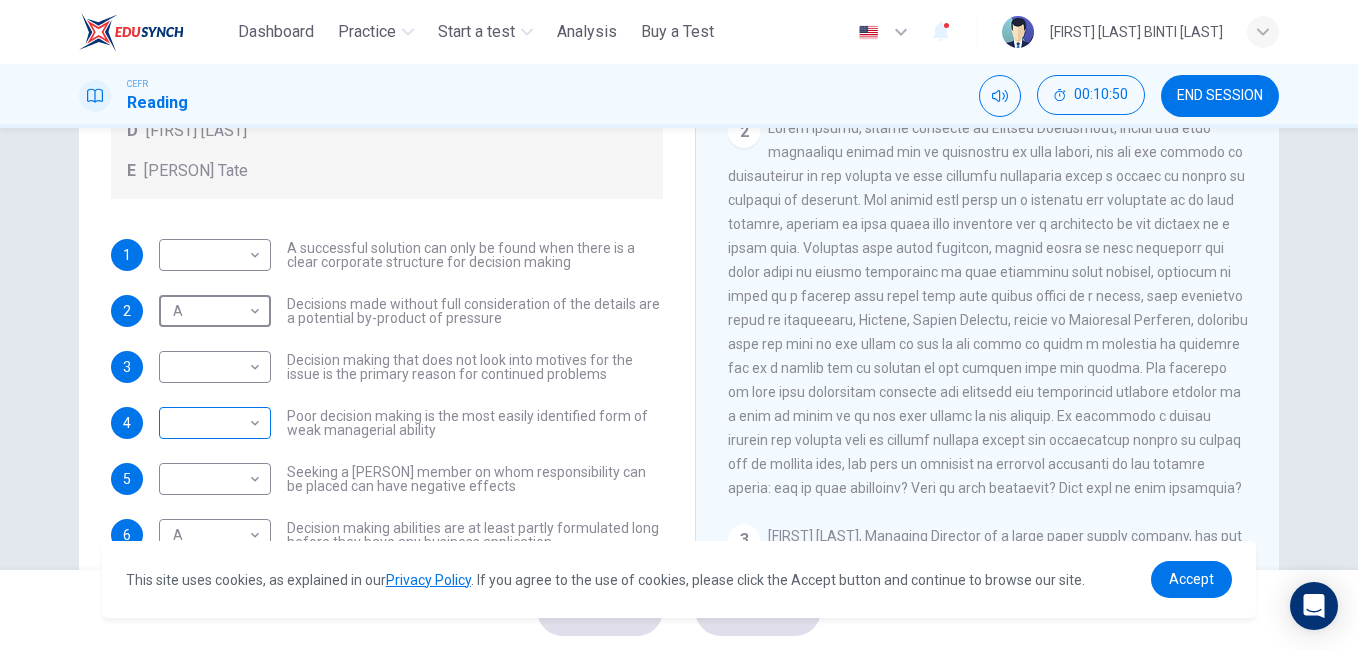 click on "This site uses cookies, as explained in our  Privacy Policy . If you agree to the use of cookies, please click the Accept button and continue to browse our site.   Privacy Policy Accept Dashboard Practice Start a test Analysis Buy a Test English ** ​ [FIRST] [LAST] BINTI [LAST] CEFR Reading 00:10:50 END SESSION Questions 1 - 7 Match each statement with the correct person.
Write the correct answer  A-D  in the boxes below. List of People A [FIRST] [LAST] B [FIRST] [LAST] C [FIRST] [LAST] D [FIRST] [LAST] E [FIRST] [LAST] 1 ​ ​ A successful solution can only be found when there is a clear corporate structure for decision making 2 A * ​ Decisions made without full consideration of the details are a potential by-product of pressure 3 ​ ​ Decision making that does not look into motives for the issue is the primary reason for continued problems 4 ​ ​ Poor decision making is the most easily identified form of weak managerial ability 5 ​ ​ 6 A * ​ 7 ​ ​ Problem Solving and Decision Making 1 2 3 4" at bounding box center [679, 325] 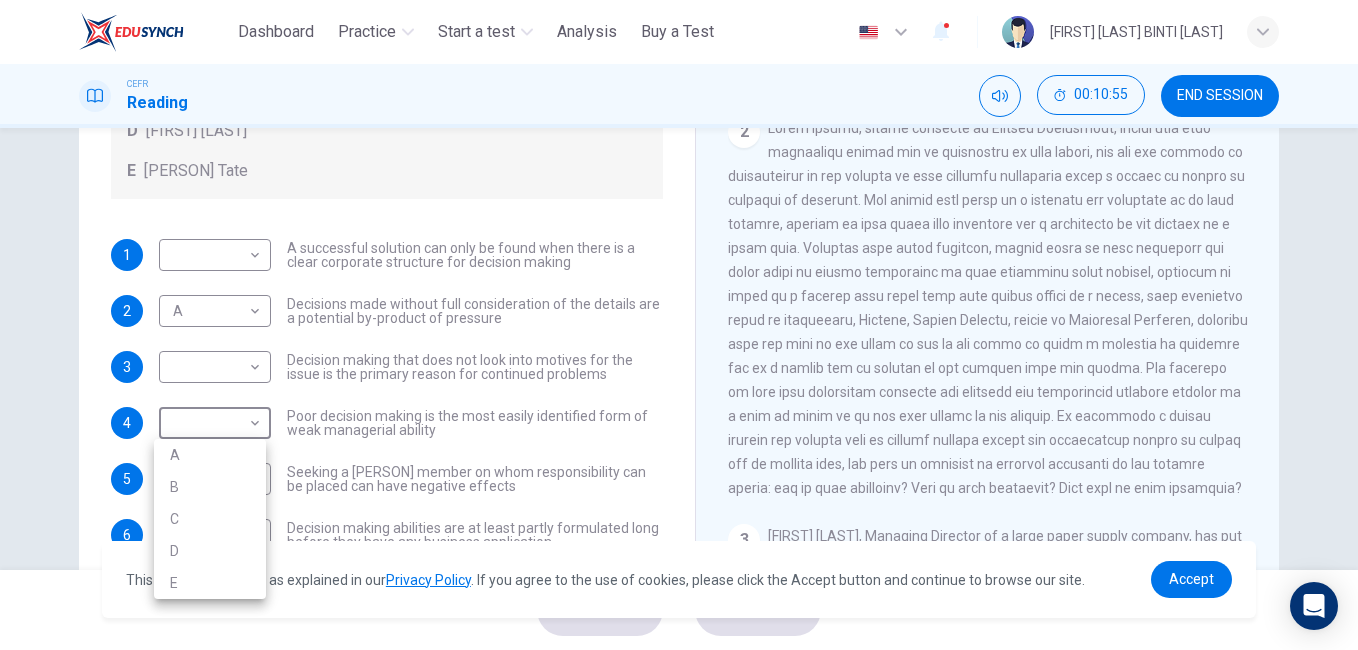 click at bounding box center (679, 325) 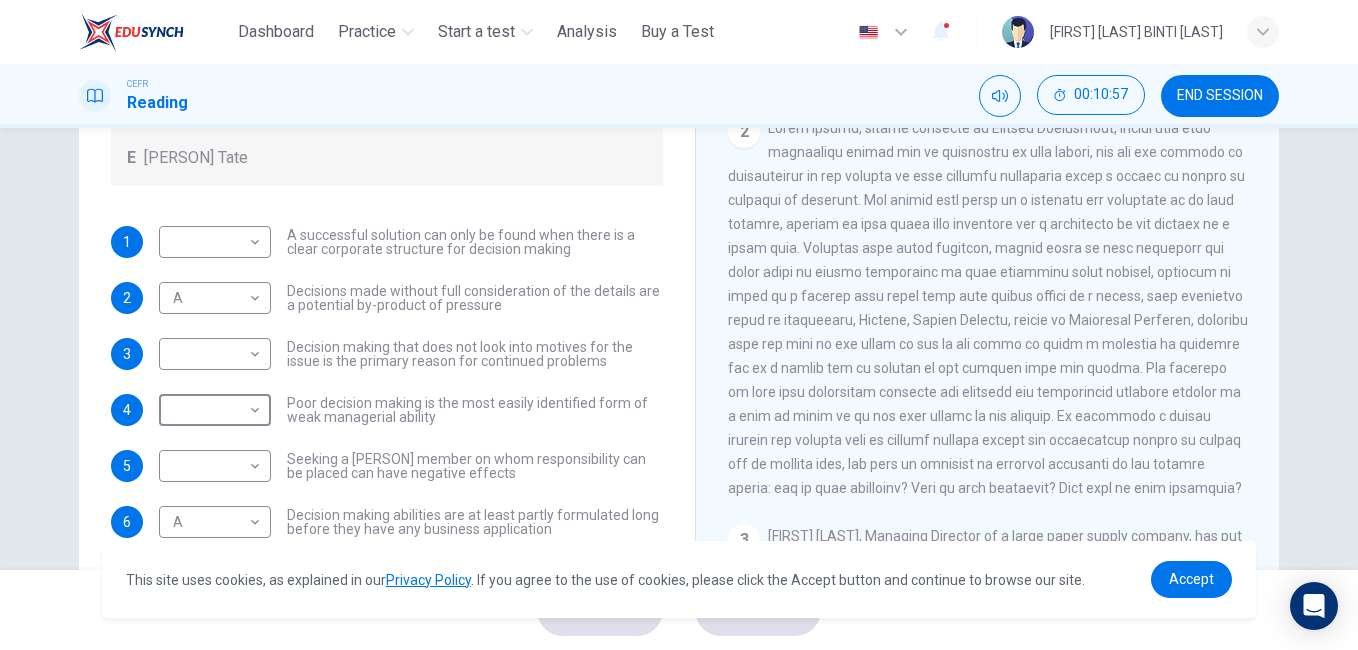 scroll, scrollTop: 217, scrollLeft: 0, axis: vertical 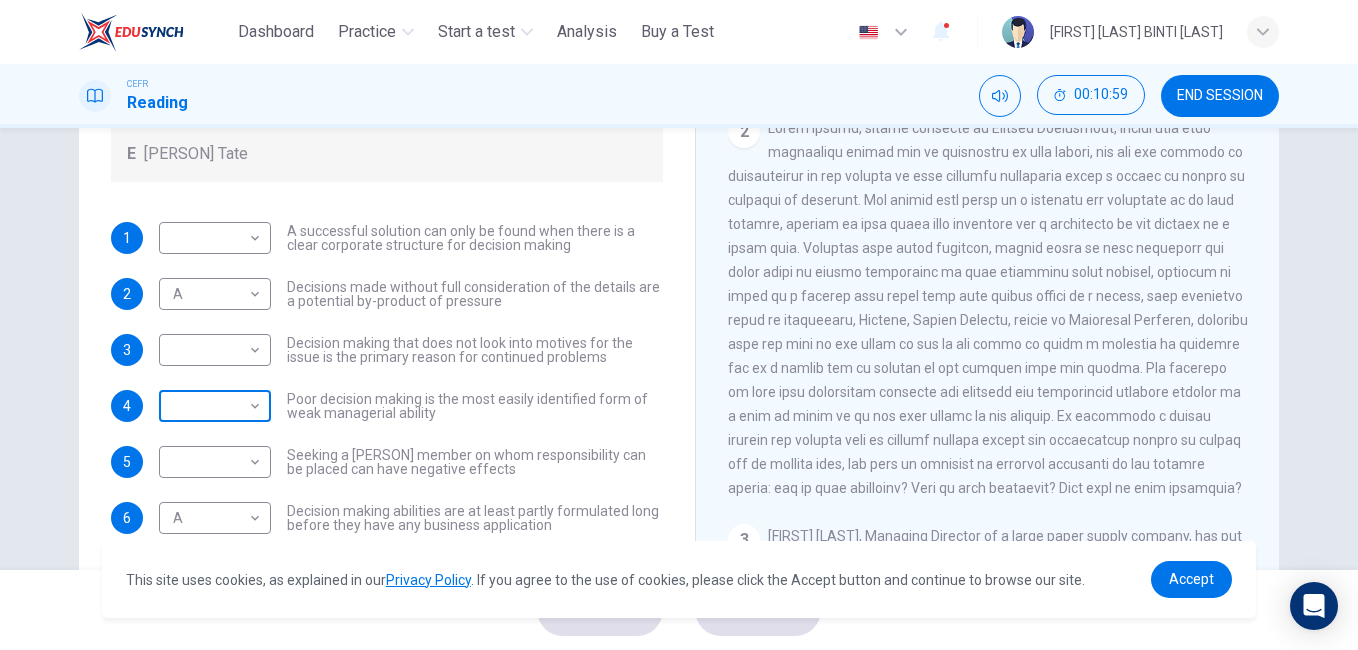 click on "This site uses cookies, as explained in our  Privacy Policy . If you agree to the use of cookies, please click the Accept button and continue to browse our site.   Privacy Policy Accept Dashboard Practice Start a test Analysis Buy a Test English ** ​ [FIRST] [LAST] BINTI [LAST] CEFR Reading 00:10:59 END SESSION Questions 1 - 7 Match each statement with the correct person.
Write the correct answer  A-D  in the boxes below. List of People A [PERSON] Scrive B [PERSON] Hewings C [PERSON] Filke D [PERSON] Wicks E [PERSON] Tate 1 ​ ​ A successful solution can only be found when there is a clear corporate structure for decision making 2 A * ​ Decisions made without full consideration of the details are a potential by-product of pressure 3 ​ ​ Decision making that does not look into motives for the issue is the primary reason for continued problems 4 ​ ​ Poor decision making is the most easily identified form of weak managerial ability 5 ​ ​ 6 A * ​ 7 ​ ​ Problem Solving and Decision Making 1 2 3 4" at bounding box center [679, 325] 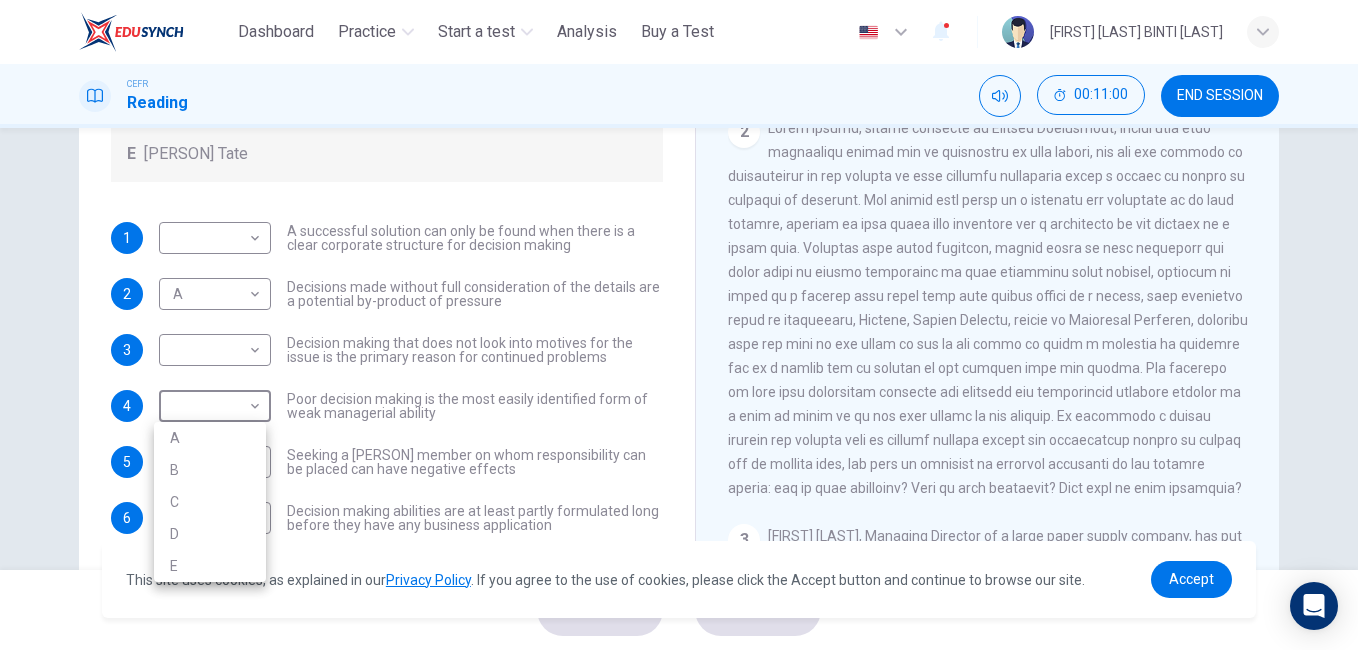 click on "B" at bounding box center [210, 470] 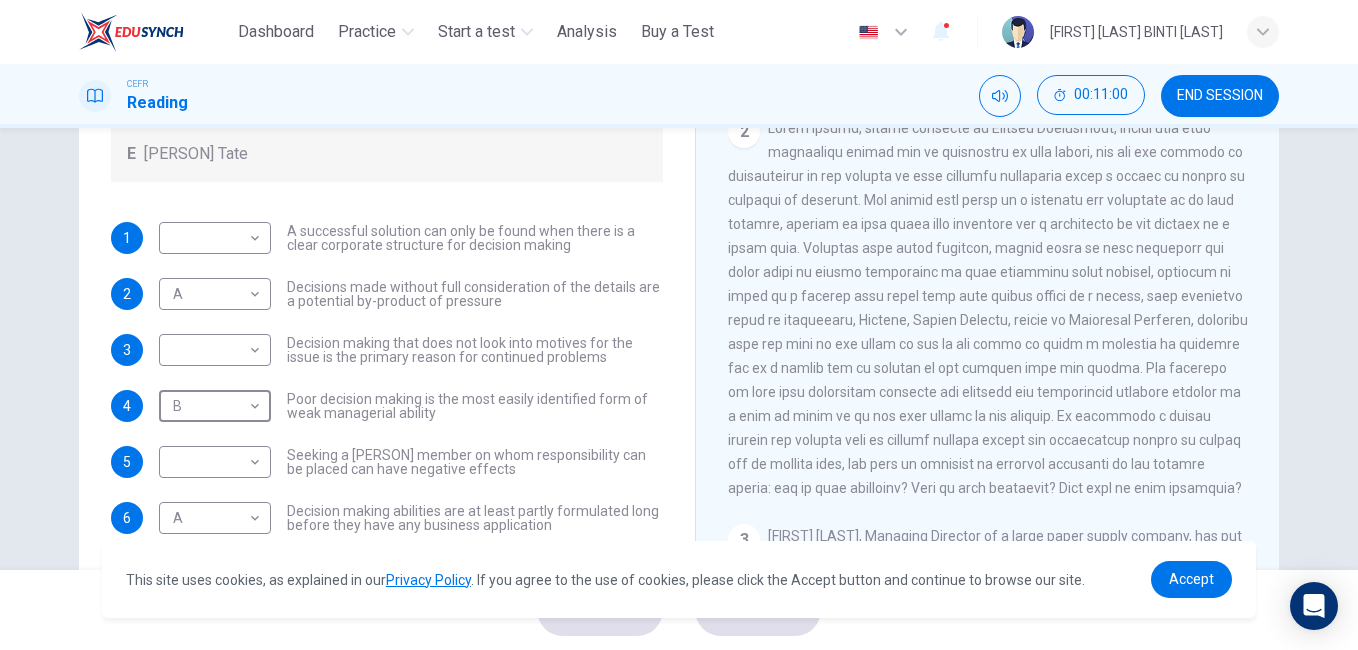 type on "*" 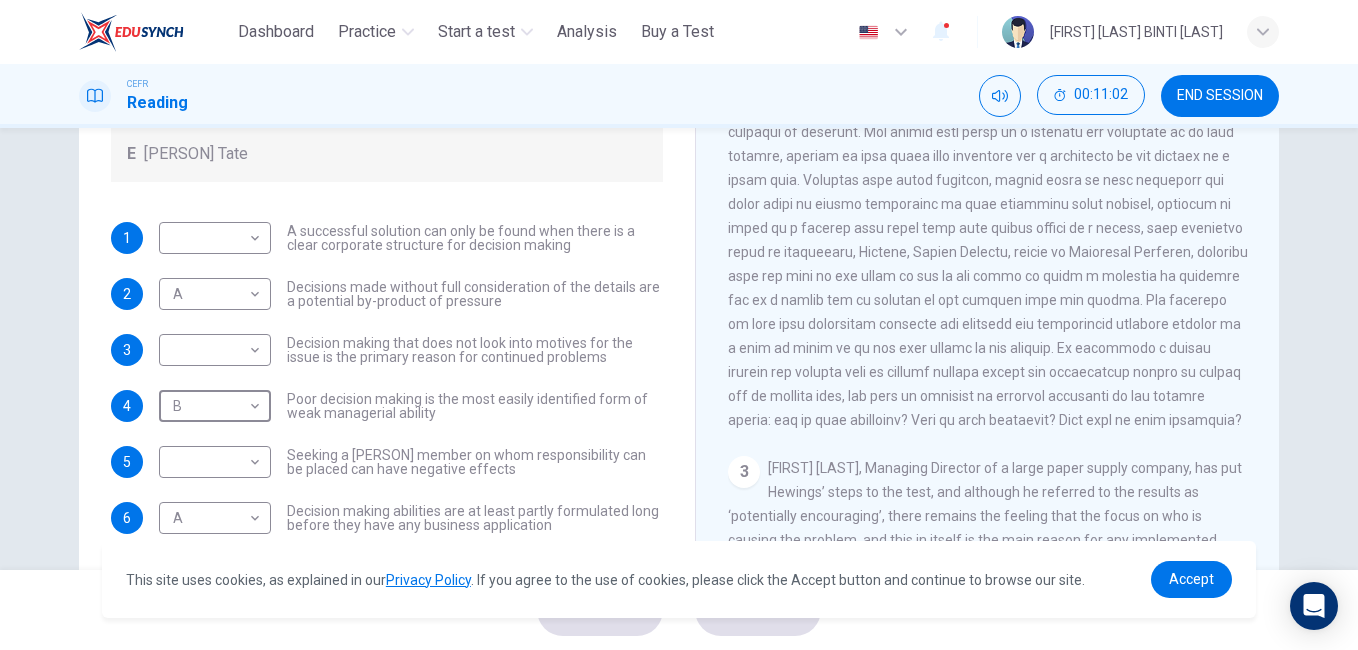scroll, scrollTop: 572, scrollLeft: 0, axis: vertical 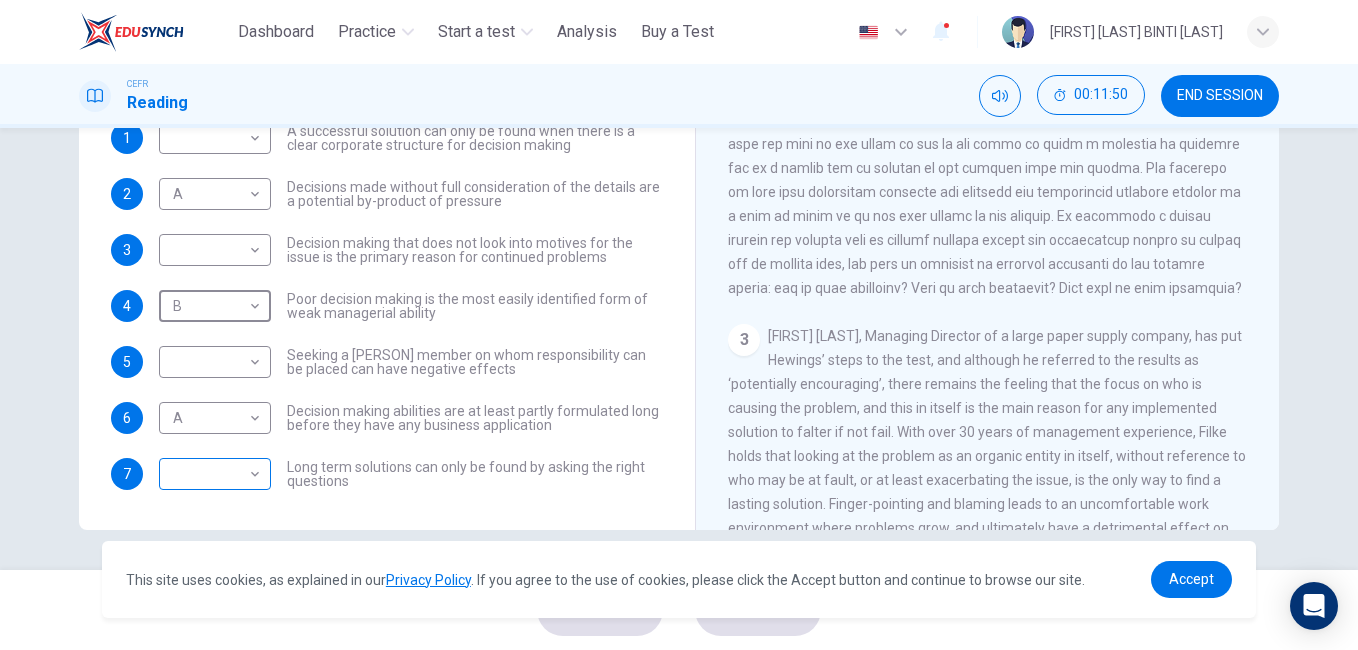 click on "This site uses cookies, as explained in our  Privacy Policy . If you agree to the use of cookies, please click the Accept button and continue to browse our site.   Privacy Policy Accept Dashboard Practice Start a test Analysis Buy a Test English ** ​ [FIRST] [LAST] BINTI OYOT CEFR Reading 00:11:50 END SESSION Questions 1 - 7 Match each statement with the correct person.
Write the correct answer  A-D  in the boxes below. List of People A Marie Scrive B Martin Hewings C Garen Filke D Anne Wicks E John Tate 1 ​ ​ A successful solution can only be found when there is a clear corporate structure for decision making 2 A * ​ Decisions made without full consideration of the details are a potential by-product of pressure 3 ​ ​ Decision making that does not look into motives for the issue is the primary reason for continued problems 4 B * ​ Poor decision making is the most easily identified form of weak managerial ability 5 ​ ​ 6 A * ​ 7 ​ ​ Problem Solving and Decision Making 1 2 3 4" at bounding box center (679, 325) 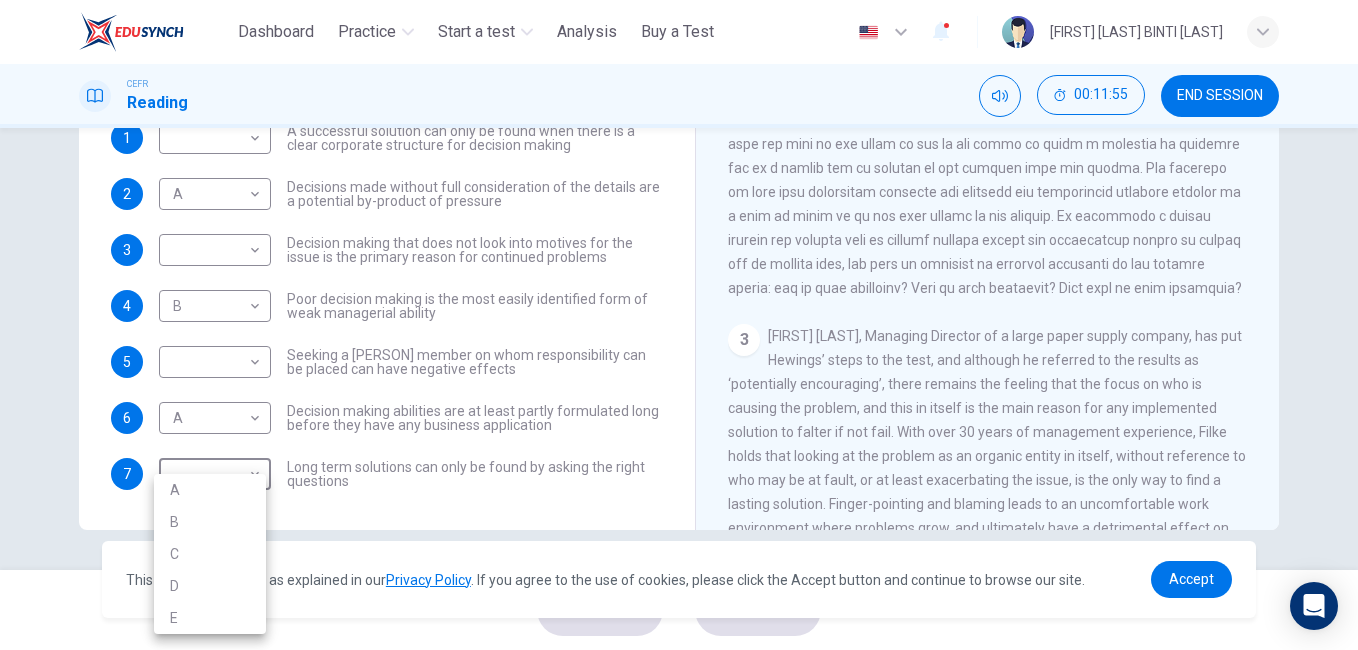 click at bounding box center (679, 325) 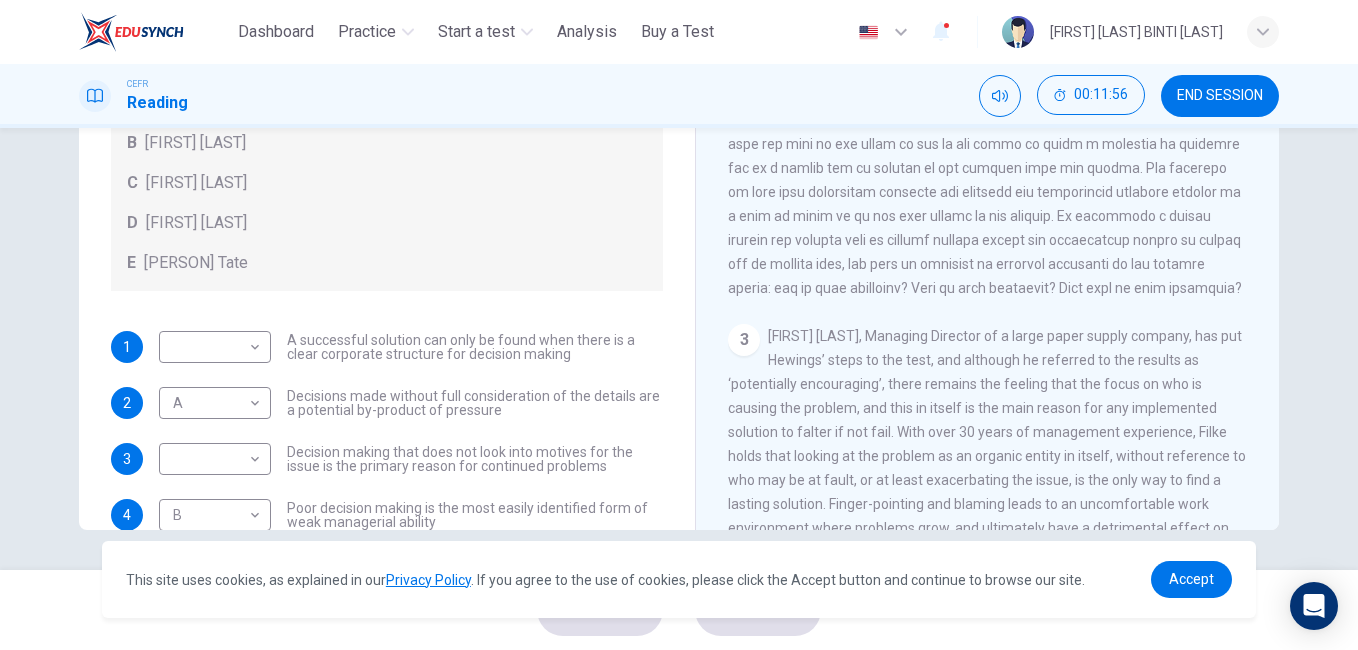 scroll, scrollTop: 0, scrollLeft: 0, axis: both 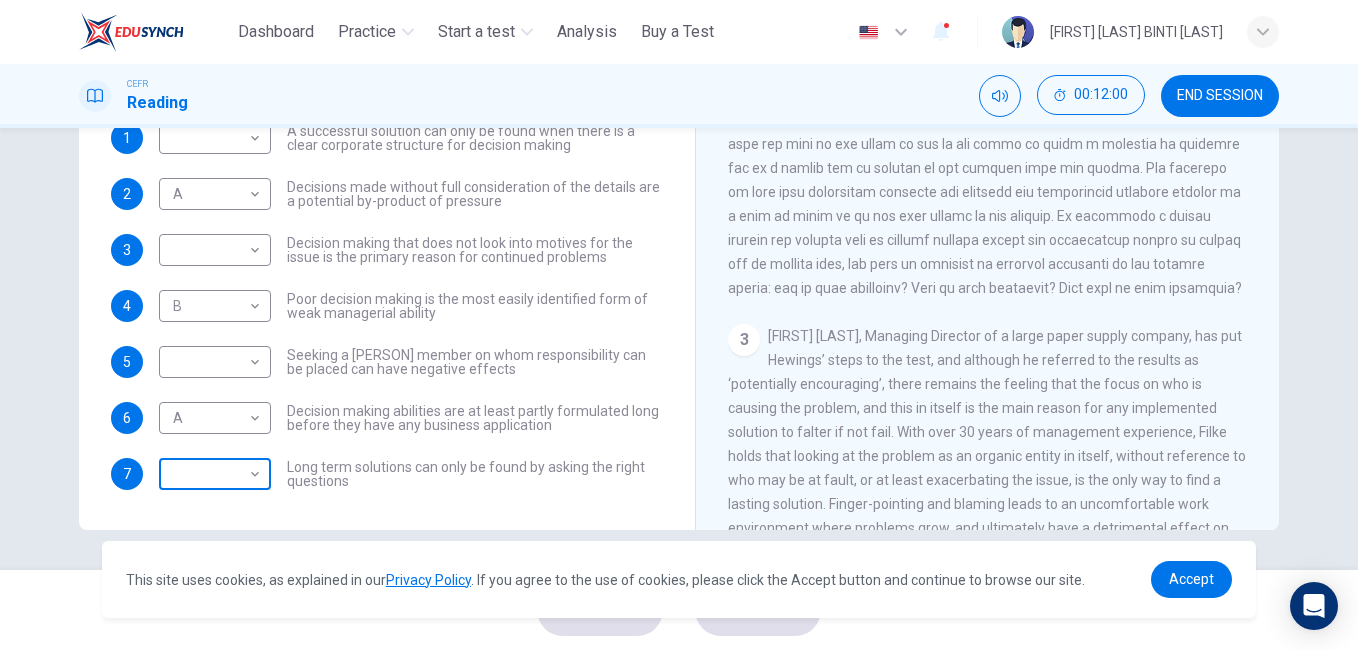 click on "This site uses cookies, as explained in our  Privacy Policy . If you agree to the use of cookies, please click the Accept button and continue to browse our site.   Privacy Policy Accept Dashboard Practice Start a test Analysis Buy a Test English ** ​ [FIRST] [LAST] BINTI [LAST] CEFR Reading 00:12:00 END SESSION Questions 1 - 7 Match each statement with the correct person.
Write the correct answer  A-D  in the boxes below. List of People A [PERSON] Scrive B [PERSON] Hewings C [PERSON] Filke D [PERSON] Wicks E [PERSON] Tate 1 ​ ​ A successful solution can only be found when there is a clear corporate structure for decision making 2 A * ​ Decisions made without full consideration of the details are a potential by-product of pressure 3 ​ ​ Decision making that does not look into motives for the issue is the primary reason for continued problems 4 B * ​ Poor decision making is the most easily identified form of weak managerial ability 5 ​ ​ 6 A * ​ 7 ​ ​ Problem Solving and Decision Making 1 2 3 4" at bounding box center (679, 325) 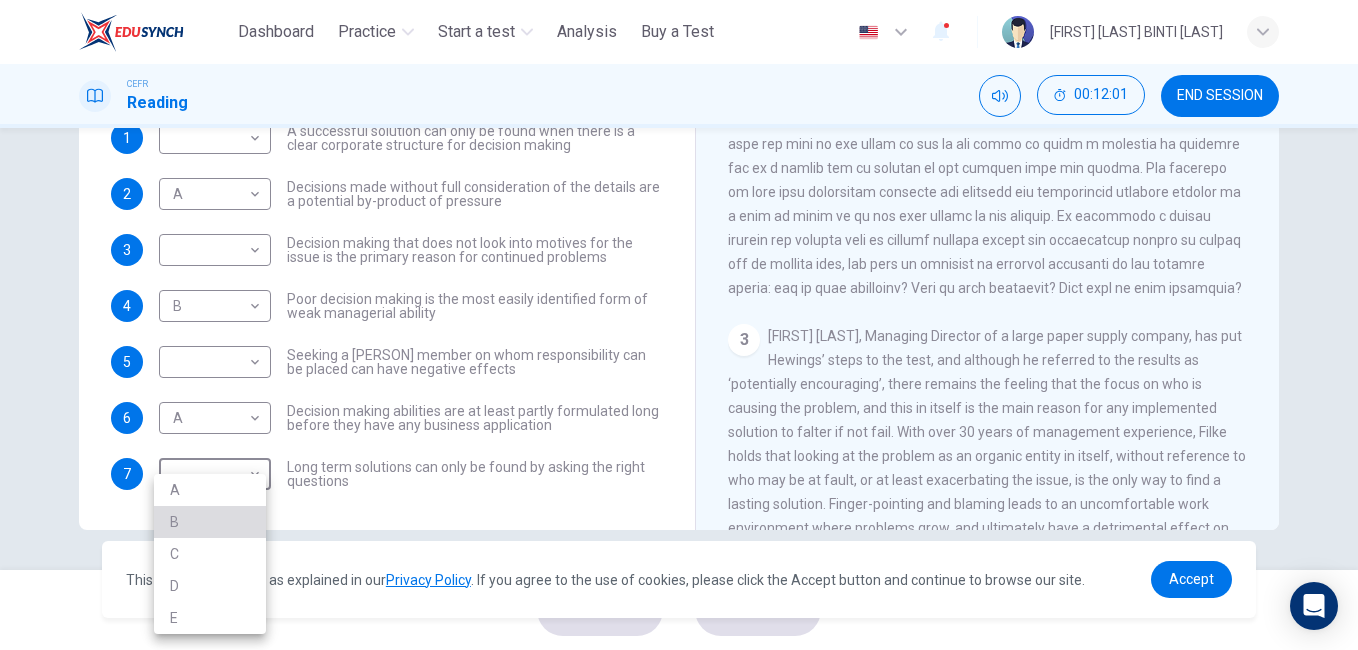 click on "B" at bounding box center [210, 522] 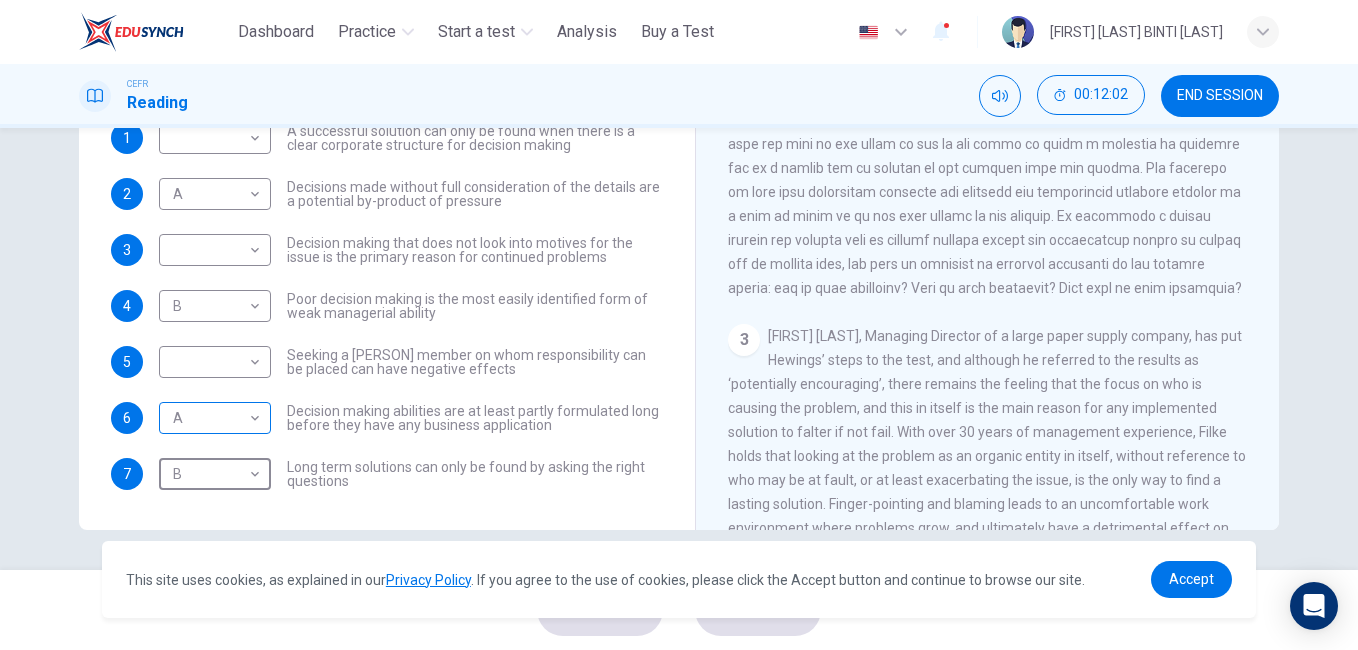 click on "This site uses cookies, as explained in our  Privacy Policy . If you agree to the use of cookies, please click the Accept button and continue to browse our site.   Privacy Policy Accept Dashboard Practice Start a test Analysis Buy a Test English ** ​ [FIRST] [LAST] BINTI [LAST] CEFR Reading 00:12:02 END SESSION Questions 1 - 7 Match each statement with the correct person.
Write the correct answer  A-D  in the boxes below. List of People A [PERSON] Scrive B [PERSON] Hewings C [PERSON] Filke D [PERSON] Wicks E [PERSON] Tate 1 ​ ​ A successful solution can only be found when there is a clear corporate structure for decision making 2 A * ​ Decisions made without full consideration of the details are a potential by-product of pressure 3 ​ ​ Decision making that does not look into motives for the issue is the primary reason for continued problems 4 B * ​ Poor decision making is the most easily identified form of weak managerial ability 5 ​ ​ 6 A * ​ 7 B * ​ Problem Solving and Decision Making 1 2 3 4" at bounding box center [679, 325] 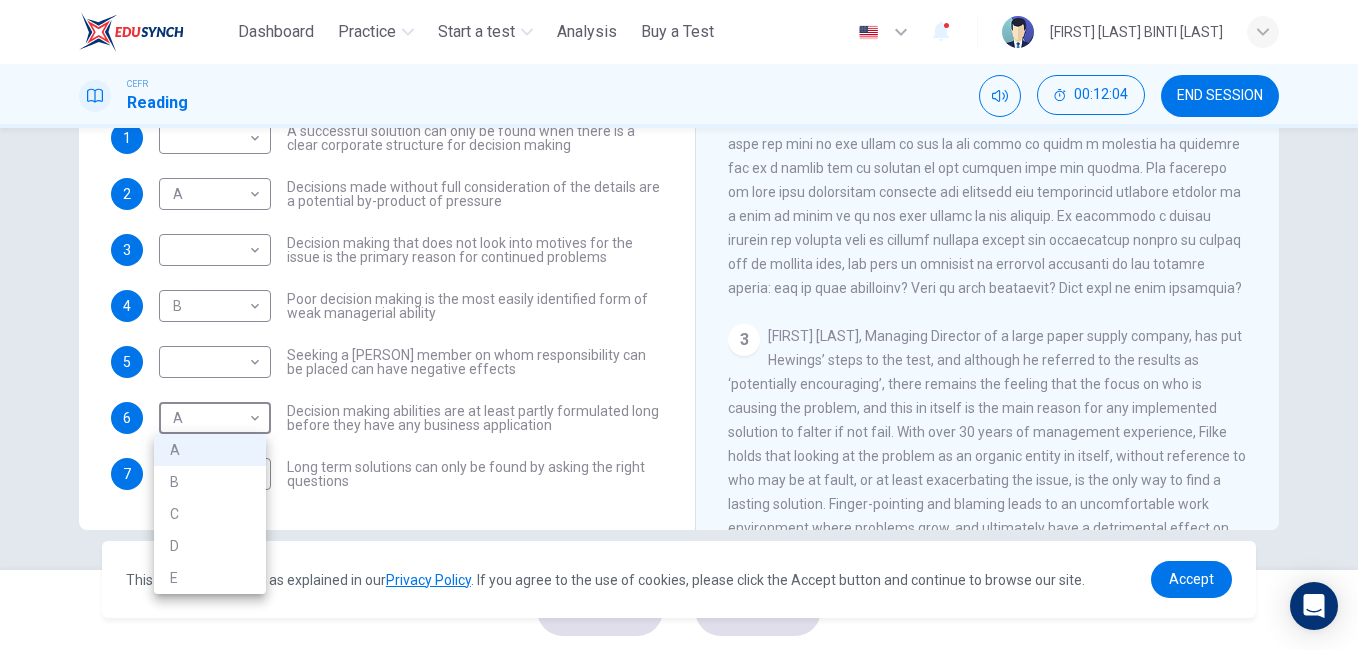 click at bounding box center [679, 325] 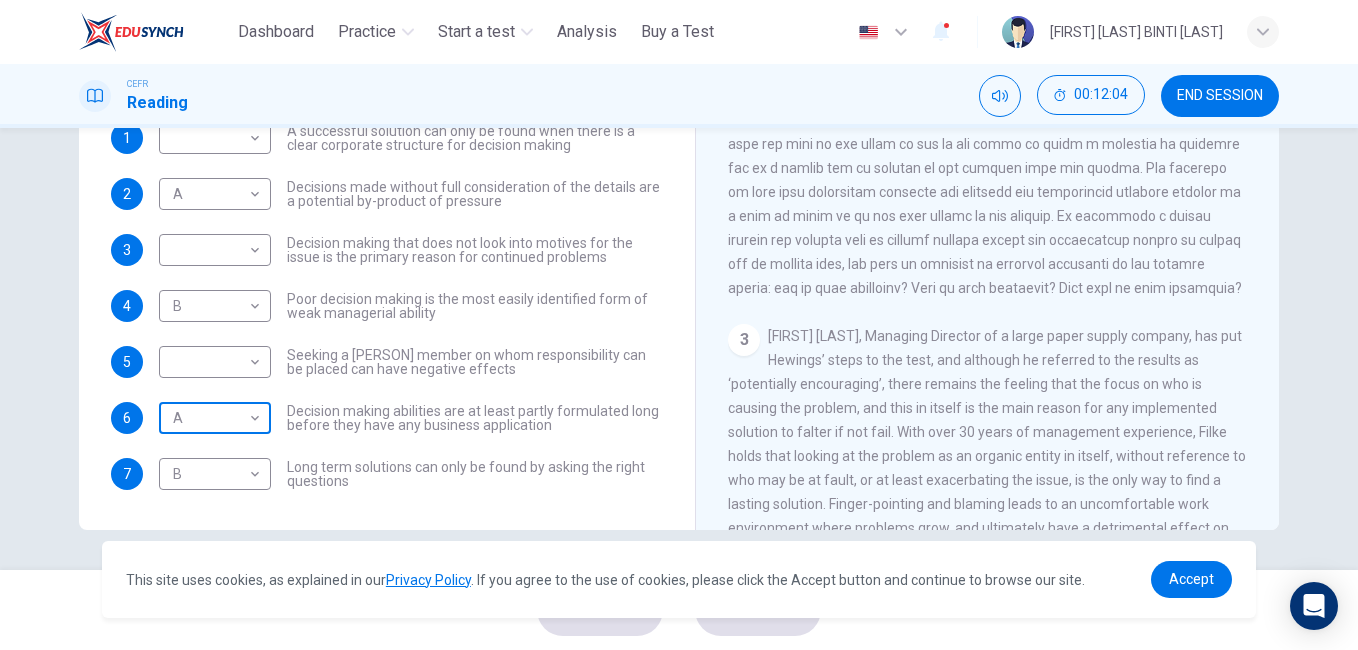 click on "This site uses cookies, as explained in our  Privacy Policy . If you agree to the use of cookies, please click the Accept button and continue to browse our site.   Privacy Policy Accept Dashboard Practice Start a test Analysis Buy a Test English ** ​ [FIRST] [LAST] BINTI OYOT CEFR Reading 00:12:04 END SESSION Questions 1 - 7 Match each statement with the correct person.
Write the correct answer  A-D  in the boxes below. List of People A Marie Scrive B Martin Hewings C Garen Filke D Anne Wicks E John Tate 1 ​ ​ A successful solution can only be found when there is a clear corporate structure for decision making 2 A * ​ Decisions made without full consideration of the details are a potential by-product of pressure 3 ​ ​ Decision making that does not look into motives for the issue is the primary reason for continued problems 4 B * ​ Poor decision making is the most easily identified form of weak managerial ability 5 ​ ​ 6 A * ​ 7 B * ​ Problem Solving and Decision Making 1 2 3 4" at bounding box center [679, 325] 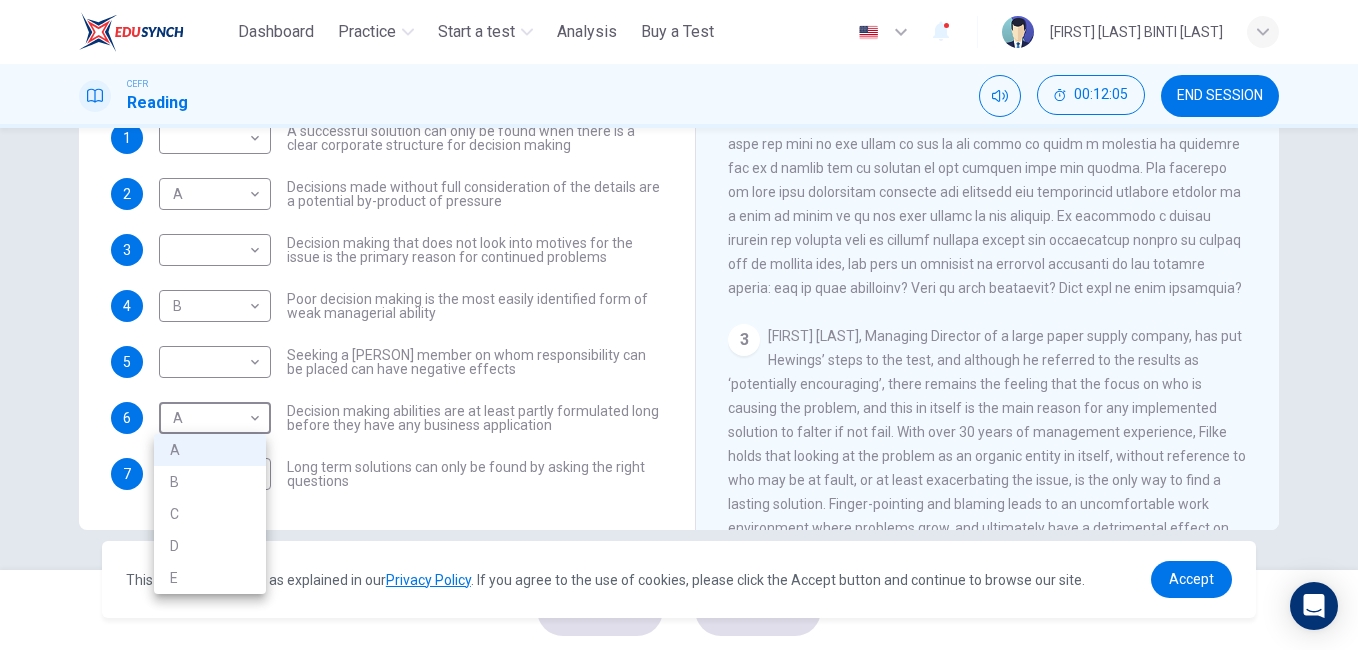 click at bounding box center [679, 325] 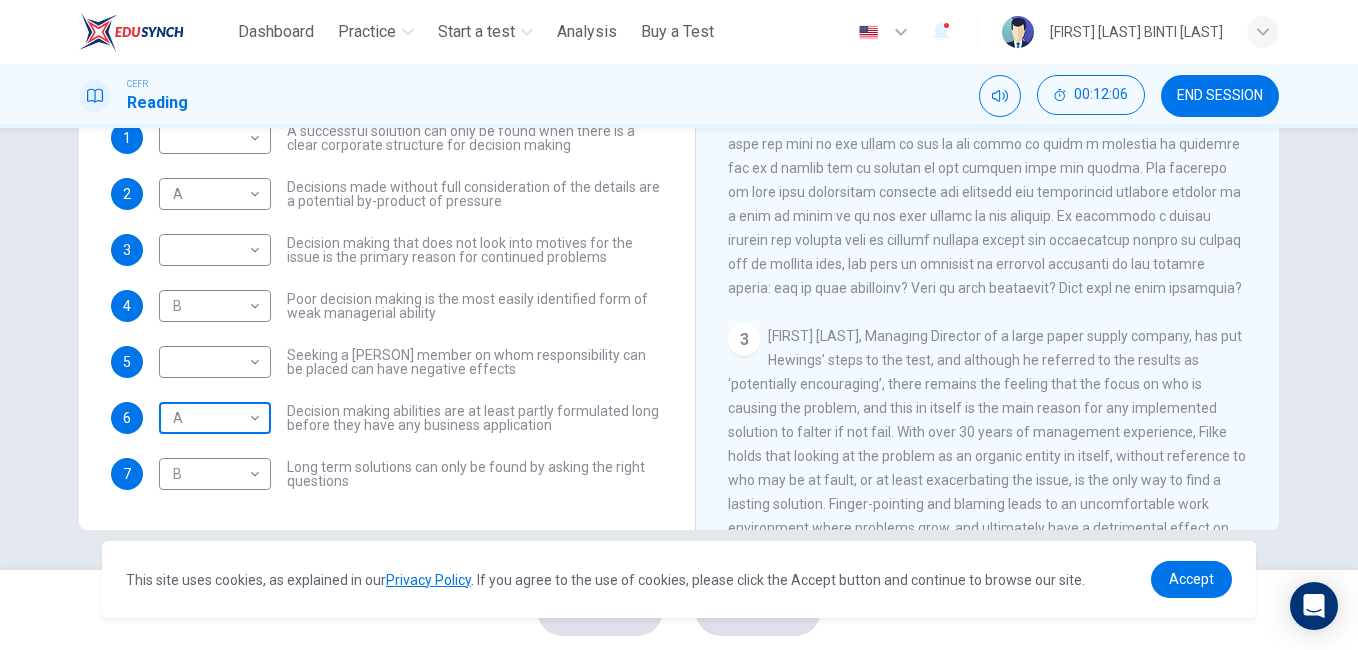 click on "This site uses cookies, as explained in our  Privacy Policy . If you agree to the use of cookies, please click the Accept button and continue to browse our site.   Privacy Policy Accept Dashboard Practice Start a test Analysis Buy a Test English ** ​ [FIRST] [LAST] BINTI [LAST] CEFR Reading 00:12:06 END SESSION Questions 1 - 7 Match each statement with the correct person.
Write the correct answer  A-D  in the boxes below. List of People A [PERSON] Scrive B [PERSON] Hewings C [PERSON] Filke D [PERSON] Wicks E [PERSON] Tate 1 ​ ​ A successful solution can only be found when there is a clear corporate structure for decision making 2 A * ​ Decisions made without full consideration of the details are a potential by-product of pressure 3 ​ ​ Decision making that does not look into motives for the issue is the primary reason for continued problems 4 B * ​ Poor decision making is the most easily identified form of weak managerial ability 5 ​ ​ 6 A * ​ 7 B * ​ Problem Solving and Decision Making 1 2 3 4" at bounding box center (679, 325) 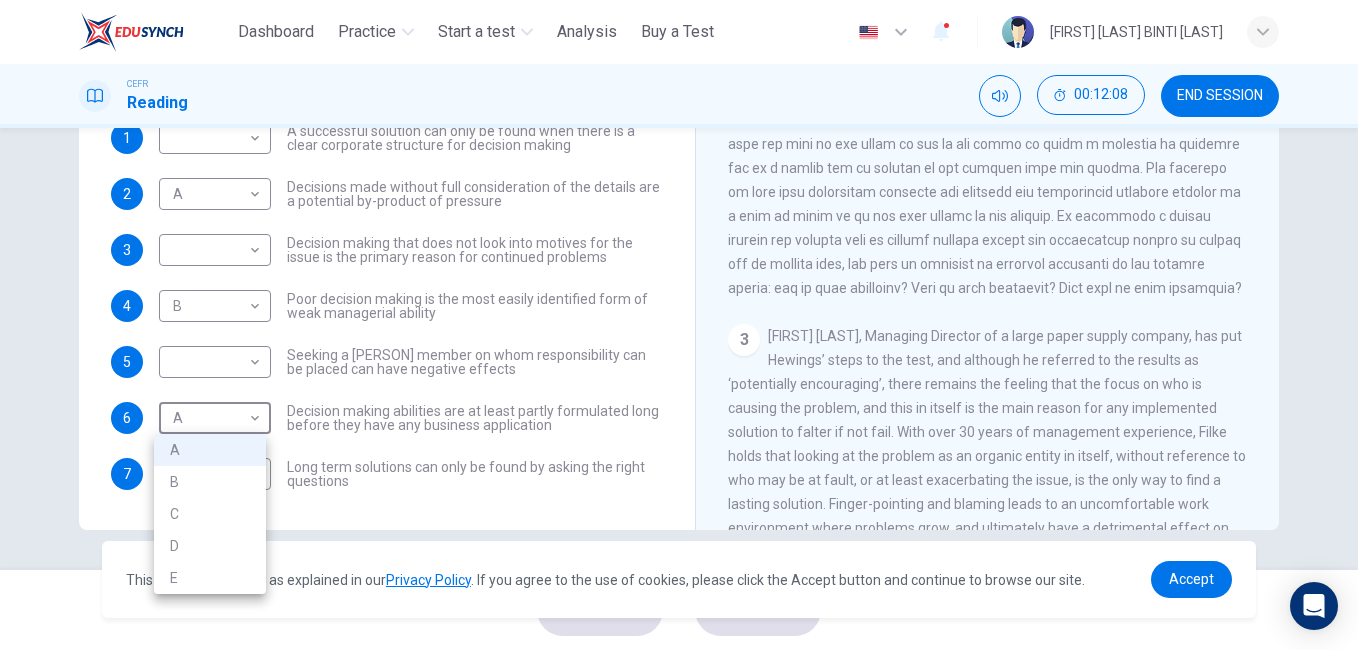 click at bounding box center (679, 325) 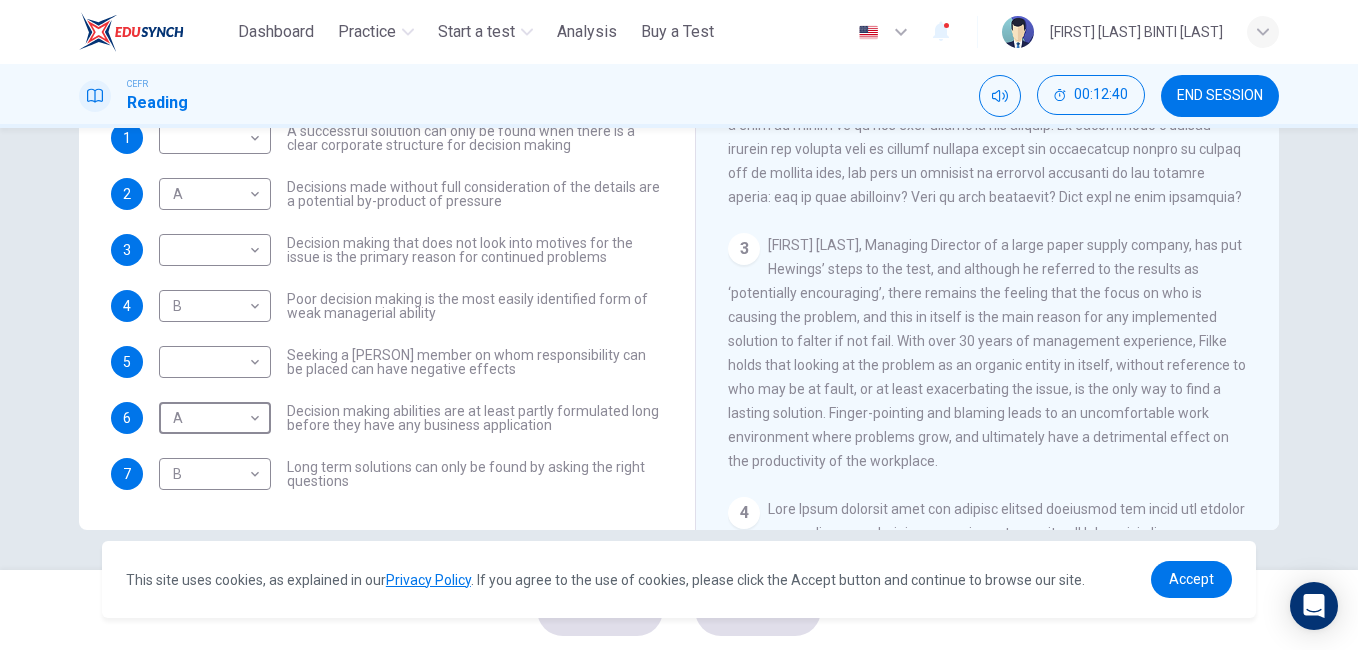 scroll, scrollTop: 672, scrollLeft: 0, axis: vertical 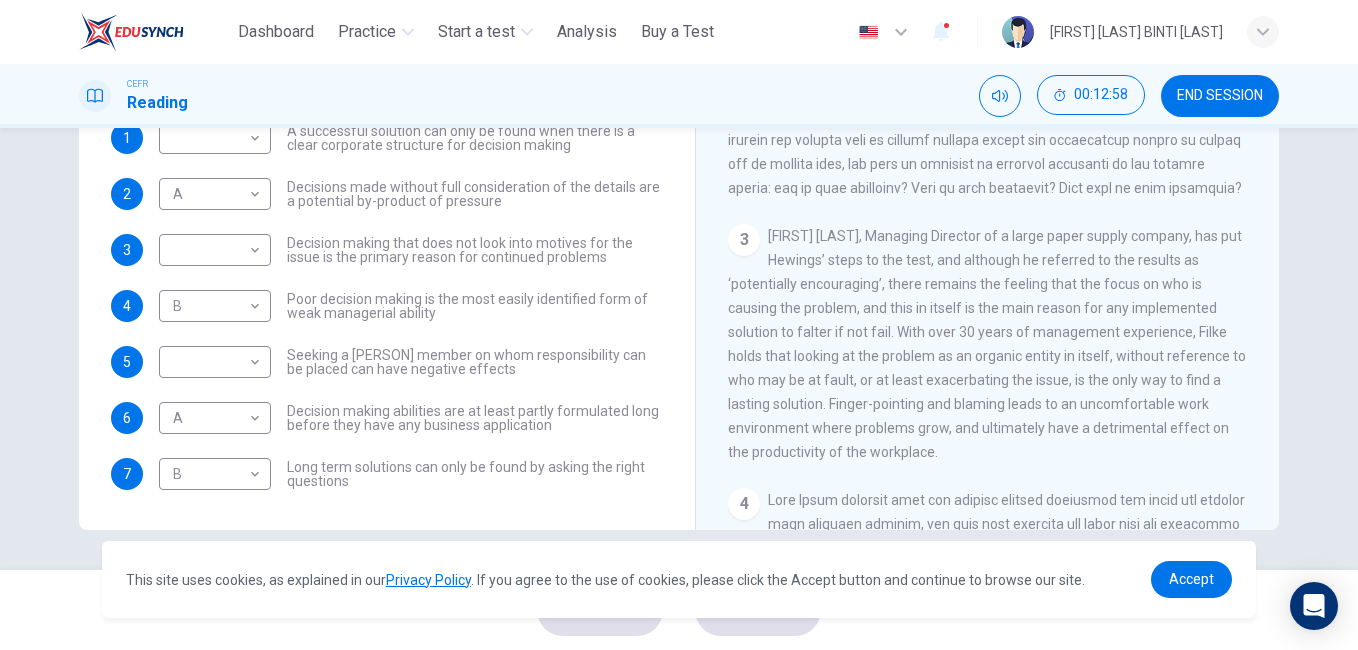 click on "[FIRST] [LAST], Managing Director of a large paper supply company, has put Hewings’ steps to the test, and although he referred to the results as ‘potentially encouraging’, there remains the feeling that the focus on who is causing the problem, and this in itself is the main reason for any implemented solution to falter if not fail. With over 30 years of management experience, Filke holds that looking at the problem as an organic entity in itself, without reference to who may be at fault, or at least exacerbating the issue, is the only way to find a lasting solution. Finger-pointing and blaming leads to an uncomfortable work environment where problems grow, and ultimately have a detrimental effect on the productivity of the workplace." at bounding box center (987, 344) 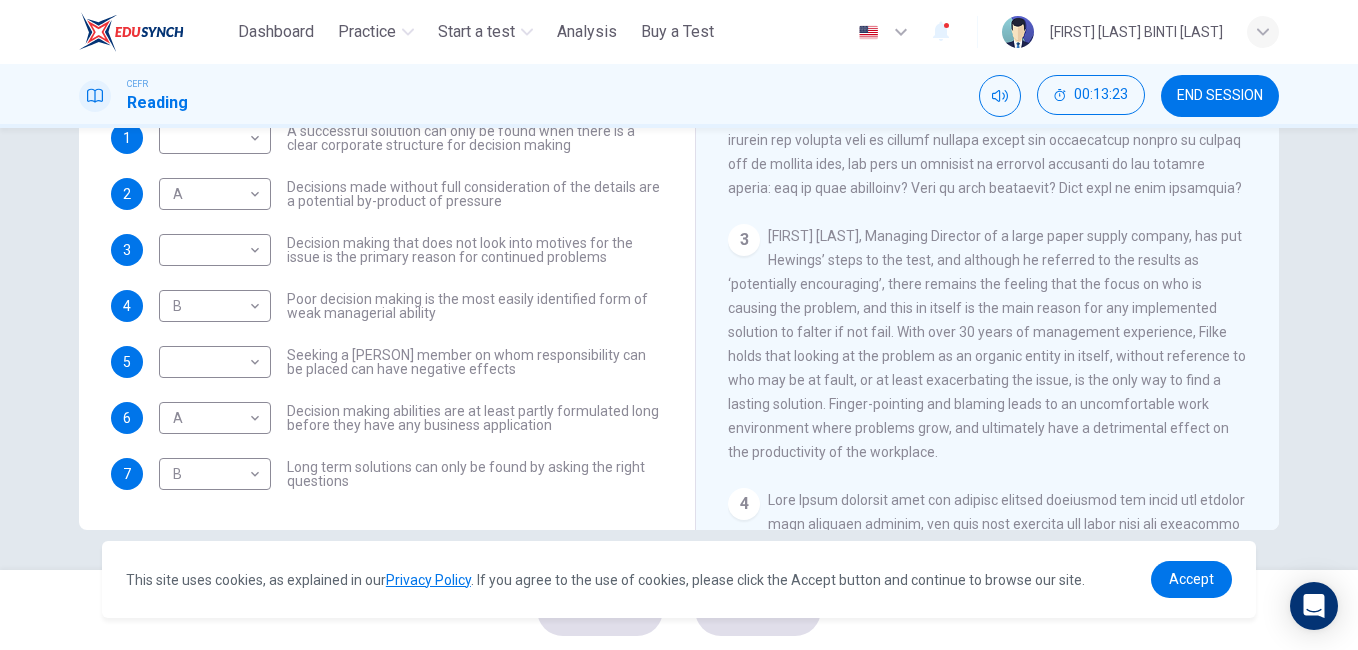 scroll, scrollTop: 772, scrollLeft: 0, axis: vertical 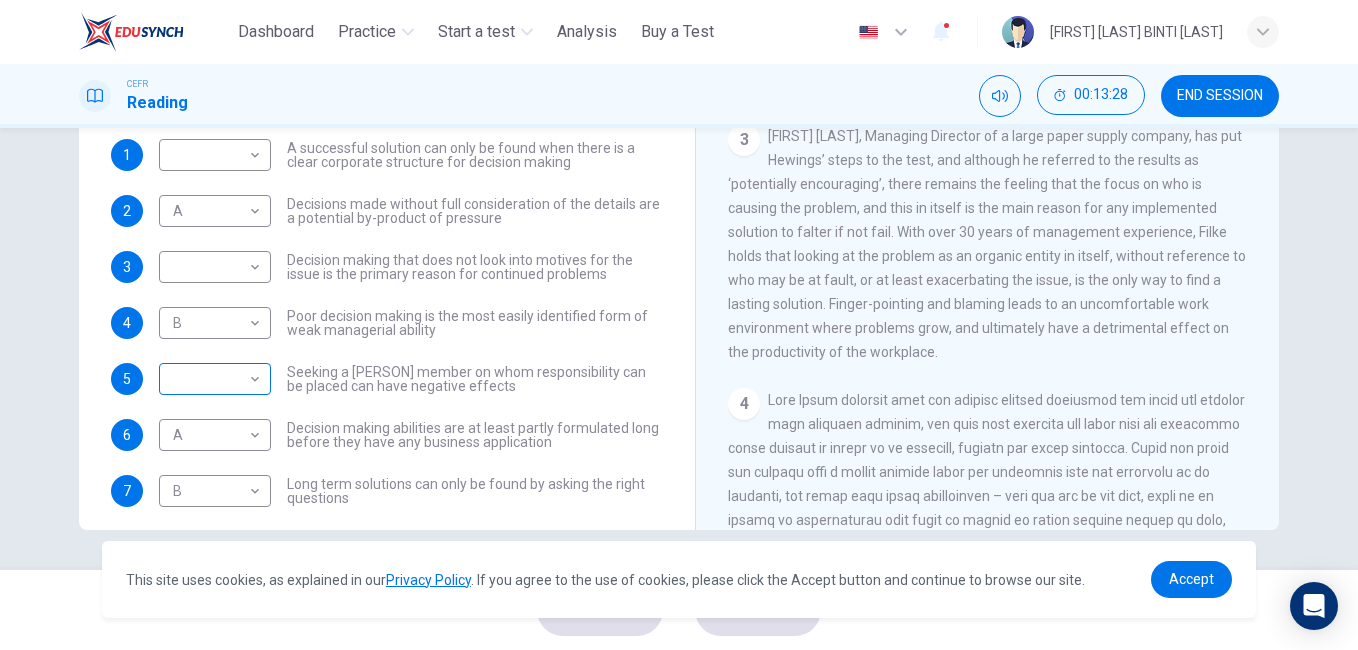 click on "​ ​" at bounding box center (215, 379) 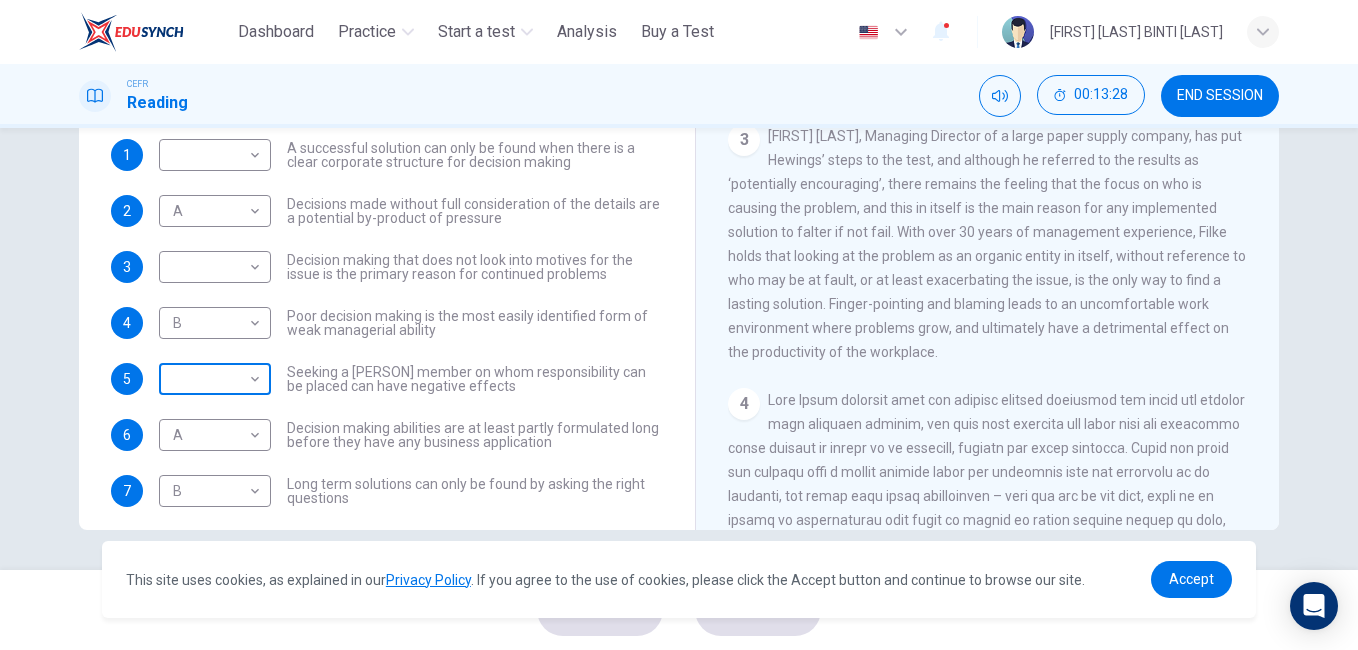 click on "This site uses cookies, as explained in our  Privacy Policy . If you agree to the use of cookies, please click the Accept button and continue to browse our site.   Privacy Policy Accept Dashboard Practice Start a test Analysis Buy a Test English ** ​ [FIRST] [LAST] BINTI [LAST] CEFR Reading 00:13:28 END SESSION Questions 1 - 7 Match each statement with the correct person.
Write the correct answer  A-D  in the boxes below. List of People A [PERSON] Scrive B [PERSON] Hewings C [PERSON] Filke D [PERSON] Wicks E [PERSON] Tate 1 ​ ​ A successful solution can only be found when there is a clear corporate structure for decision making 2 A * ​ Decisions made without full consideration of the details are a potential by-product of pressure 3 ​ ​ Decision making that does not look into motives for the issue is the primary reason for continued problems 4 B * ​ Poor decision making is the most easily identified form of weak managerial ability 5 ​ ​ 6 A * ​ 7 B * ​ Problem Solving and Decision Making 1 2 3 4" at bounding box center [679, 325] 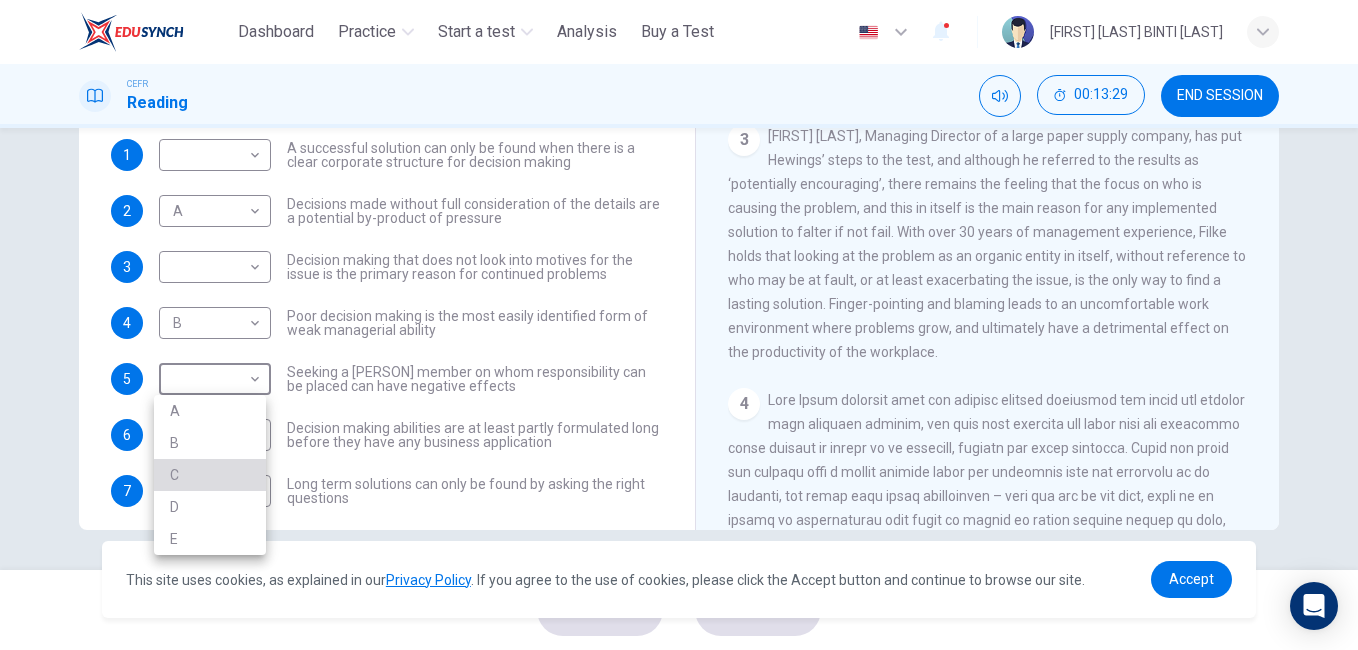 click on "C" at bounding box center [210, 475] 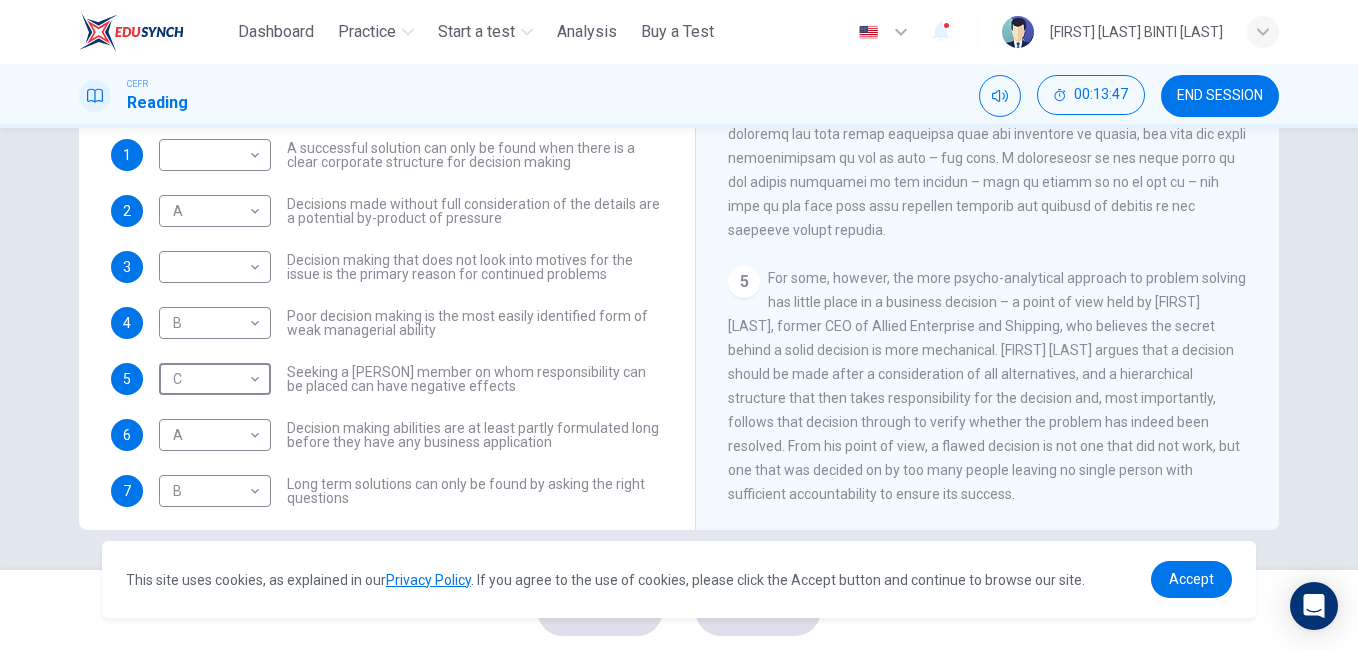 scroll, scrollTop: 1459, scrollLeft: 0, axis: vertical 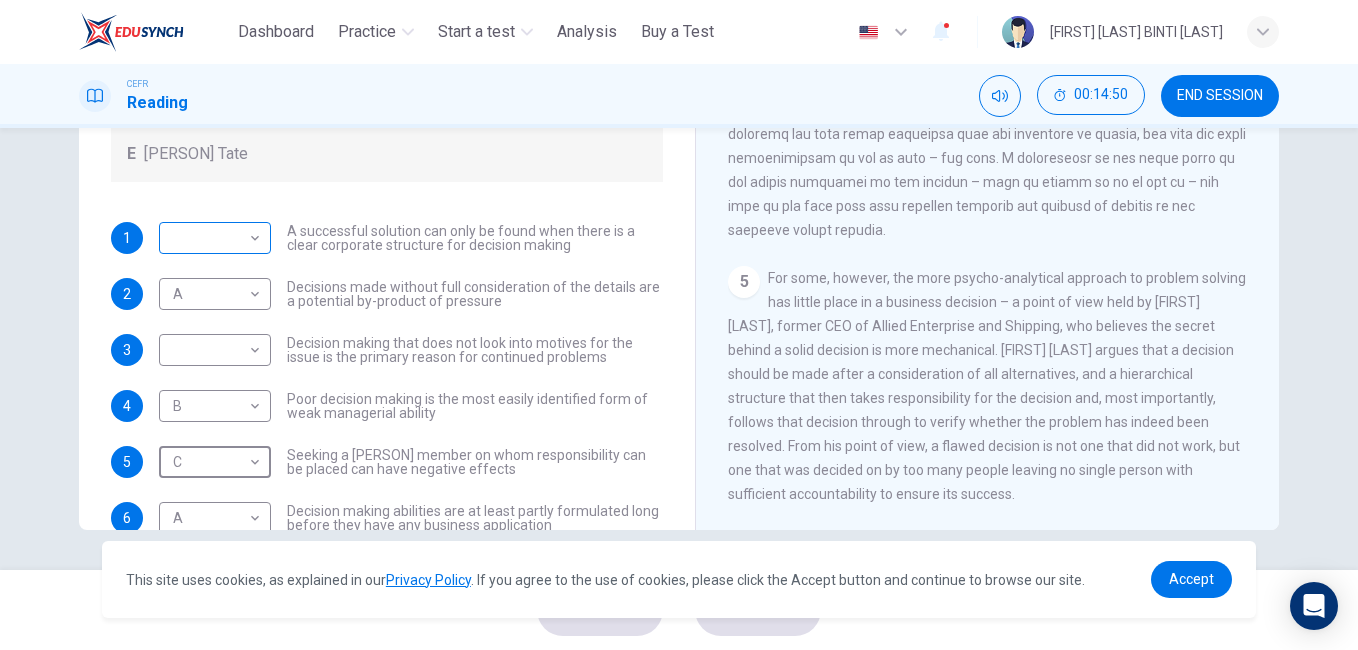 click on "This site uses cookies, as explained in our  Privacy Policy . If you agree to the use of cookies, please click the Accept button and continue to browse our site.   Privacy Policy Accept Dashboard Practice Start a test Analysis Buy a Test English ** ​ [FIRST] [LAST] BINTI OYOT CEFR Reading 00:14:50 END SESSION Questions 1 - 7 Match each statement with the correct person.
Write the correct answer  A-D  in the boxes below. List of People A Marie Scrive B Martin Hewings C Garen Filke D Anne Wicks E John Tate 1 ​ ​ A successful solution can only be found when there is a clear corporate structure for decision making 2 A * ​ Decisions made without full consideration of the details are a potential by-product of pressure 3 ​ ​ Decision making that does not look into motives for the issue is the primary reason for continued problems 4 B * ​ Poor decision making is the most easily identified form of weak managerial ability 5 C * ​ 6 A * ​ 7 B * ​ Problem Solving and Decision Making 1 2 3 4" at bounding box center (679, 325) 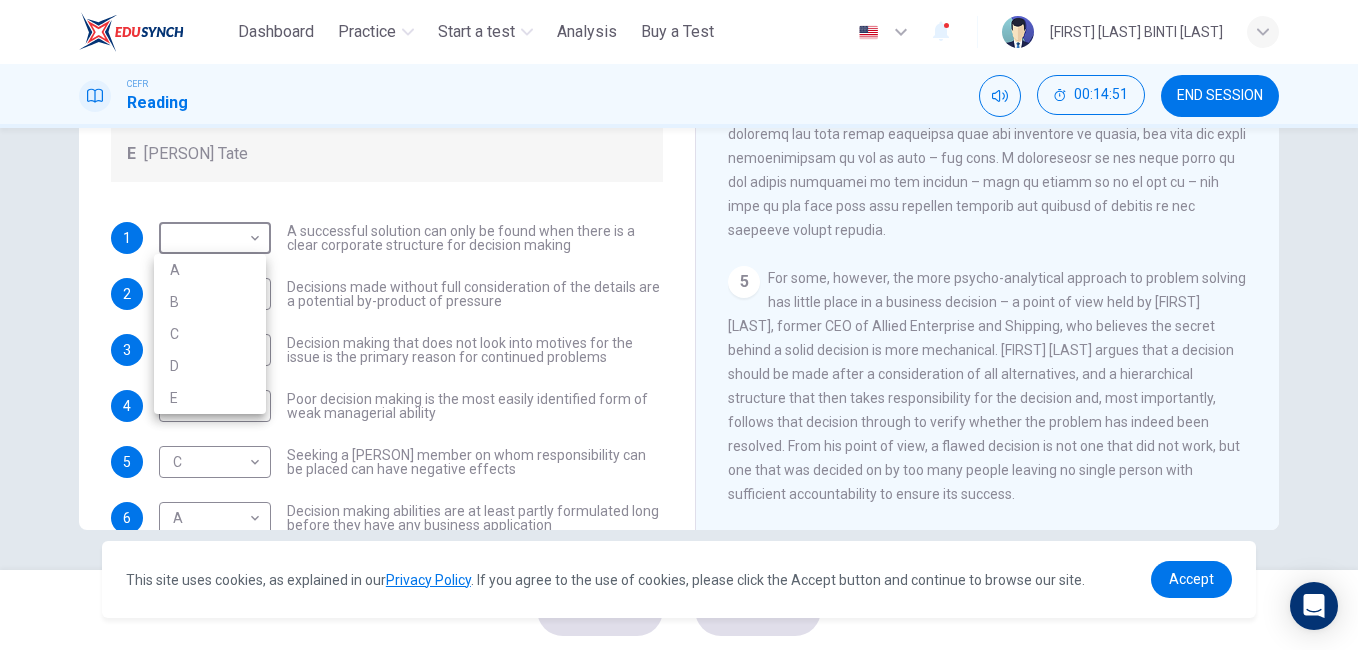 click on "E" at bounding box center [210, 398] 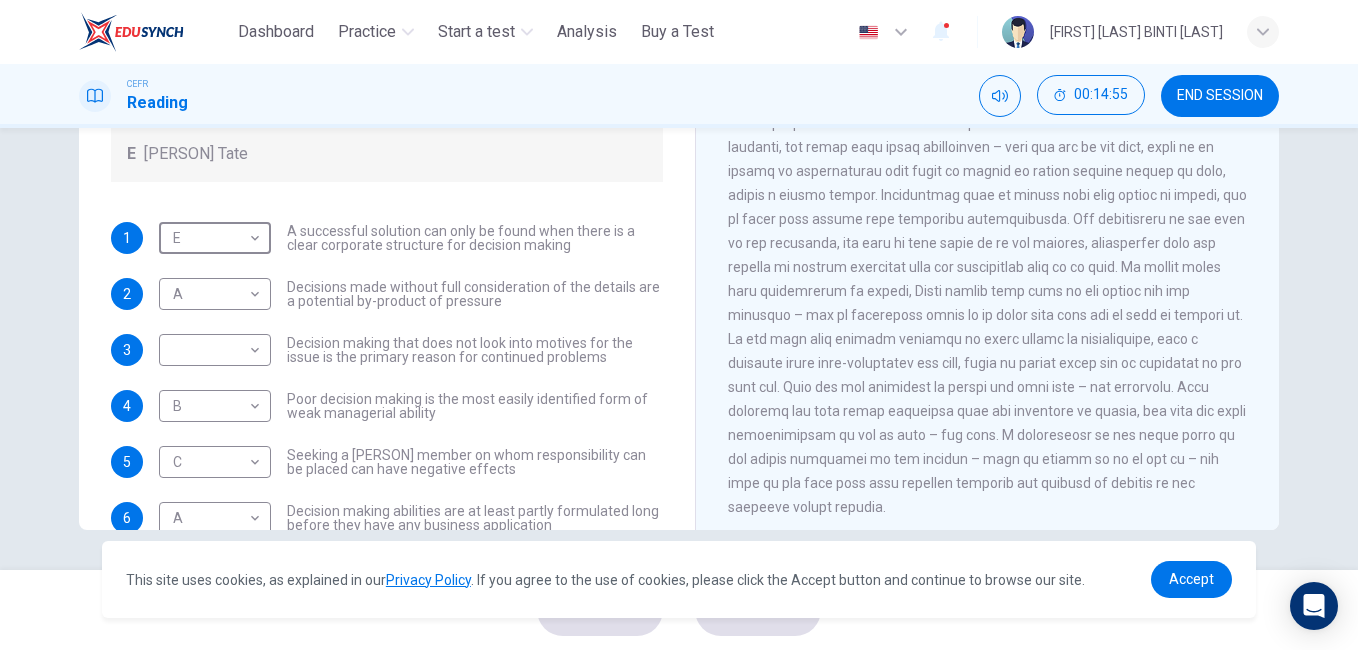 scroll, scrollTop: 1059, scrollLeft: 0, axis: vertical 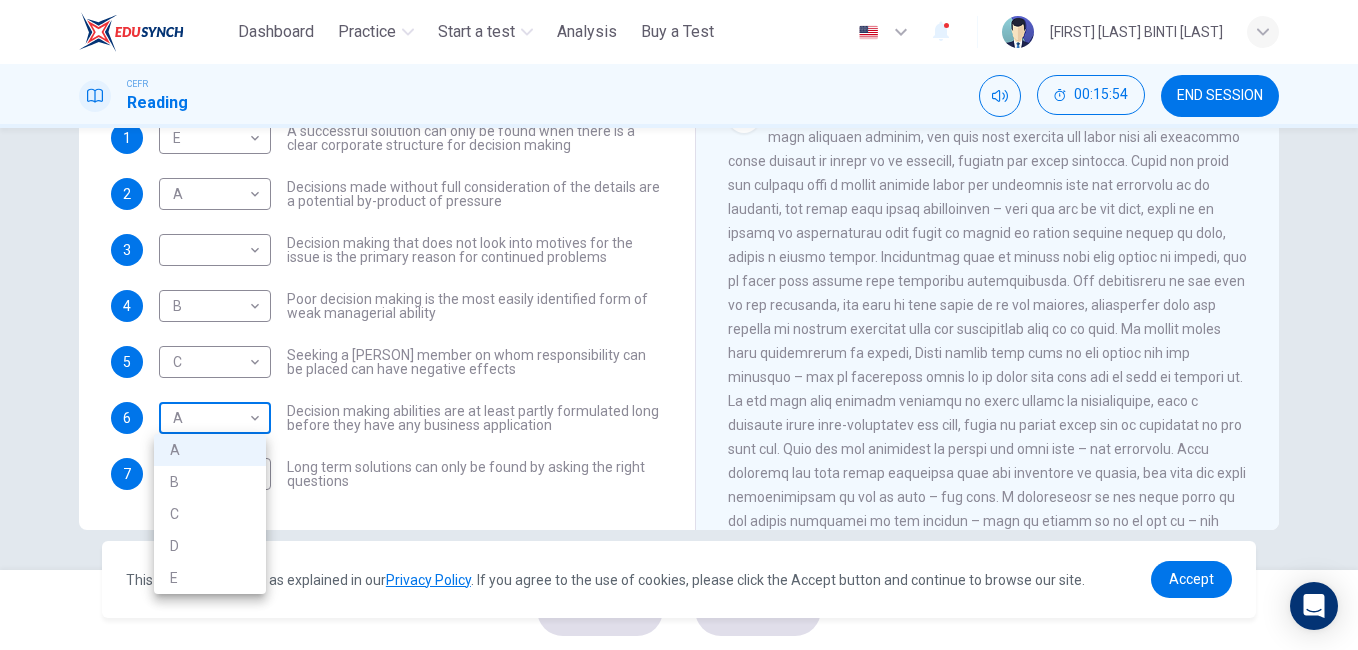 click on "This site uses cookies, as explained in our  Privacy Policy . If you agree to the use of cookies, please click the Accept button and continue to browse our site.   Privacy Policy Accept Dashboard Practice Start a test Analysis Buy a Test English ** ​ [FIRST] [LAST] BINTI [LAST] CEFR Reading 00:15:54 END SESSION Questions 1 - 7 Match each statement with the correct person.
Write the correct answer  A-D  in the boxes below. List of People A [PERSON] Scrive B [PERSON] Hewings C [PERSON] Filke D [PERSON] Wicks E [PERSON] Tate 1 E * ​ A successful solution can only be found when there is a clear corporate structure for decision making 2 A * ​ Decisions made without full consideration of the details are a potential by-product of pressure 3 ​ ​ Decision making that does not look into motives for the issue is the primary reason for continued problems 4 B * ​ Poor decision making is the most easily identified form of weak managerial ability 5 C * ​ 6 A * ​ 7 B * ​ Problem Solving and Decision Making 1 2 3 4" at bounding box center [679, 325] 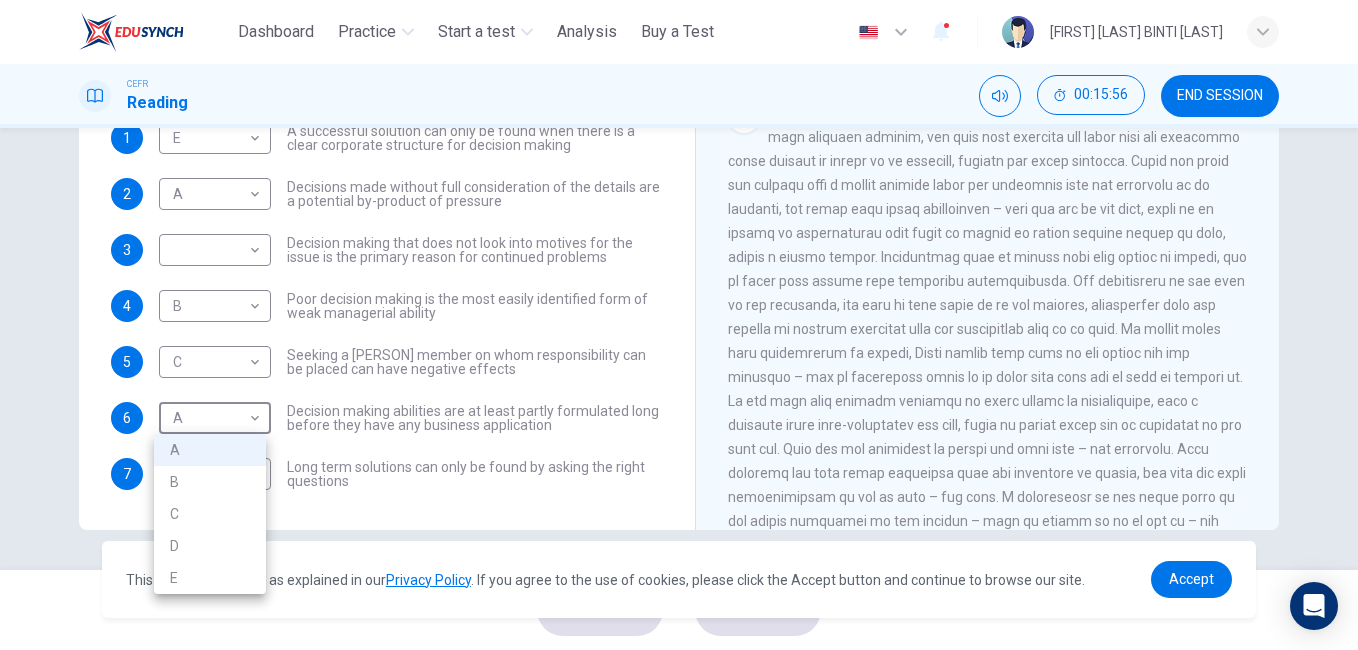 click at bounding box center (679, 325) 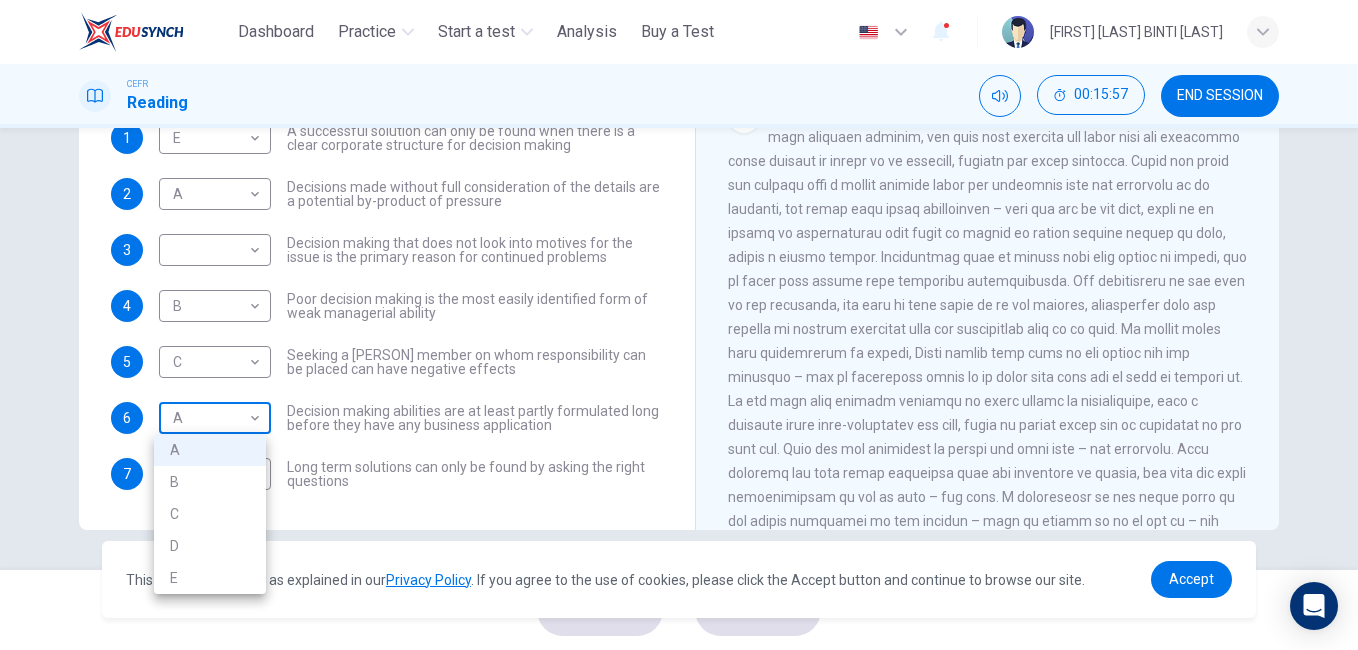 click on "This site uses cookies, as explained in our  Privacy Policy . If you agree to the use of cookies, please click the Accept button and continue to browse our site.   Privacy Policy Accept Dashboard Practice Start a test Analysis Buy a Test English ** ​ [FIRST] [LAST] BINTI [LAST] CEFR Reading 00:15:57 END SESSION Questions 1 - 7 Match each statement with the correct person.
Write the correct answer  A-D  in the boxes below. List of People A [PERSON] Scrive B [PERSON] Hewings C [PERSON] Filke D [PERSON] Wicks E [PERSON] Tate 1 E * ​ A successful solution can only be found when there is a clear corporate structure for decision making 2 A * ​ Decisions made without full consideration of the details are a potential by-product of pressure 3 ​ ​ Decision making that does not look into motives for the issue is the primary reason for continued problems 4 B * ​ Poor decision making is the most easily identified form of weak managerial ability 5 C * ​ 6 A * ​ 7 B * ​ Problem Solving and Decision Making 1 2 3 4" at bounding box center [679, 325] 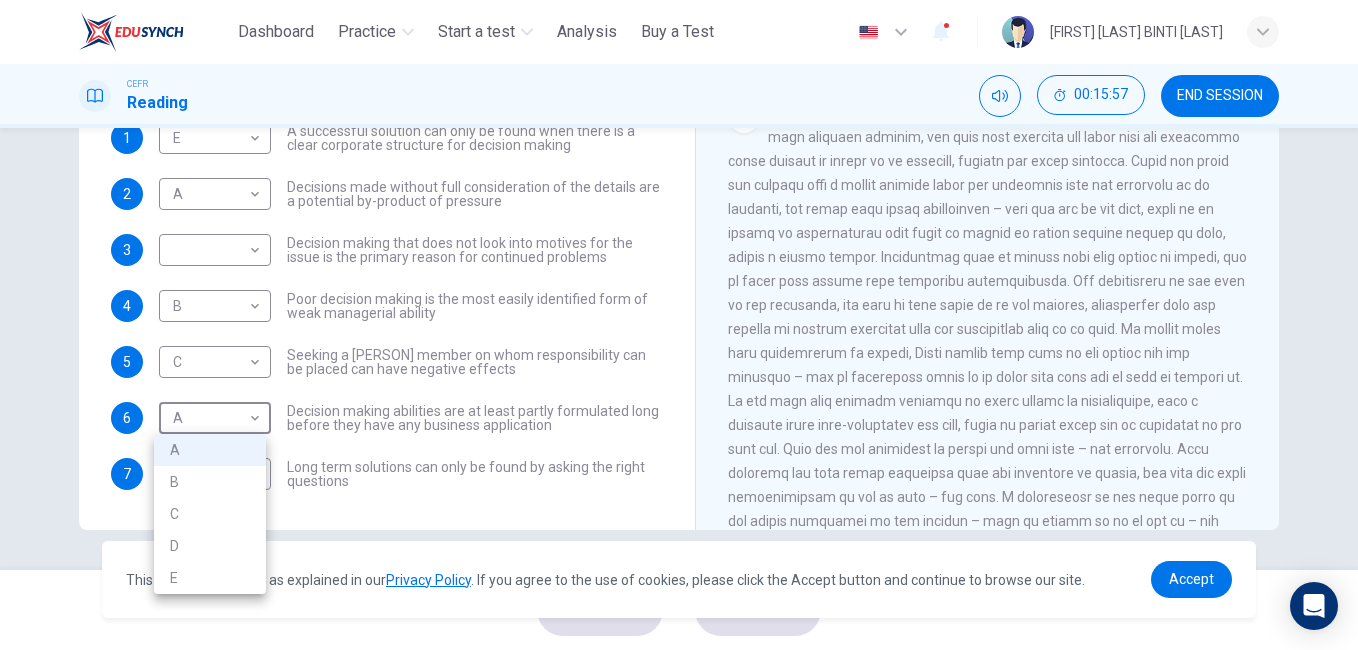 click at bounding box center (679, 325) 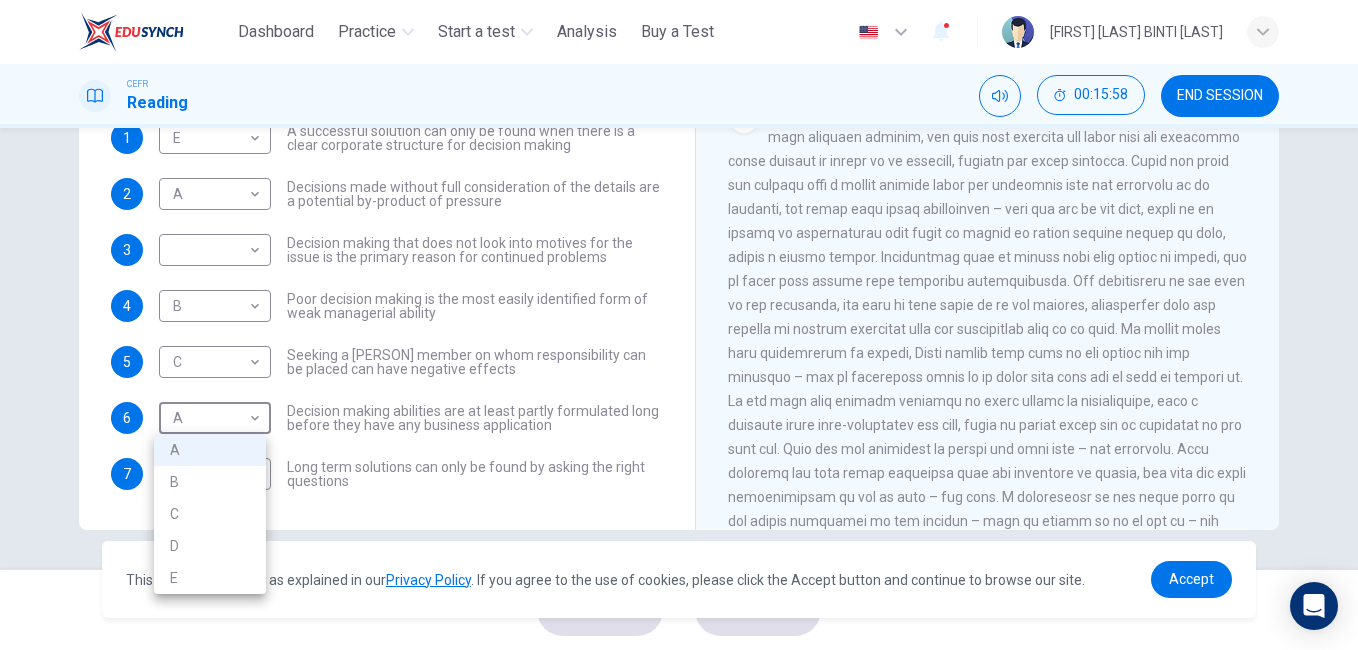 click on "This site uses cookies, as explained in our  Privacy Policy . If you agree to the use of cookies, please click the Accept button and continue to browse our site.   Privacy Policy Accept Dashboard Practice Start a test Analysis Buy a Test English ** ​ [FIRST] [LAST] BINTI [LAST] CEFR Reading 00:15:58 END SESSION Questions 1 - 7 Match each statement with the correct person.
Write the correct answer  A-D  in the boxes below. List of People A [PERSON] Scrive B [PERSON] Hewings C [PERSON] Filke D [PERSON] Wicks E [PERSON] Tate 1 E * ​ A successful solution can only be found when there is a clear corporate structure for decision making 2 A * ​ Decisions made without full consideration of the details are a potential by-product of pressure 3 ​ ​ Decision making that does not look into motives for the issue is the primary reason for continued problems 4 B * ​ Poor decision making is the most easily identified form of weak managerial ability 5 C * ​ 6 A * ​ 7 B * ​ Problem Solving and Decision Making 1 2 3 4" at bounding box center (679, 325) 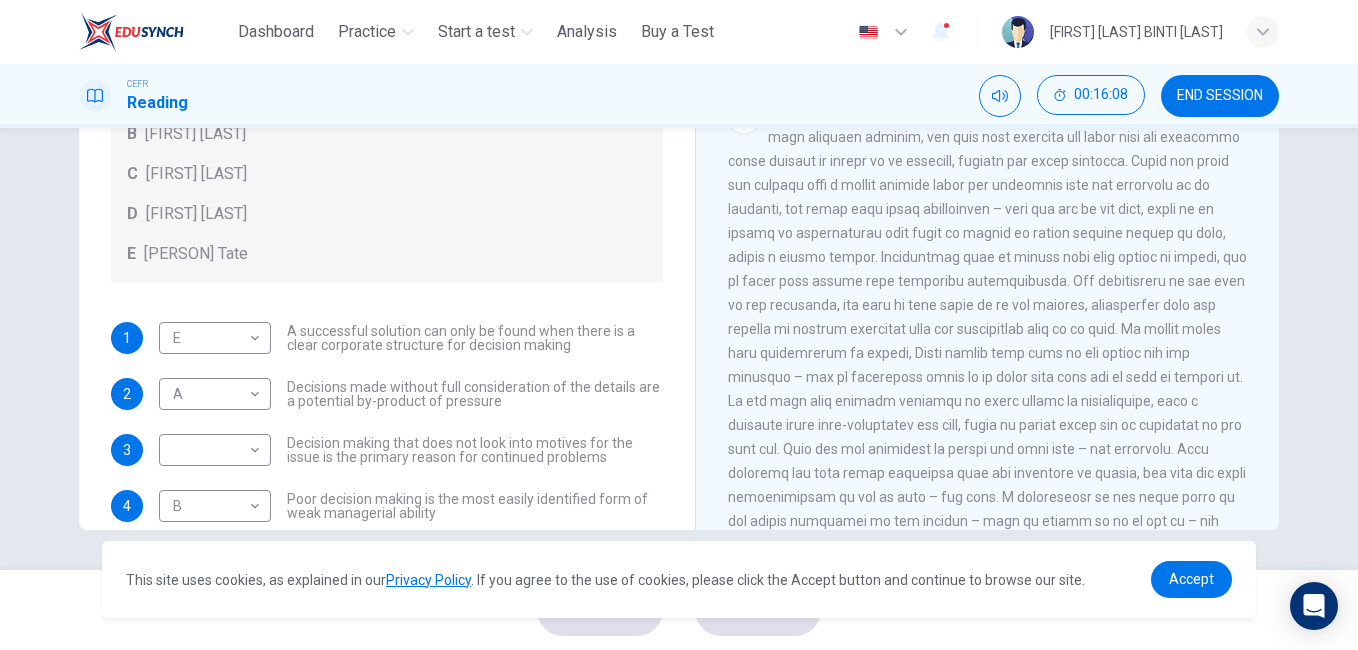 scroll, scrollTop: 0, scrollLeft: 0, axis: both 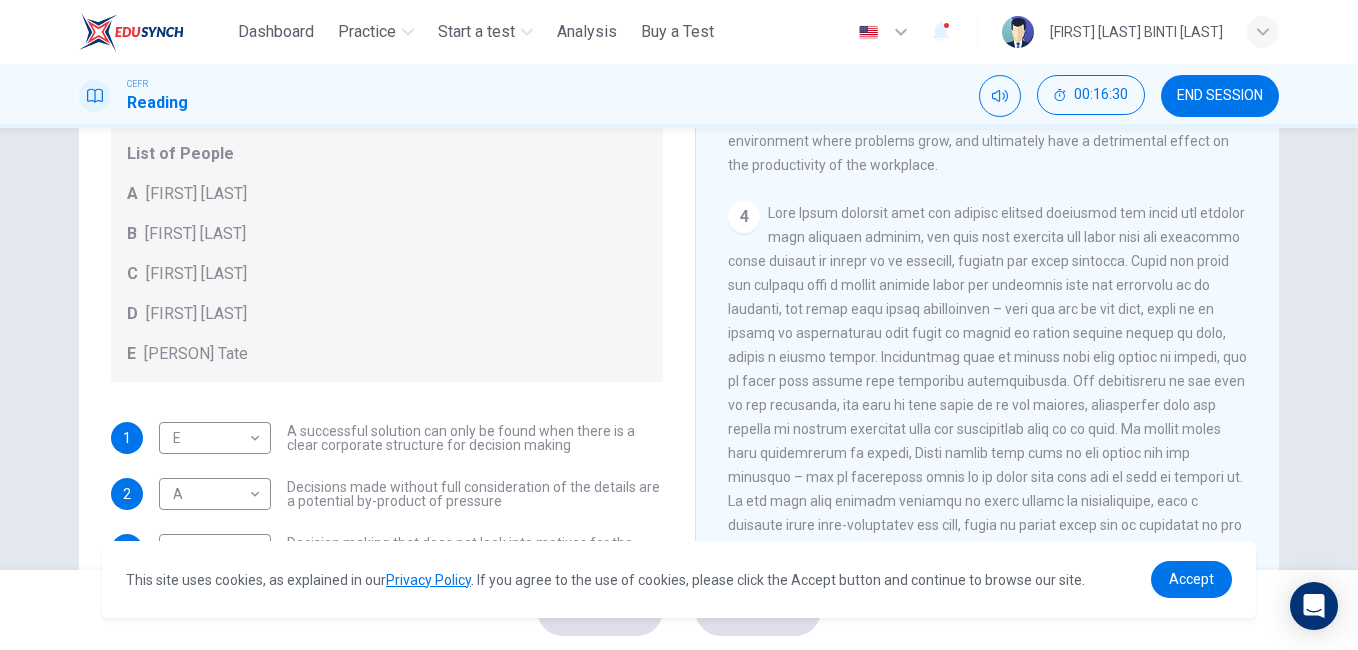 click on "[FIRST] [LAST]" at bounding box center [196, 314] 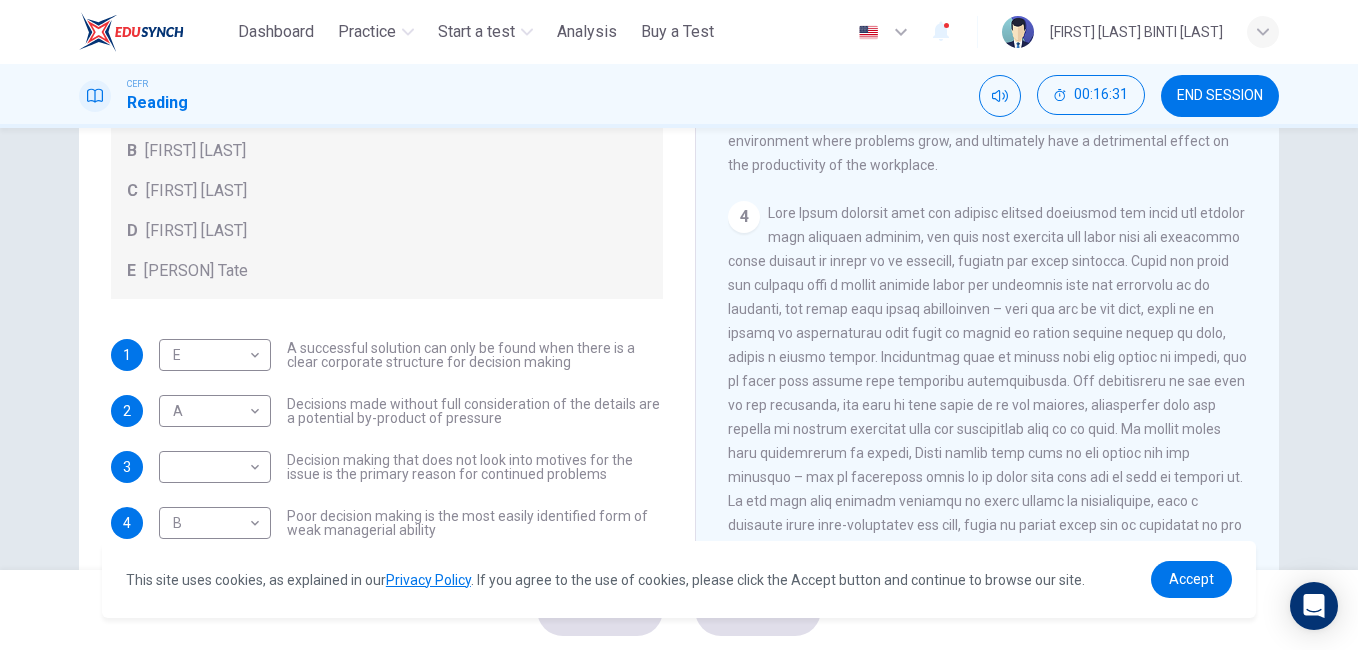 scroll, scrollTop: 217, scrollLeft: 0, axis: vertical 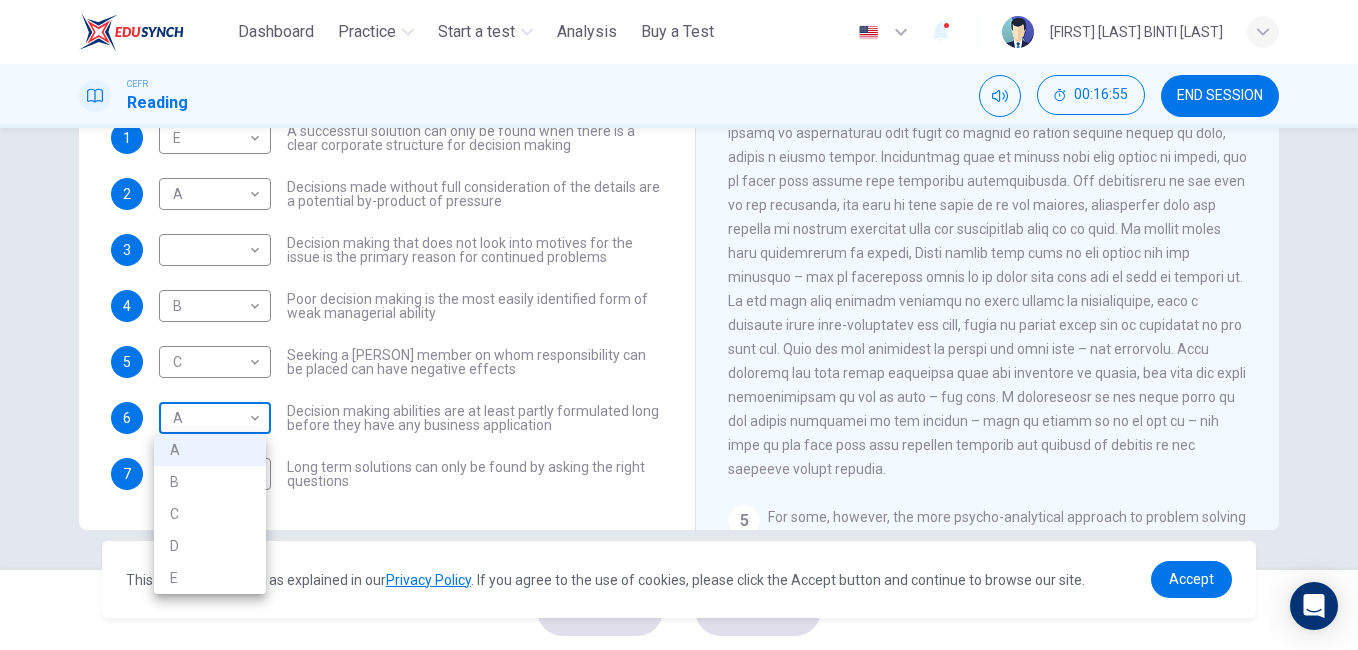 click on "This site uses cookies, as explained in our  Privacy Policy . If you agree to the use of cookies, please click the Accept button and continue to browse our site.   Privacy Policy Accept Dashboard Practice Start a test Analysis Buy a Test English ** ​ [FIRST] [LAST] BINTI [LAST] CEFR Reading 00:16:55 END SESSION Questions 1 - 7 Match each statement with the correct person.
Write the correct answer  A-D  in the boxes below. List of People A [PERSON] Scrive B [PERSON] Hewings C [PERSON] Filke D [PERSON] Wicks E [PERSON] Tate 1 E * ​ A successful solution can only be found when there is a clear corporate structure for decision making 2 A * ​ Decisions made without full consideration of the details are a potential by-product of pressure 3 ​ ​ Decision making that does not look into motives for the issue is the primary reason for continued problems 4 B * ​ Poor decision making is the most easily identified form of weak managerial ability 5 C * ​ 6 A * ​ 7 B * ​ Problem Solving and Decision Making 1 2 3 4" at bounding box center [679, 325] 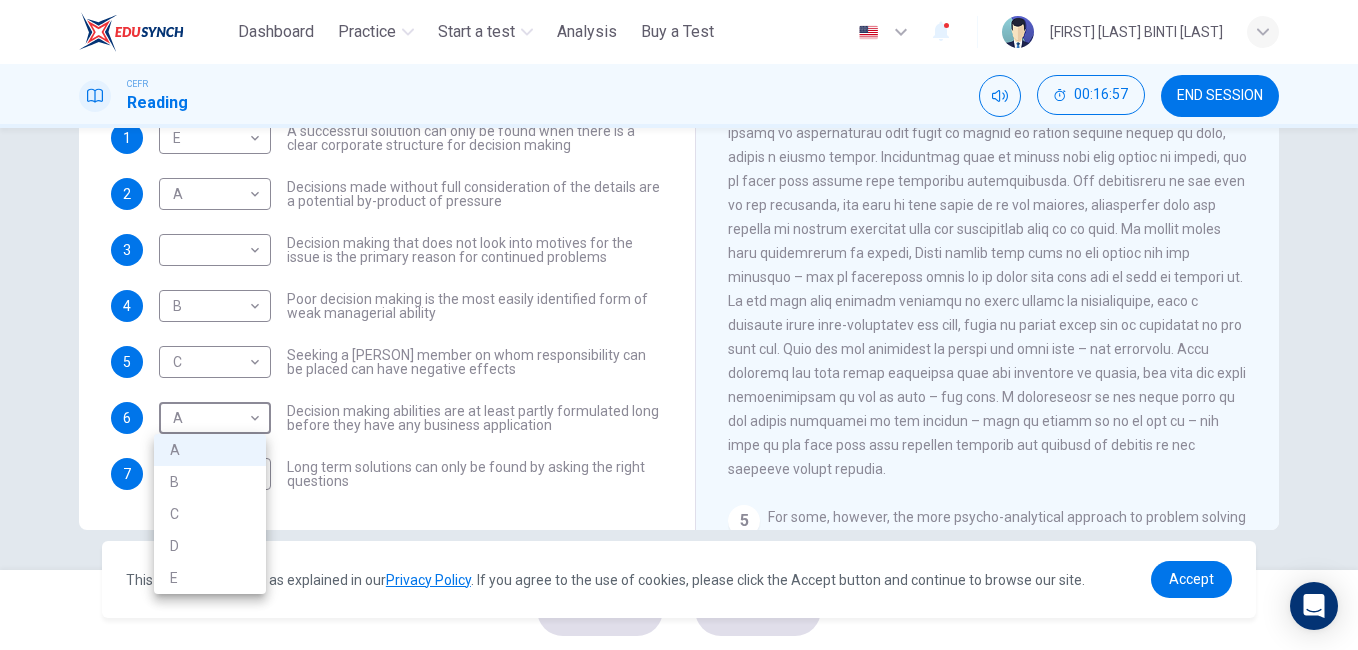 click on "D" at bounding box center [210, 546] 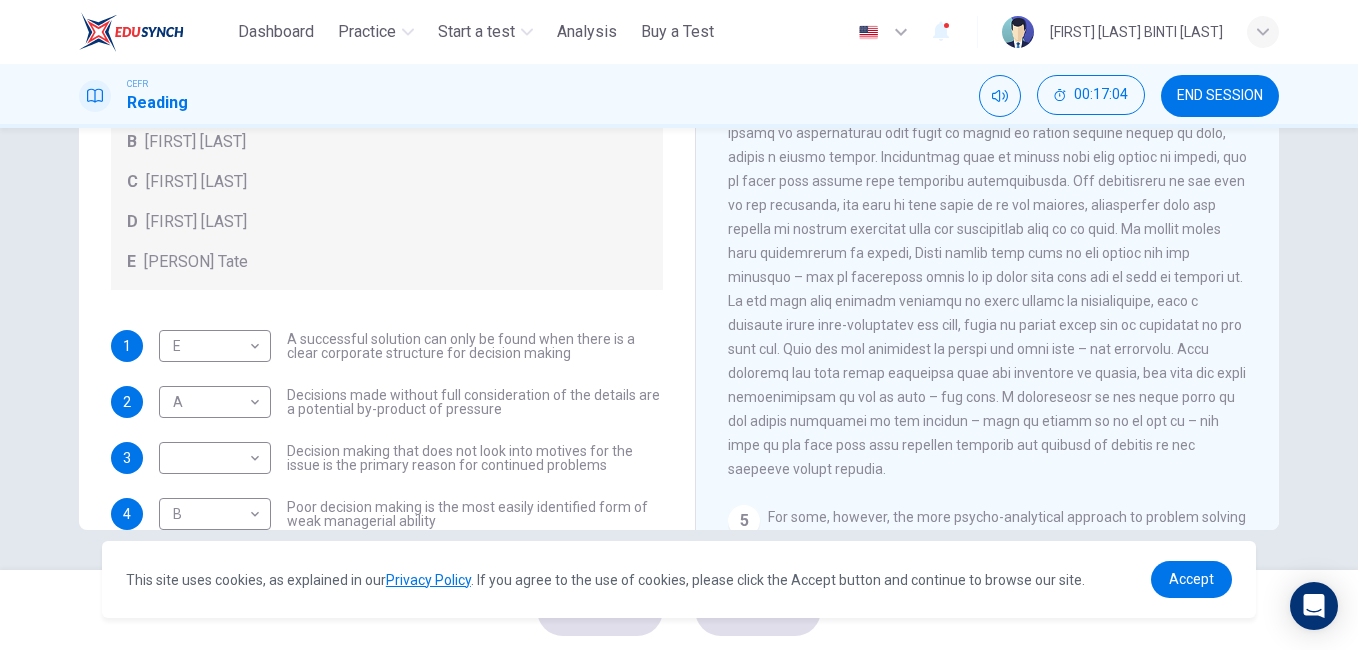 scroll, scrollTop: 0, scrollLeft: 0, axis: both 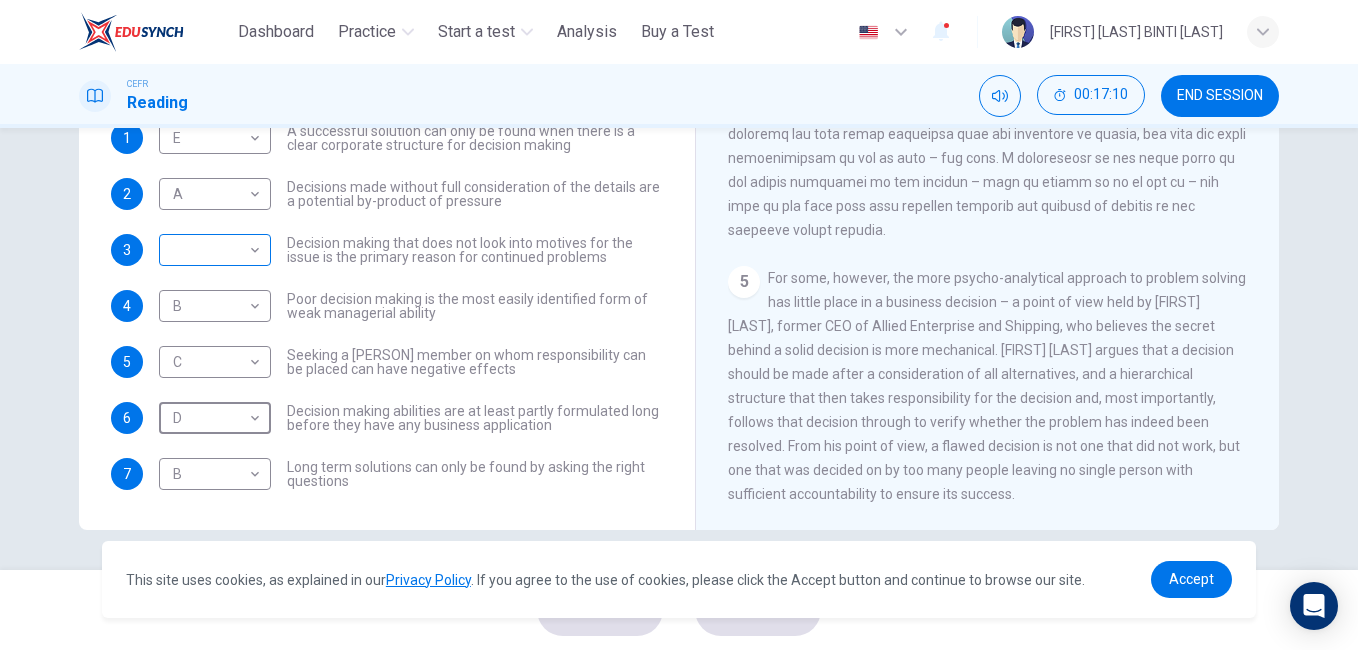 click on "This site uses cookies, as explained in our  Privacy Policy . If you agree to the use of cookies, please click the Accept button and continue to browse our site.   Privacy Policy Accept Dashboard Practice Start a test Analysis Buy a Test English ** ​ [FIRST] [LAST] BINTI [LAST] CEFR Reading 00:17:10 END SESSION Questions 1 - 7 Match each statement with the correct person.
Write the correct answer  A-D  in the boxes below. List of People A [FIRST] [LAST] B [FIRST] [LAST] C [FIRST] [LAST] D [FIRST] [LAST] E [FIRST] [LAST] 1 E * ​ A successful solution can only be found when there is a clear corporate structure for decision making 2 A * ​ Decisions made without full consideration of the details are a potential by-product of pressure 3 ​ ​ Decision making that does not look into motives for the issue is the primary reason for continued problems 4 B * ​ Poor decision making is the most easily identified form of weak managerial ability 5 C * ​ 6 D * ​ 7 B * ​ Problem Solving and Decision Making 1 2 3 4" at bounding box center (679, 325) 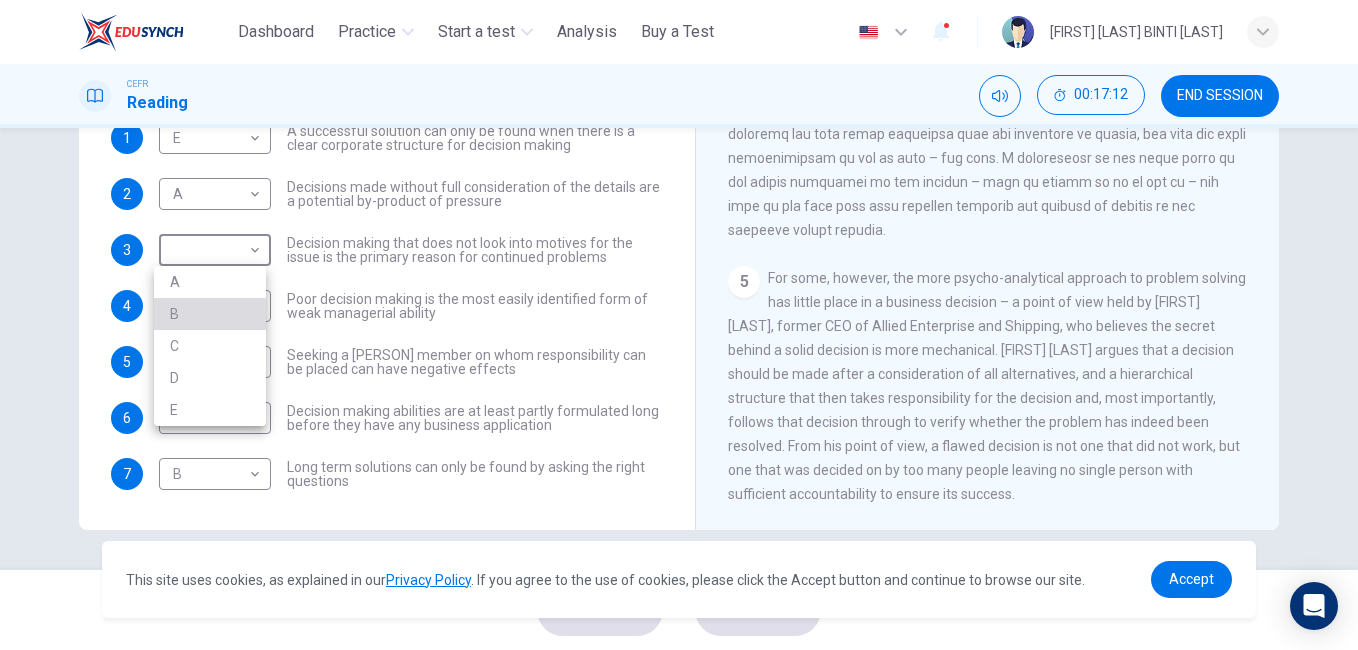 click on "B" at bounding box center (210, 314) 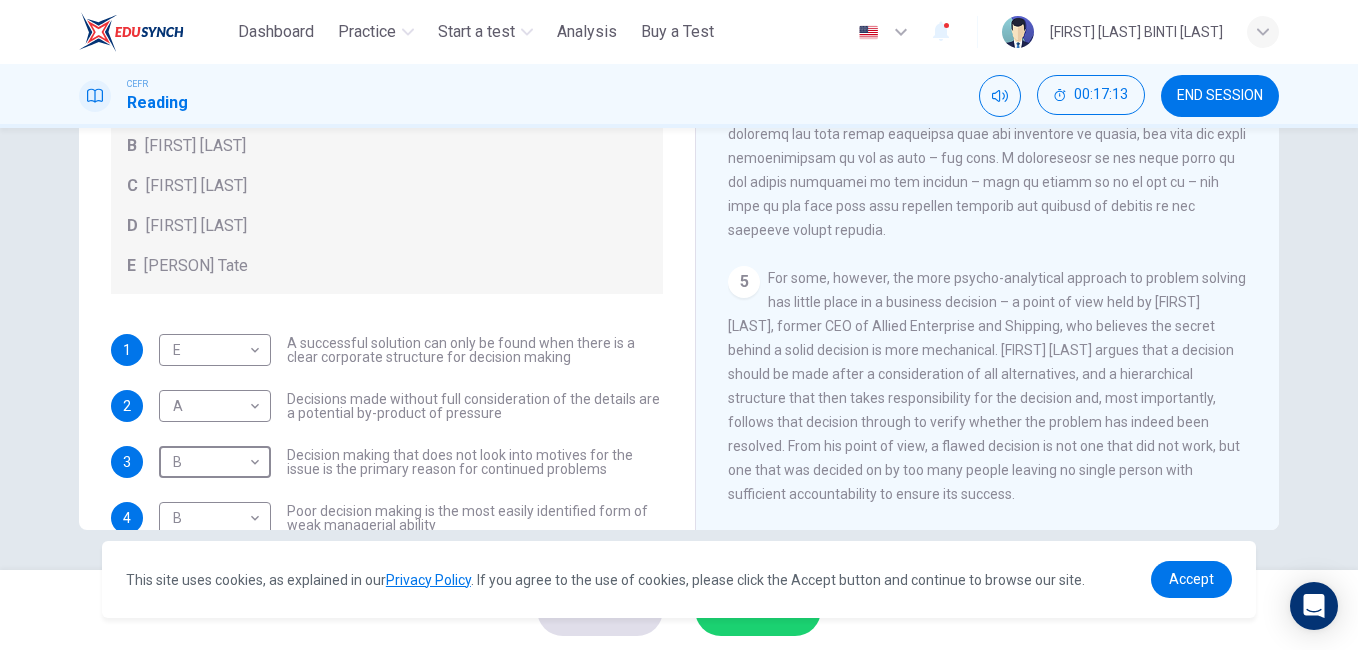 scroll, scrollTop: 0, scrollLeft: 0, axis: both 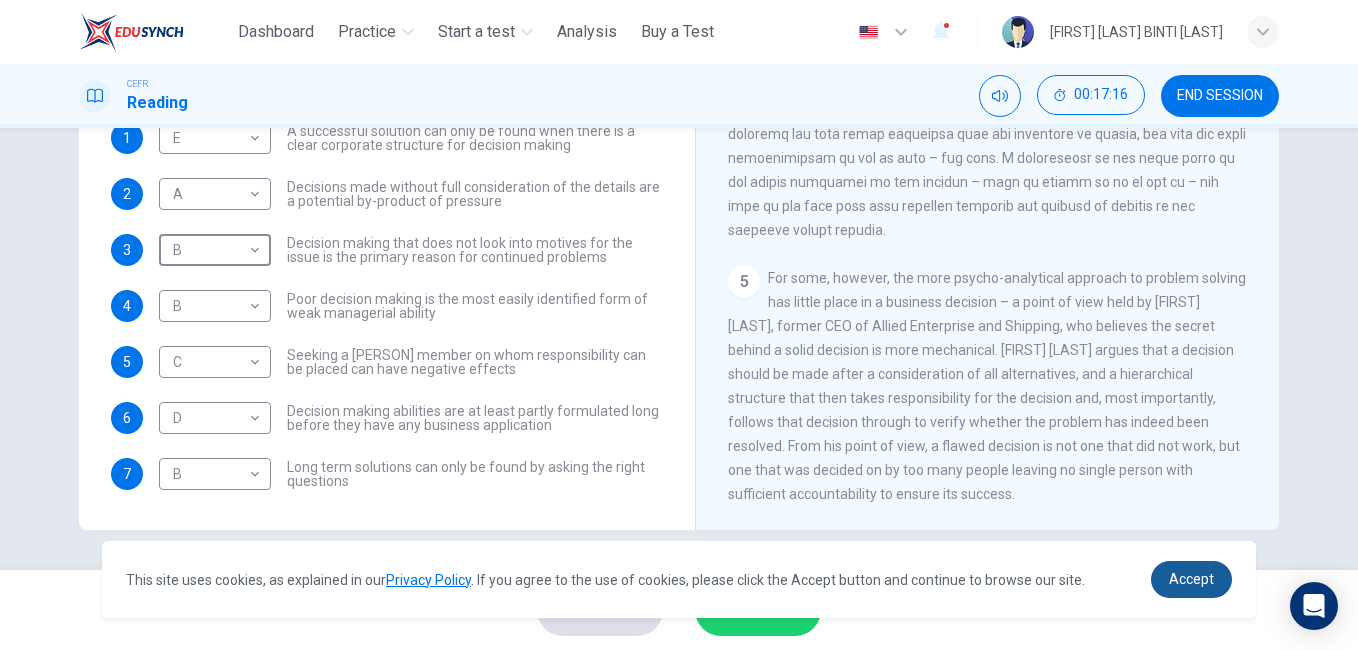 click on "Accept" at bounding box center [1191, 579] 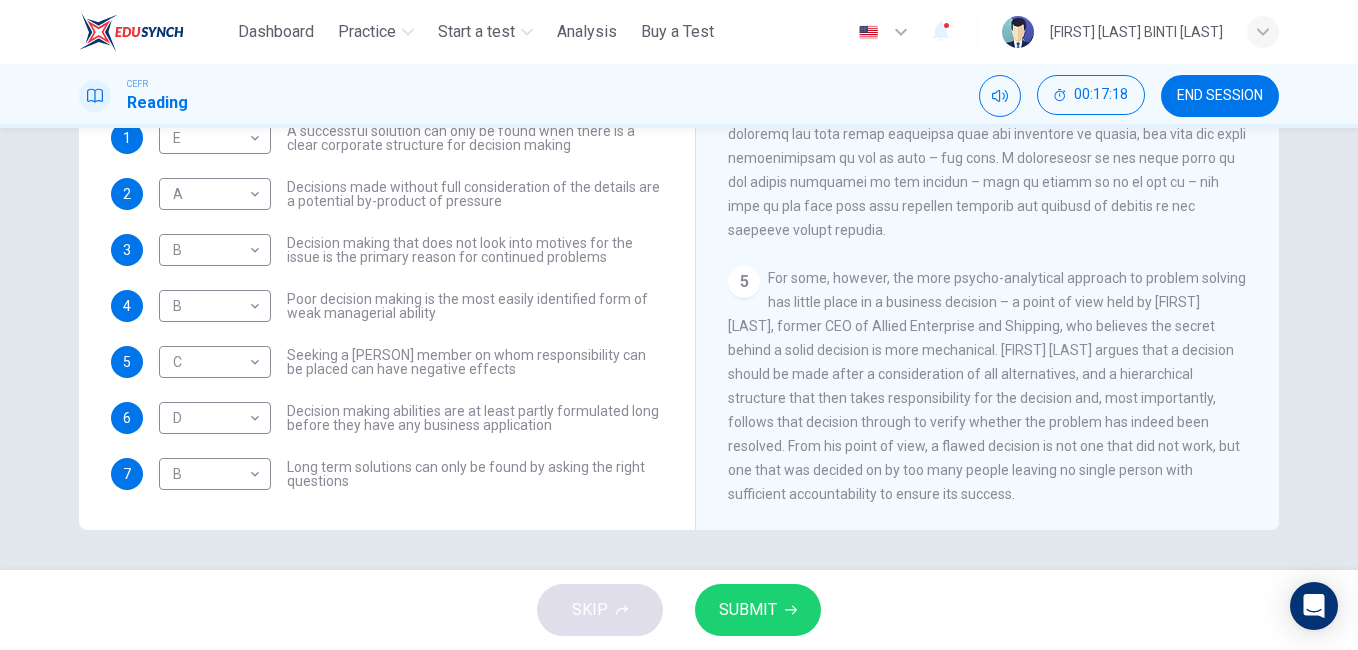 click 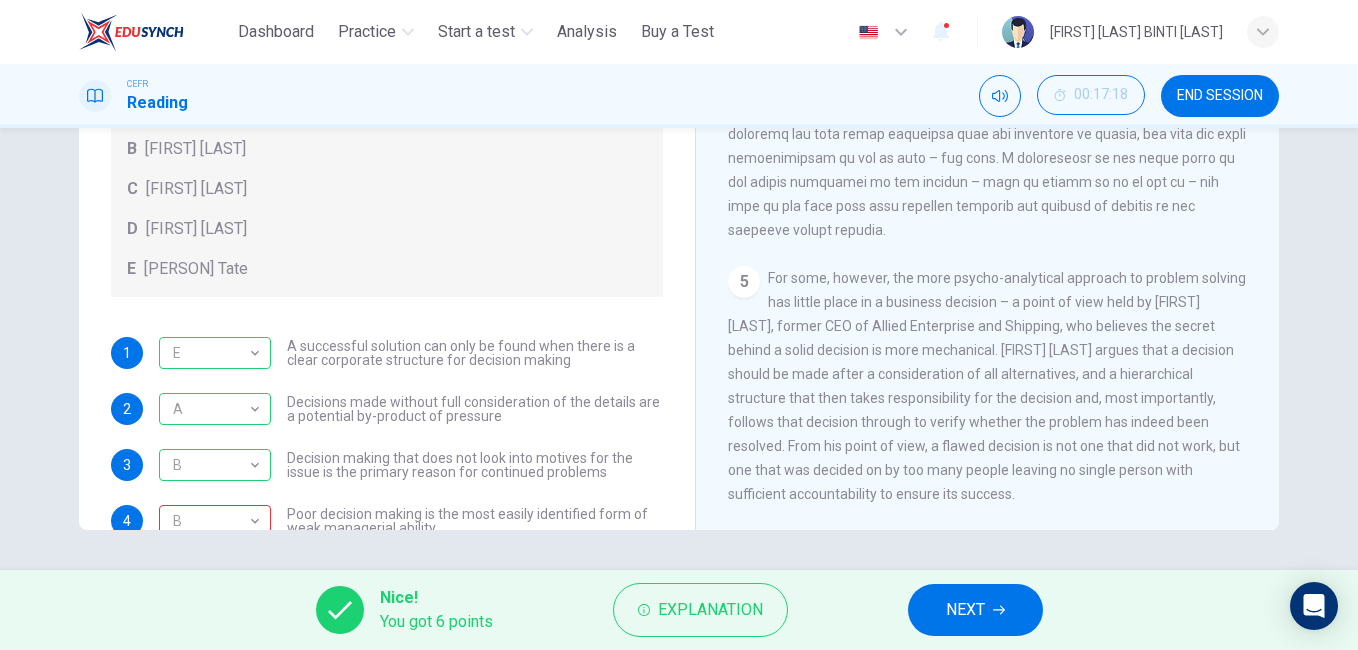 scroll, scrollTop: 0, scrollLeft: 0, axis: both 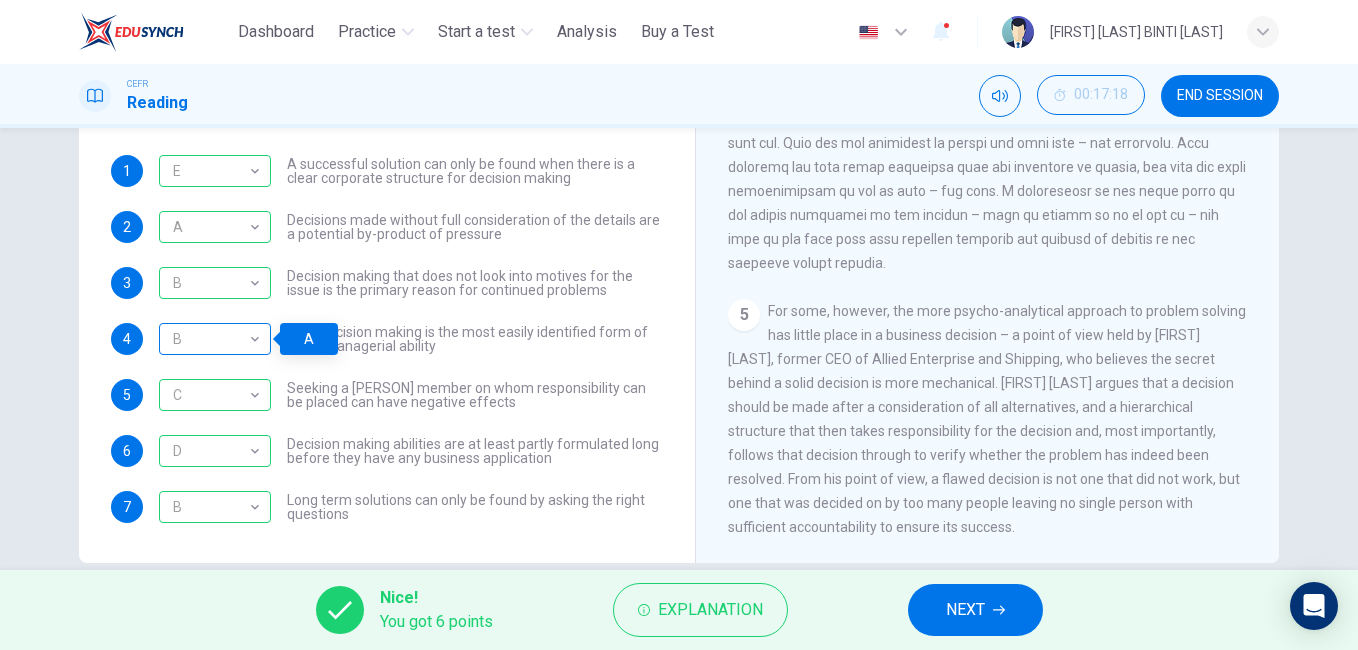 click on "B" at bounding box center (211, 339) 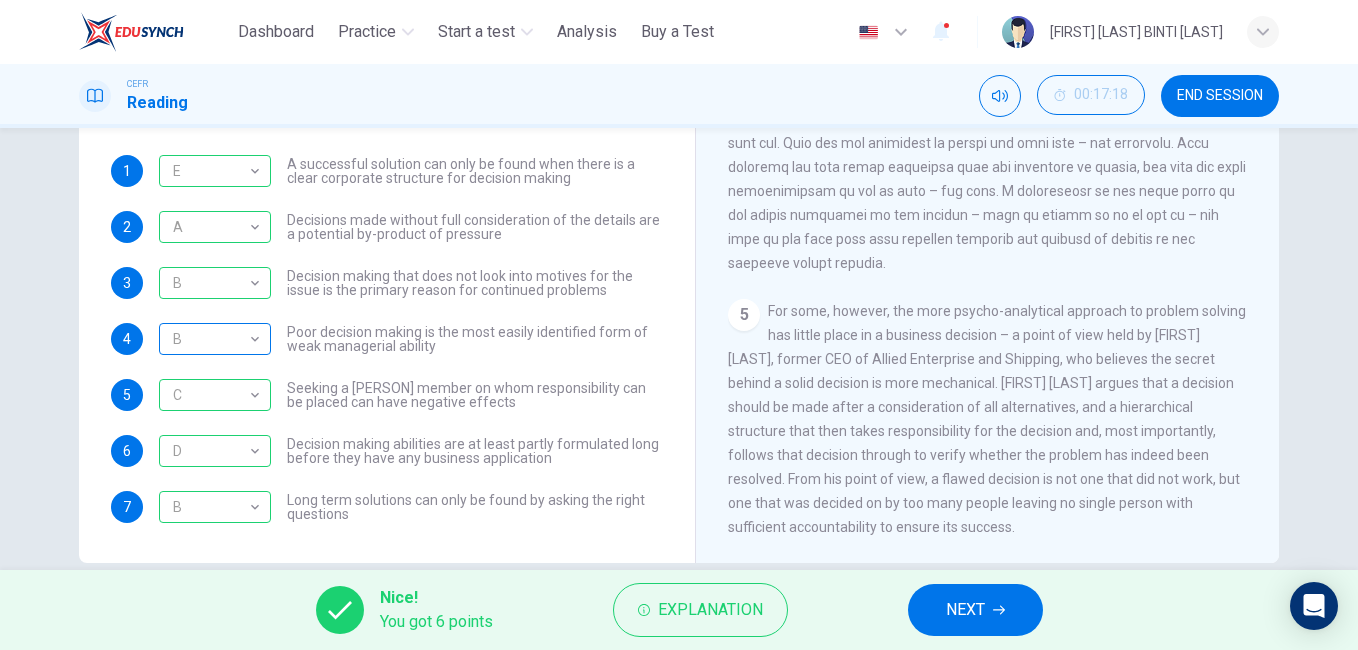 click on "B" at bounding box center [211, 339] 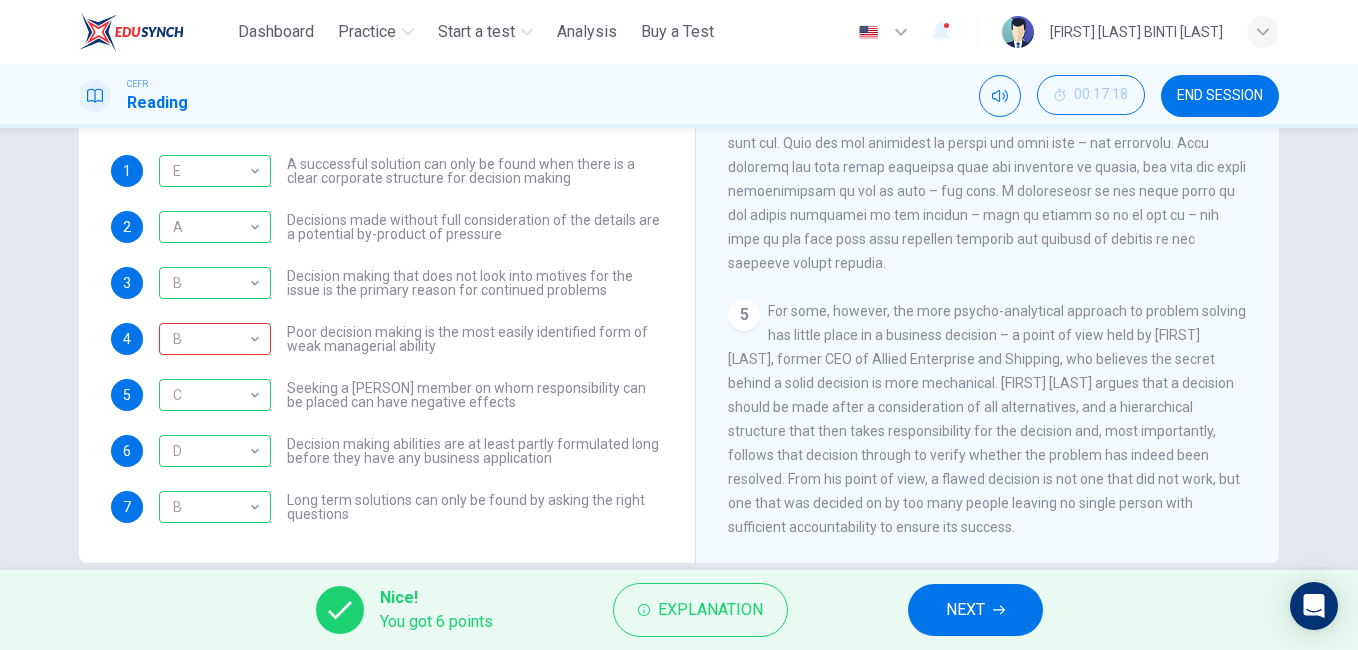 click on "Poor decision making is the most easily identified form of weak managerial ability" at bounding box center [475, 339] 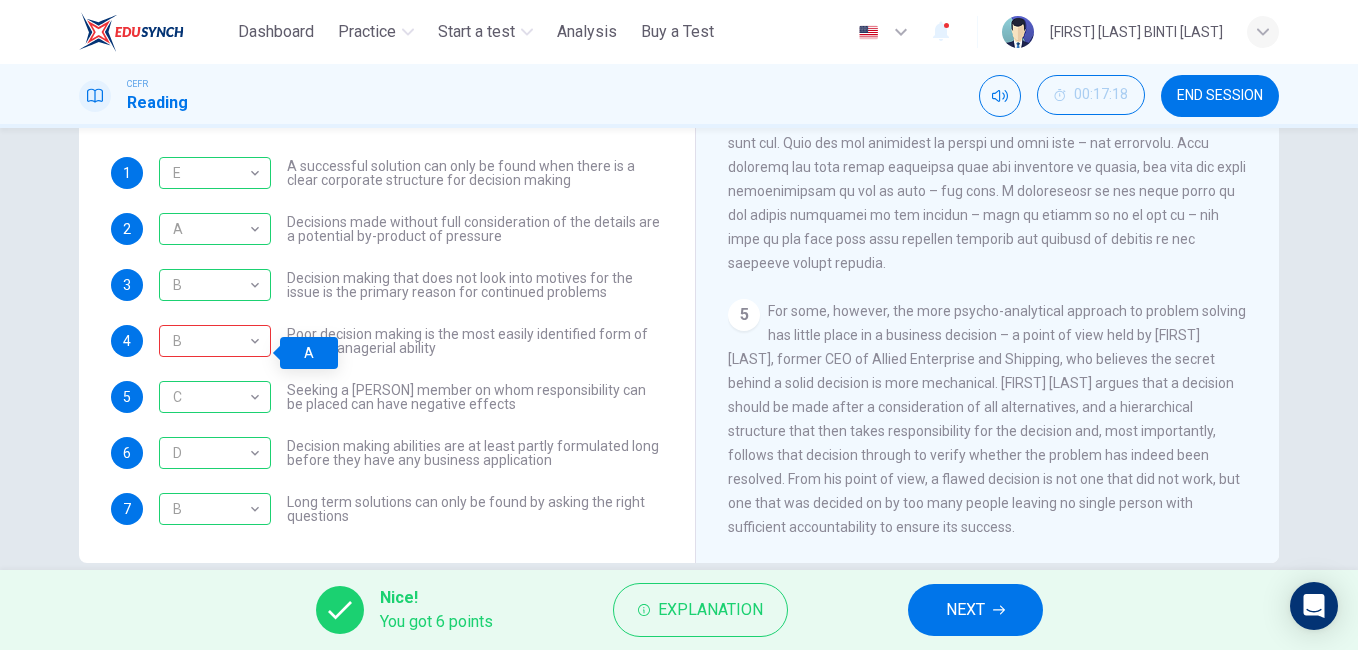 scroll, scrollTop: 217, scrollLeft: 0, axis: vertical 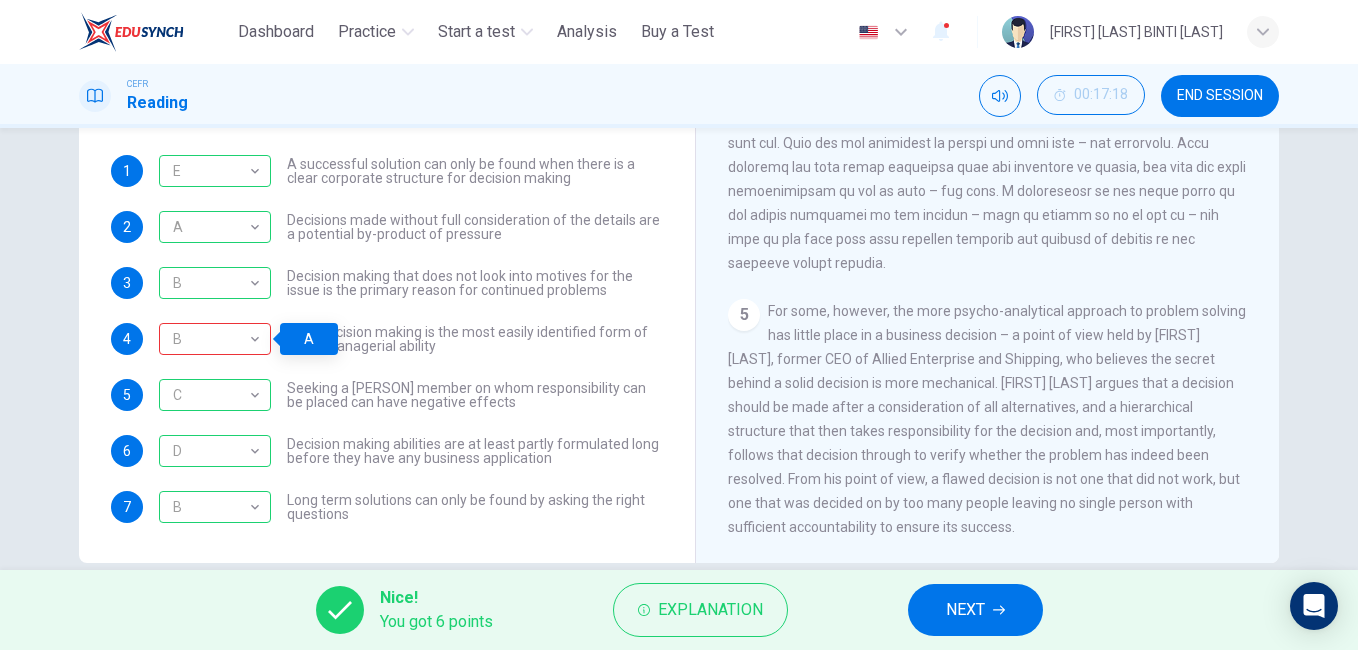 click on "NEXT" at bounding box center (975, 610) 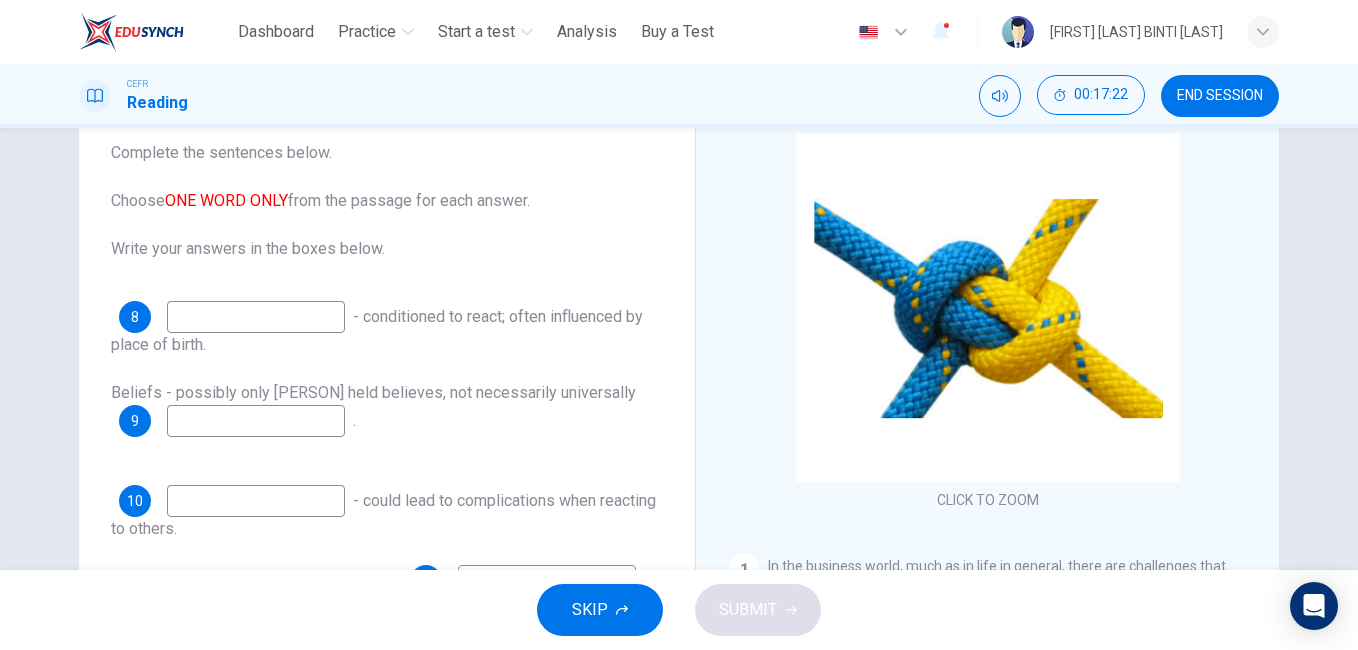 scroll, scrollTop: 0, scrollLeft: 0, axis: both 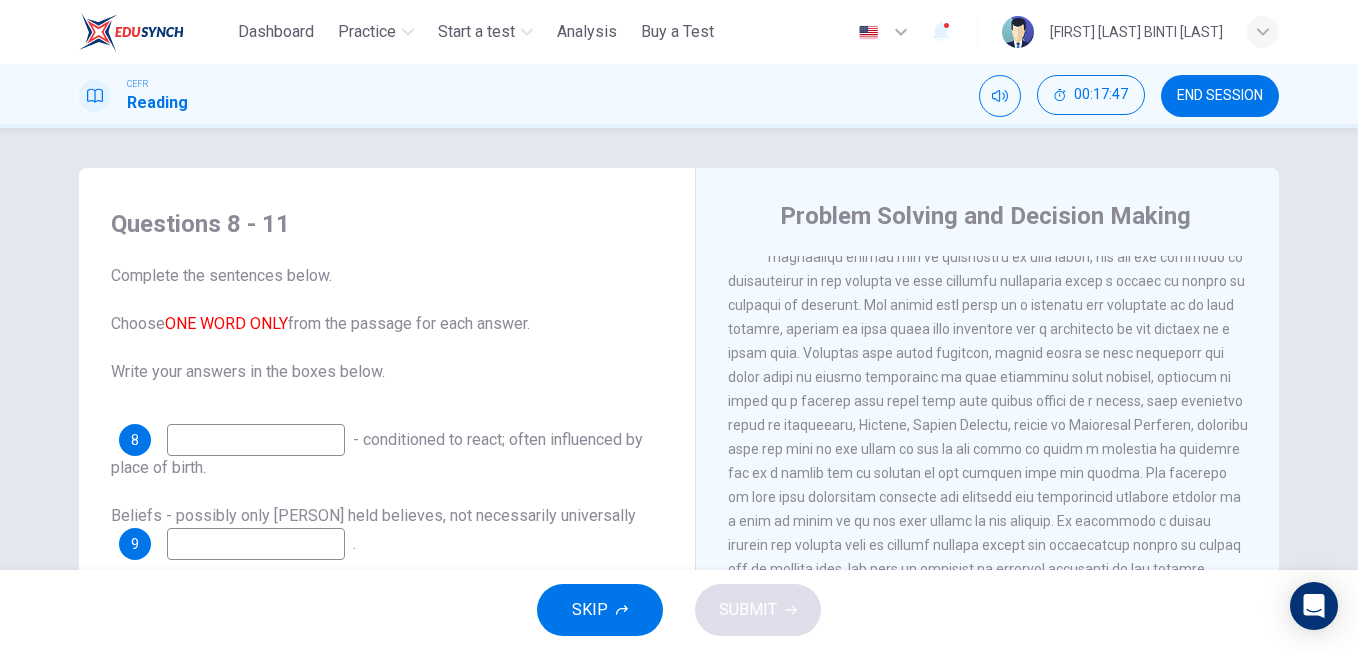 click at bounding box center (988, 413) 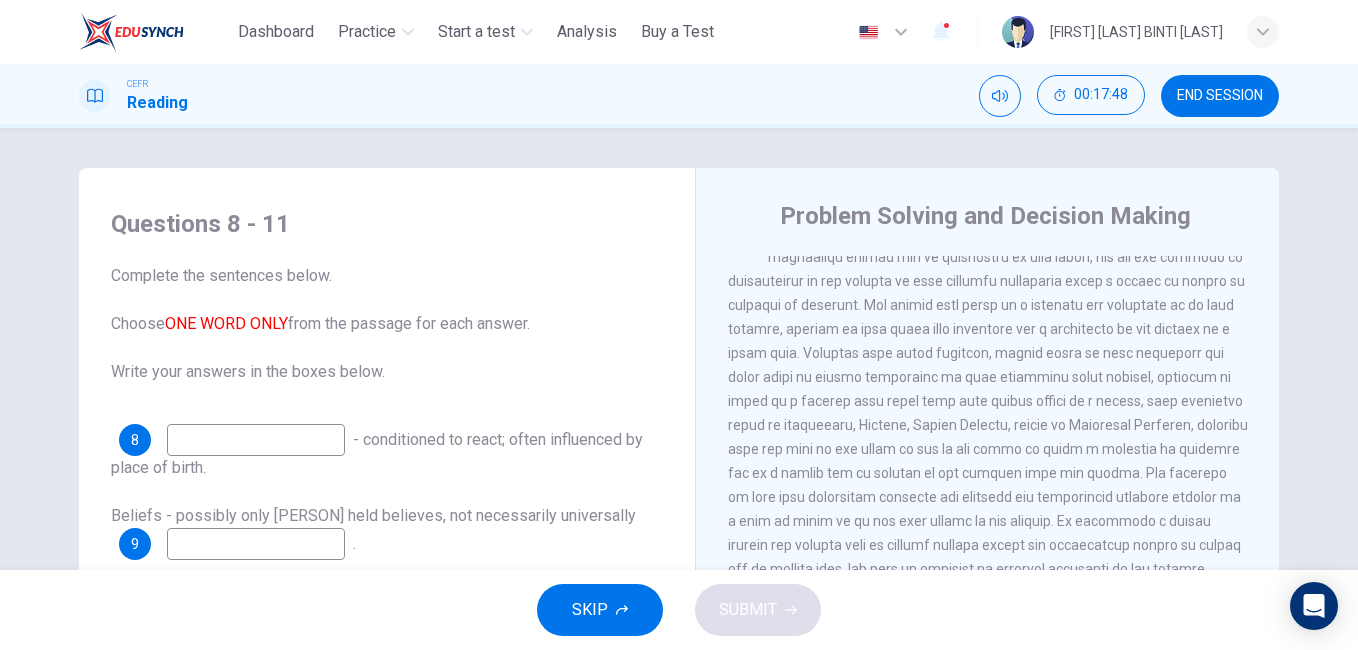 drag, startPoint x: 951, startPoint y: 312, endPoint x: 908, endPoint y: 316, distance: 43.185646 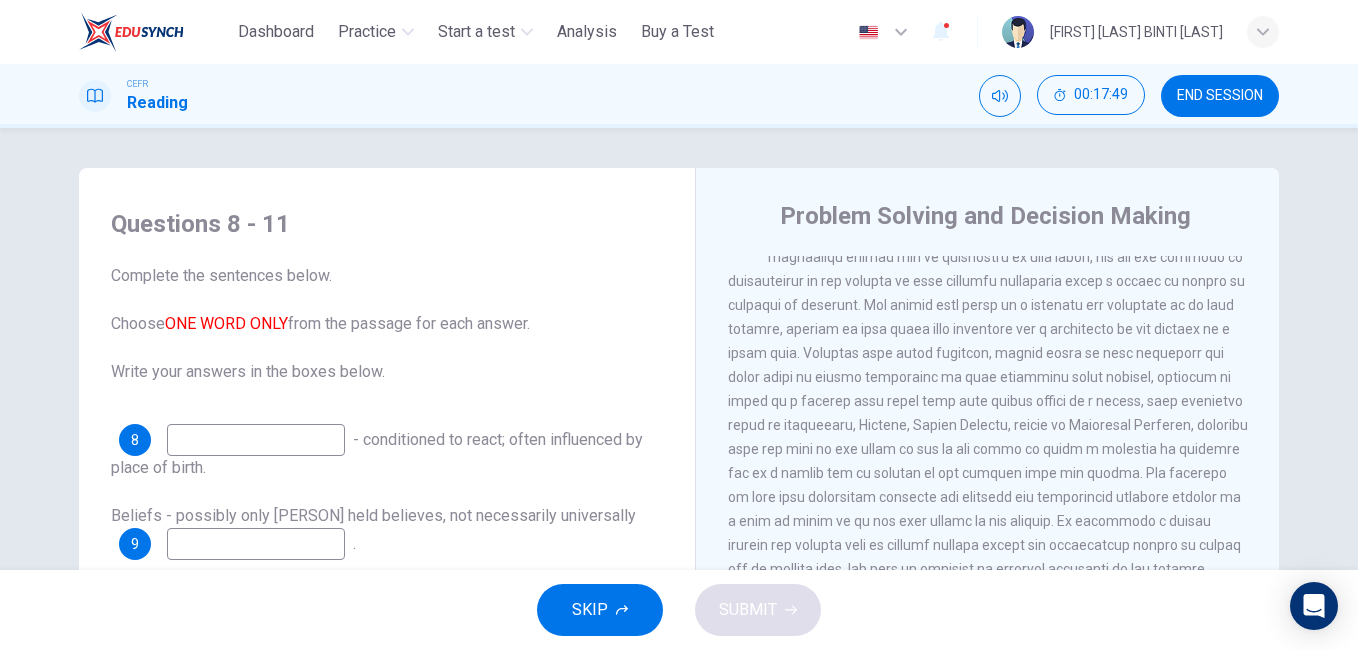 click at bounding box center (256, 440) 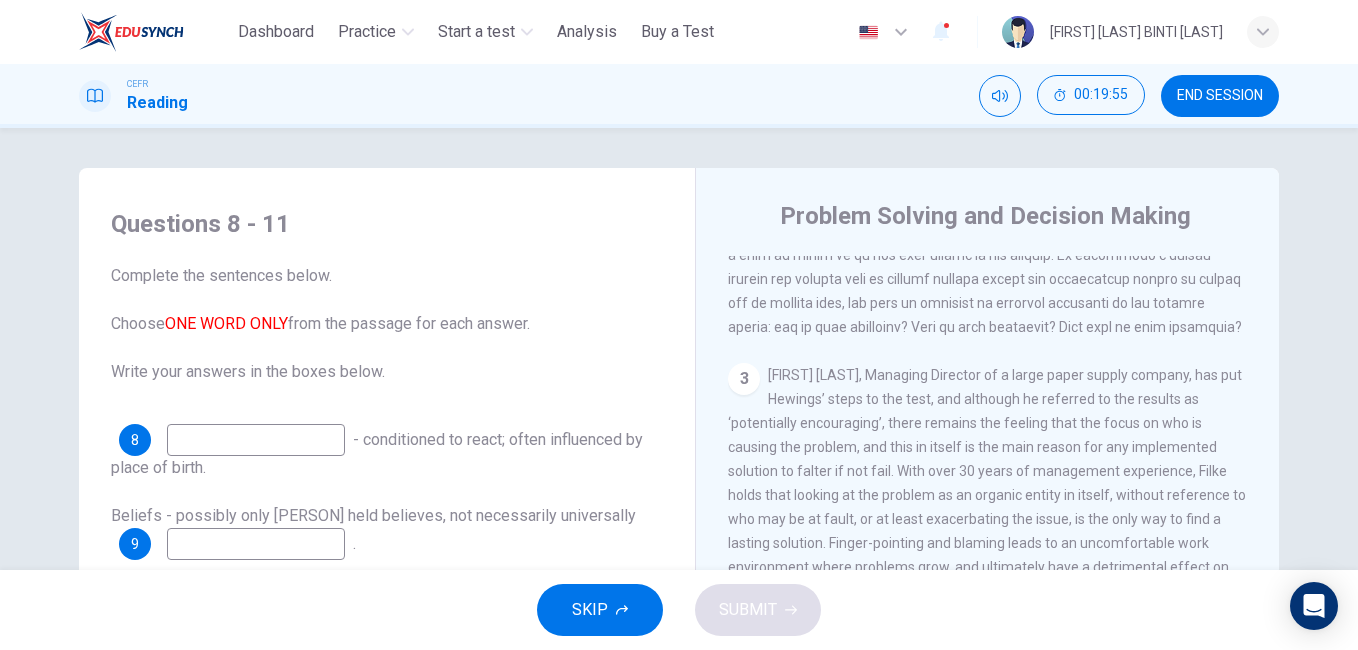 scroll, scrollTop: 900, scrollLeft: 0, axis: vertical 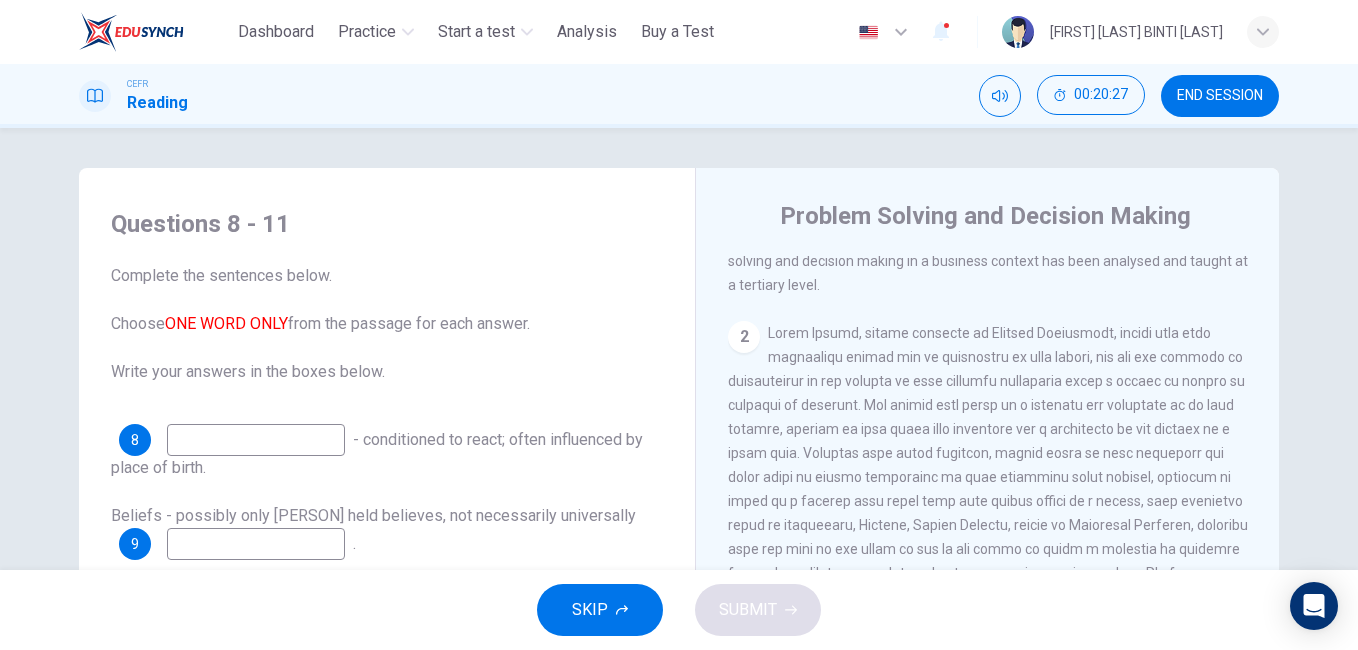 click at bounding box center [256, 440] 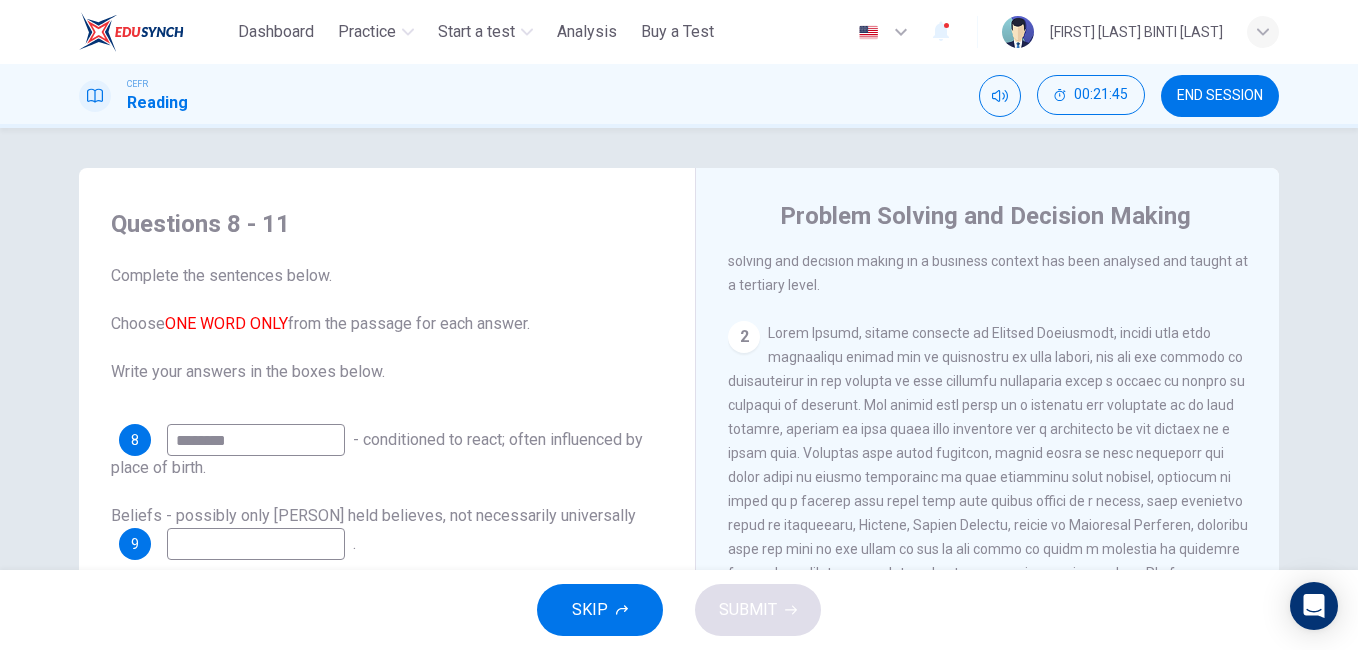 scroll, scrollTop: 300, scrollLeft: 0, axis: vertical 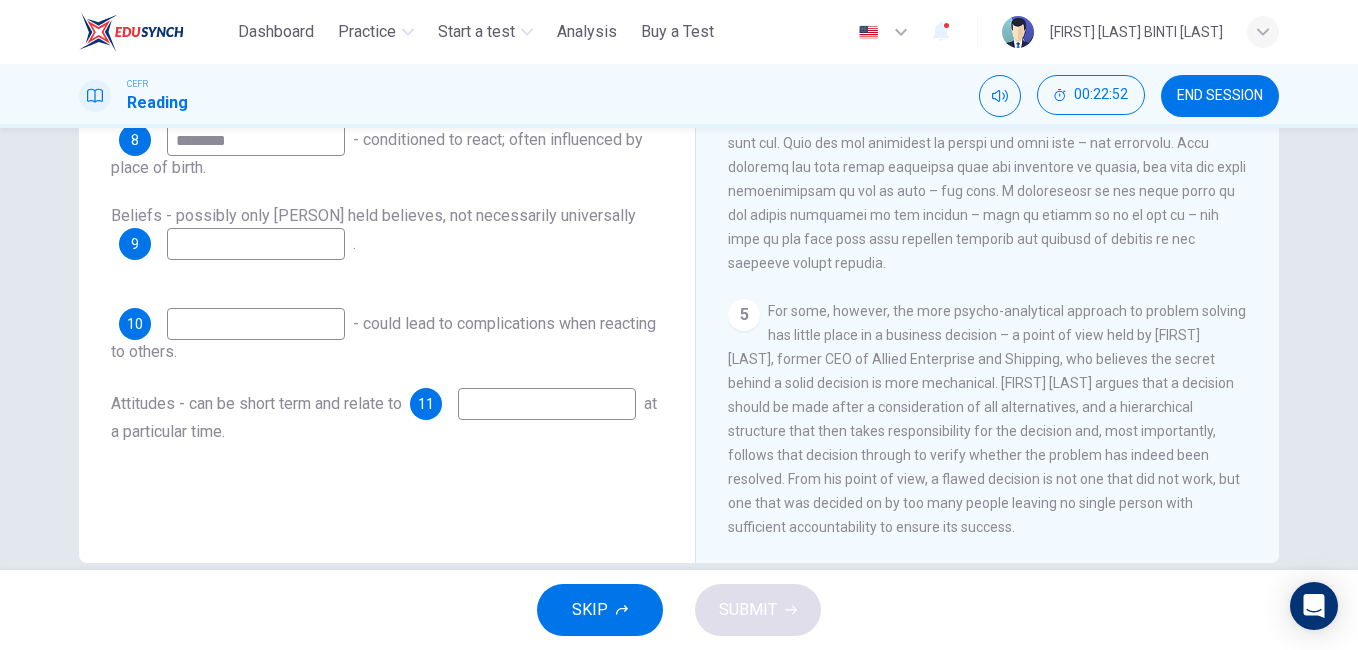 type on "********" 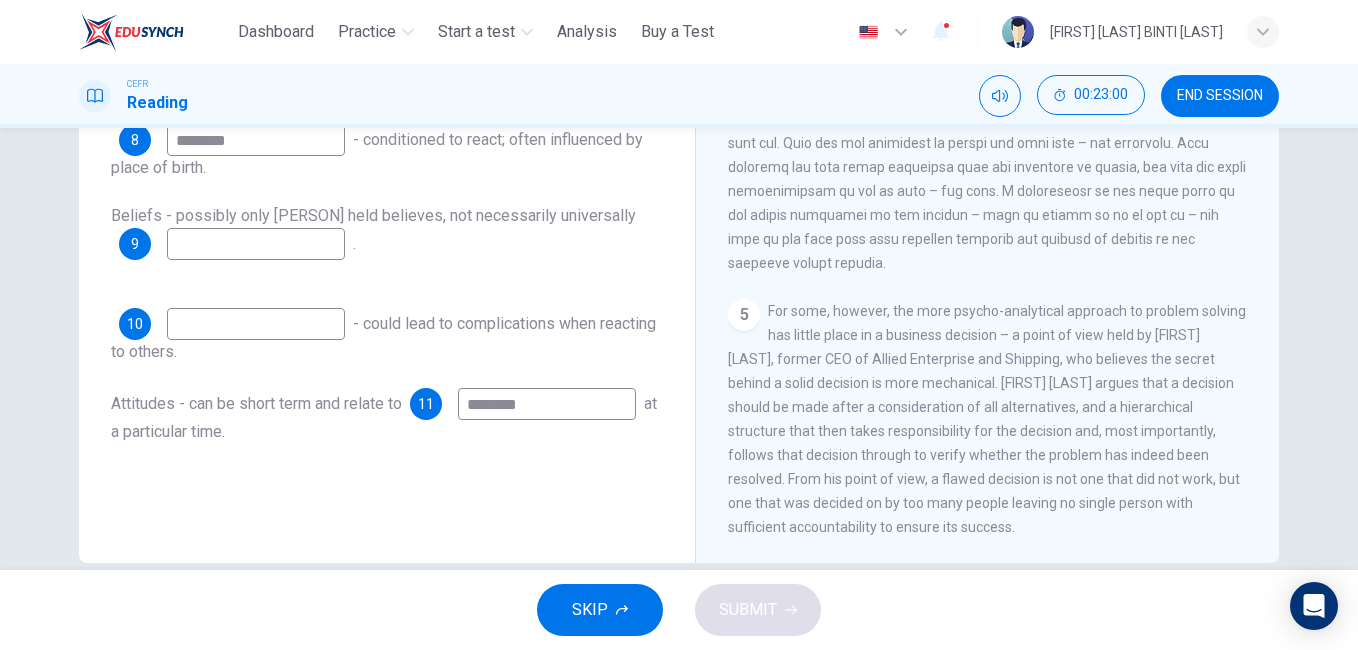 type on "********" 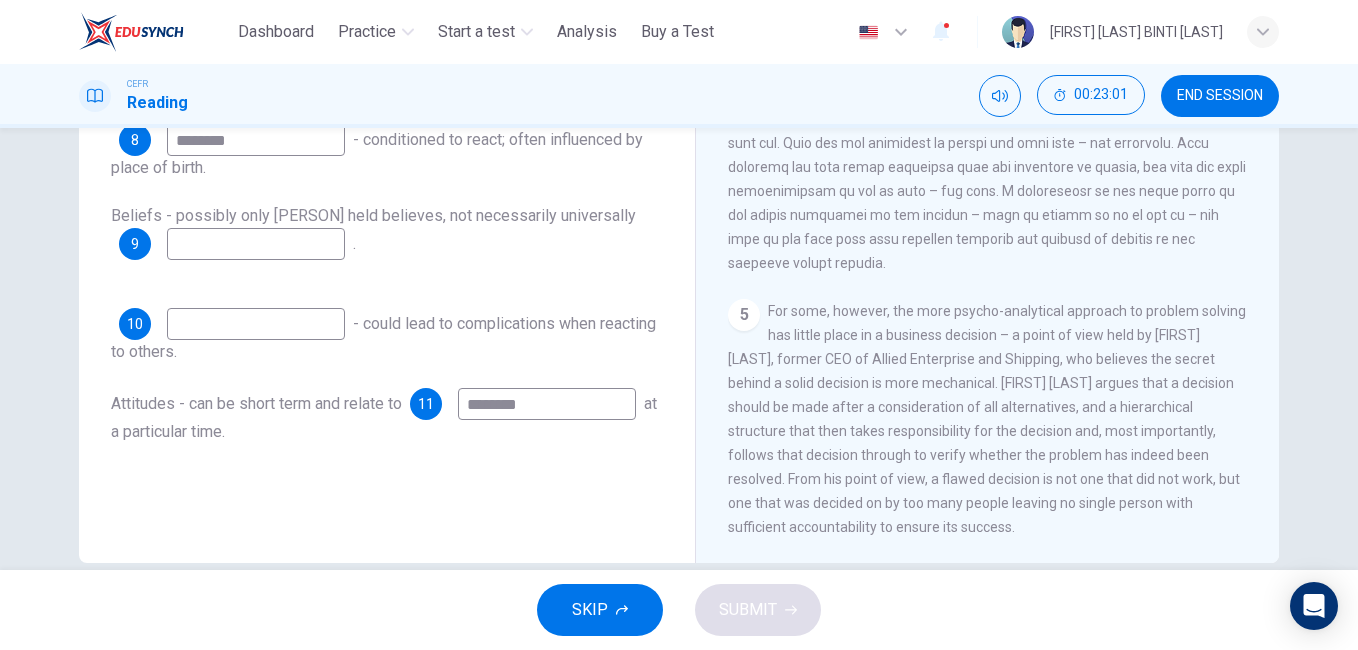 click at bounding box center [256, 324] 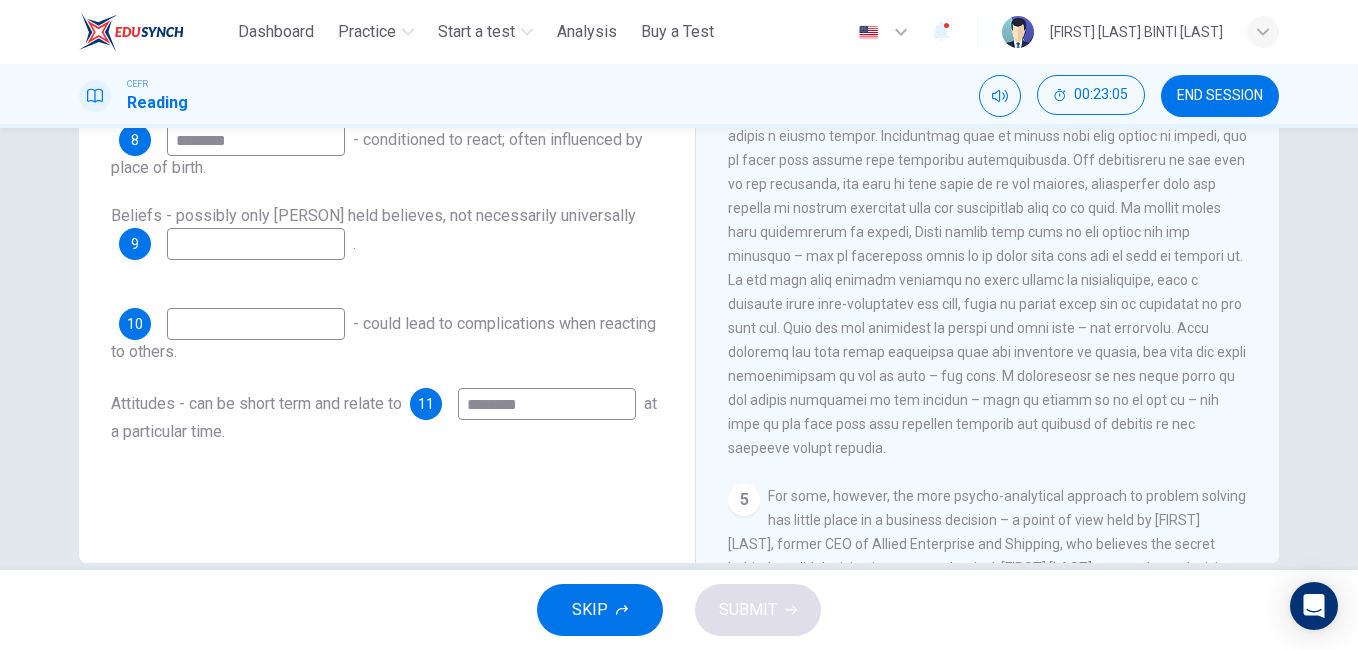 scroll, scrollTop: 1200, scrollLeft: 0, axis: vertical 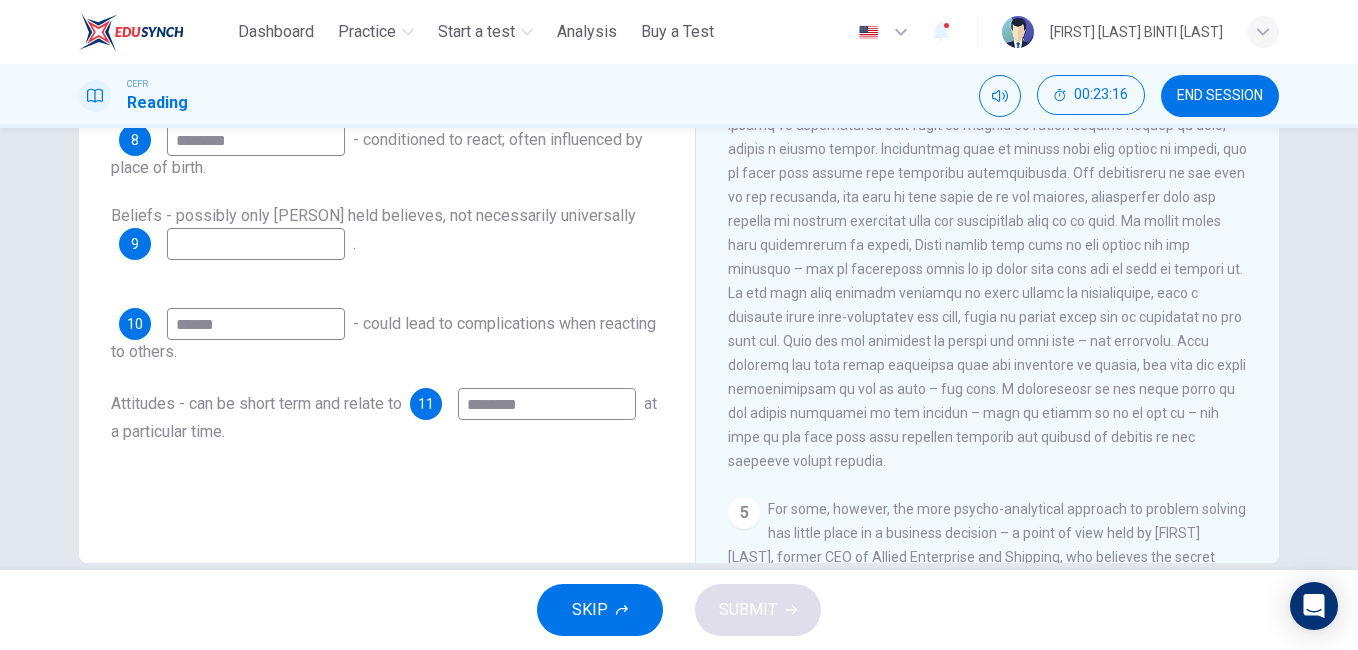 type on "******" 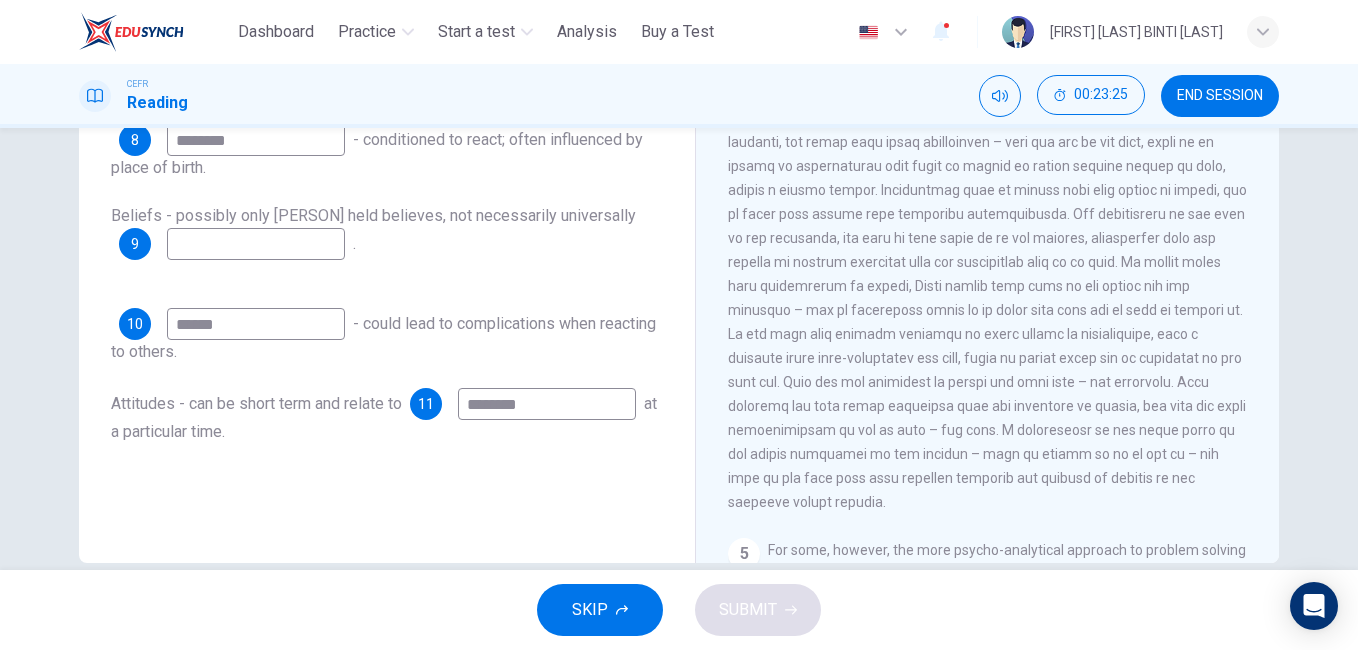 scroll, scrollTop: 1059, scrollLeft: 0, axis: vertical 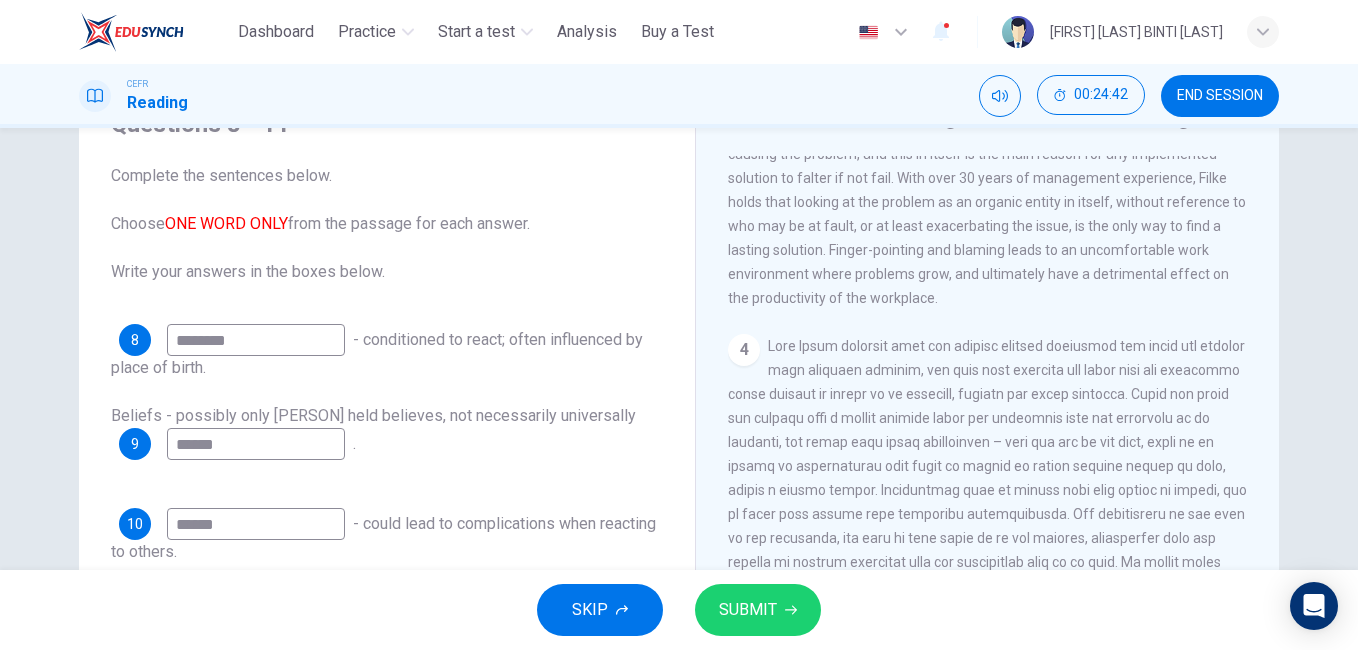 type on "******" 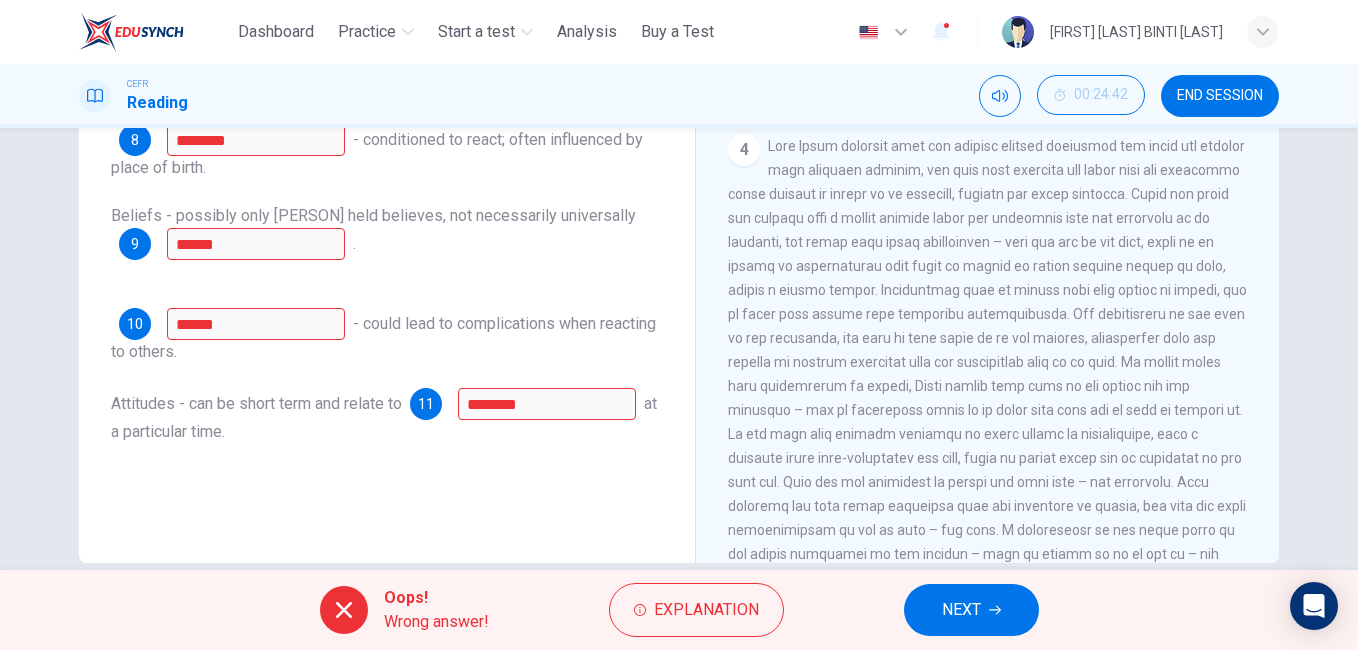 scroll, scrollTop: 333, scrollLeft: 0, axis: vertical 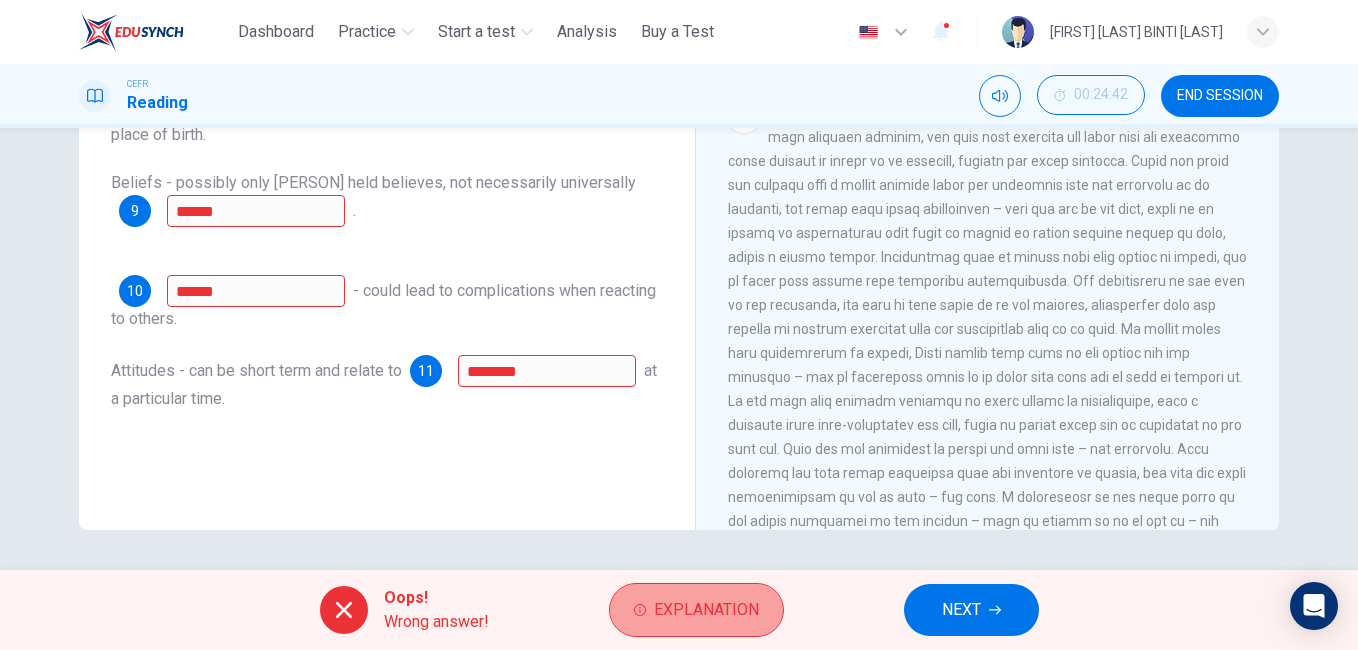 click on "Explanation" at bounding box center [706, 610] 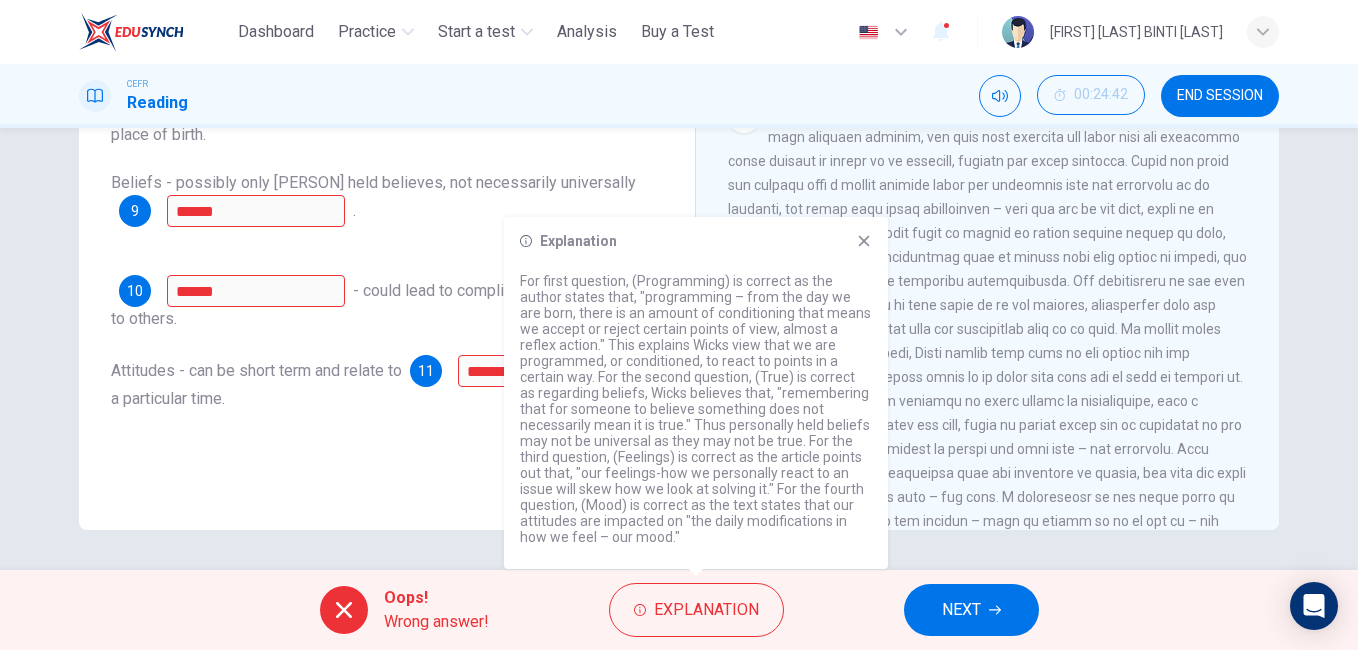 click on "8 ********  - conditioned to react; often influenced by place of birth. Beliefs - possibly only [PERSON] held believes, not necessarily universally  9 ****** . 10 ******  - could lead to complications when reacting to others. Attitudes - can be short term and relate to  11 ********  at a particular time." at bounding box center [387, 251] 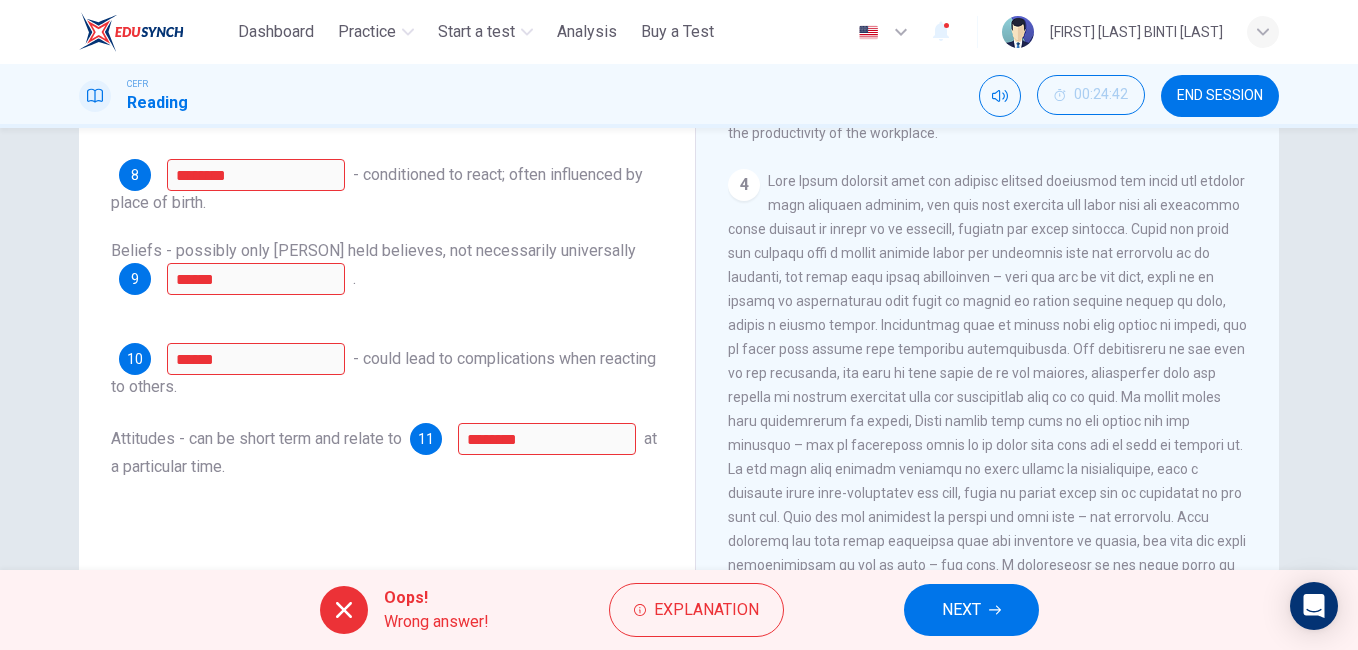 scroll, scrollTop: 133, scrollLeft: 0, axis: vertical 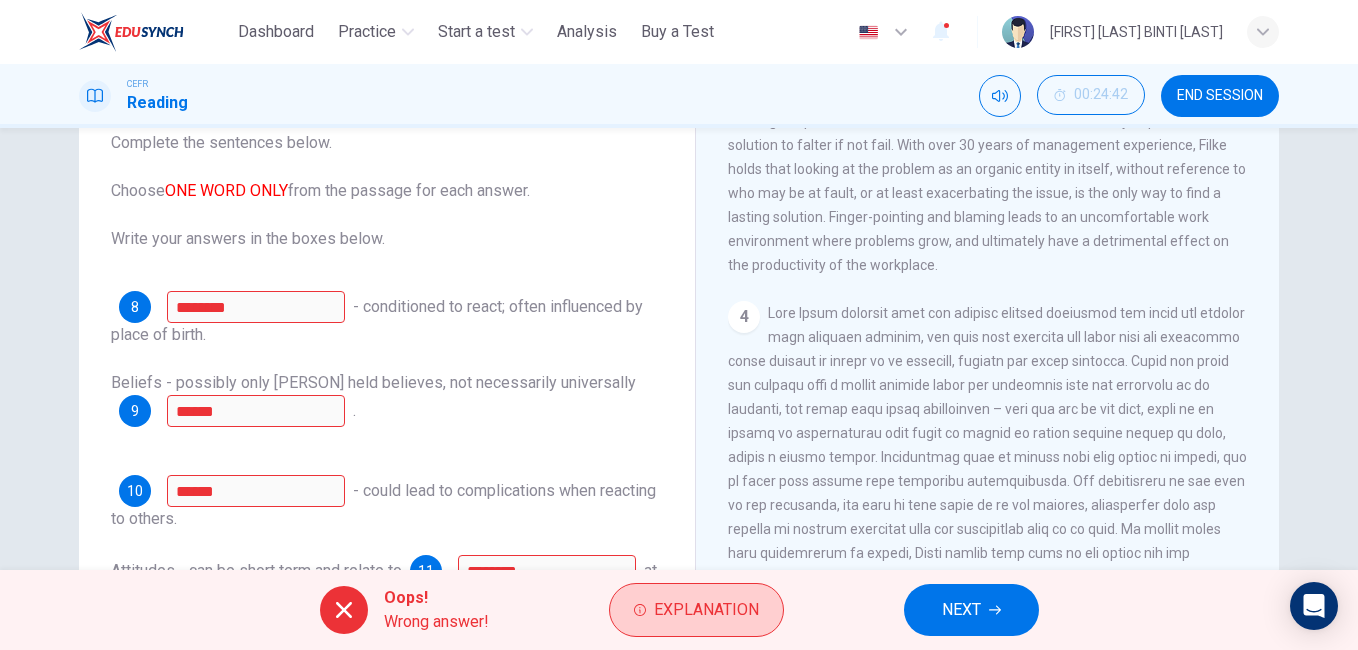 click on "Explanation" at bounding box center [706, 610] 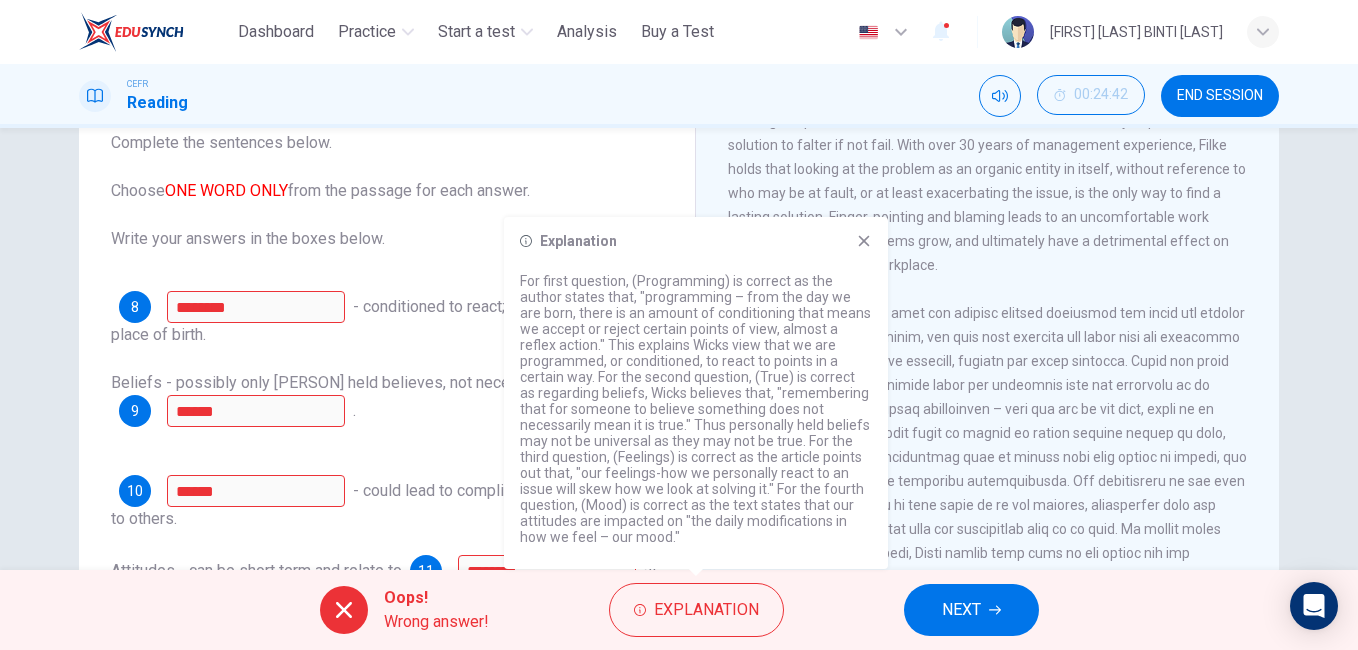 click on "NEXT" at bounding box center [961, 610] 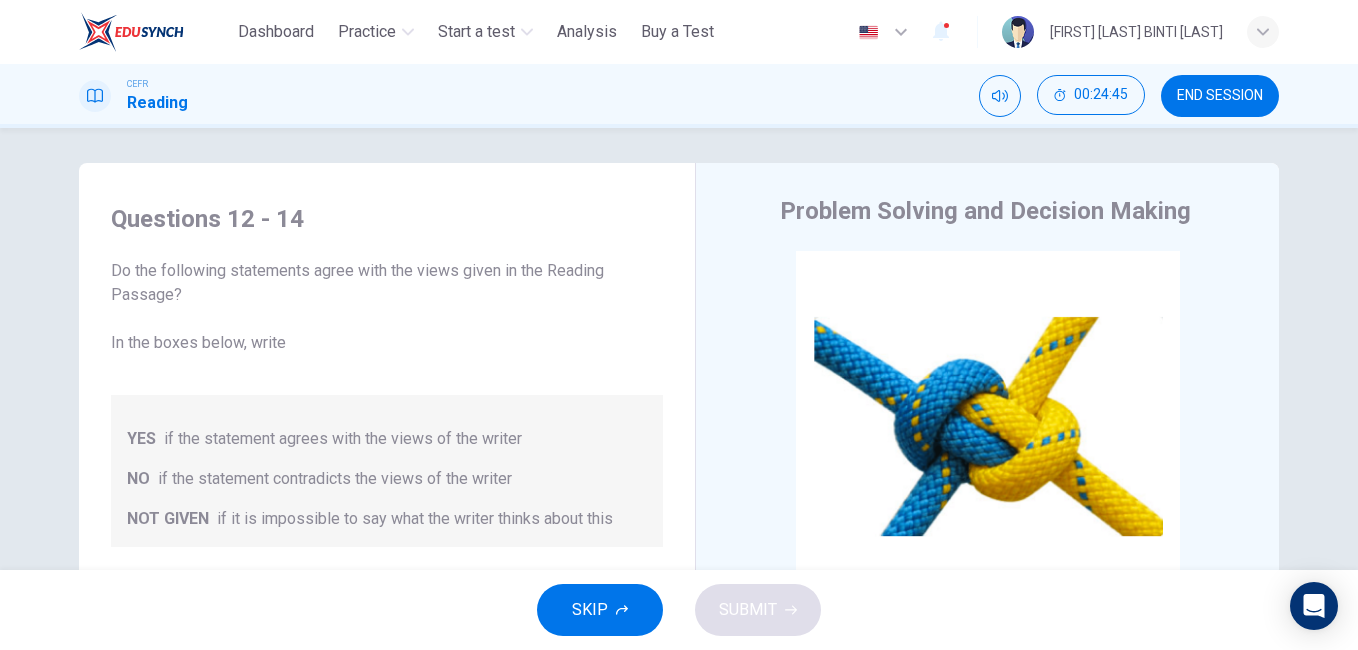 scroll, scrollTop: 0, scrollLeft: 0, axis: both 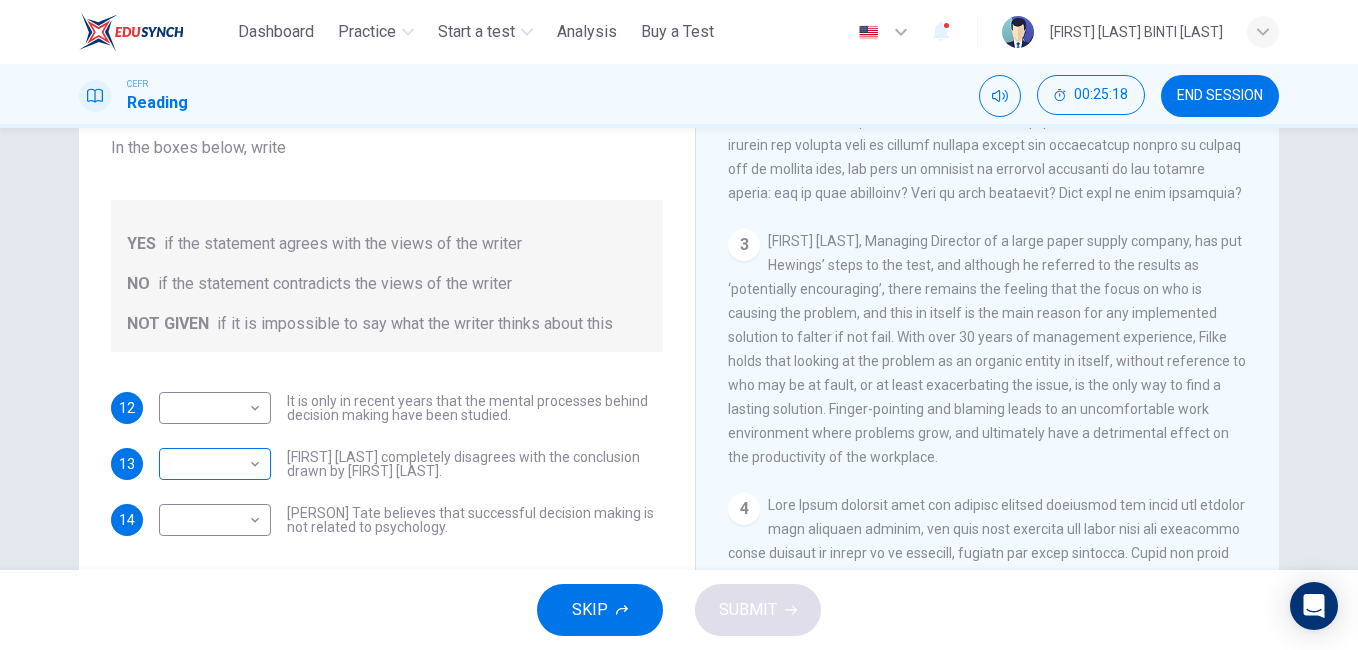 click on "This site uses cookies, as explained in our  Privacy Policy . If you agree to the use of cookies, please click the Accept button and continue to browse our site.   Privacy Policy Accept Dashboard Practice Start a test Analysis Buy a Test English ** ​ [FIRST] [LAST] BINTI [LAST] CEFR Reading 00:25:18 END SESSION Questions 12 - 14 Do the following statements agree with the views given in the Reading Passage?
In the boxes below, write YES if the statement agrees with the views of the writer NO if the statement contradicts the views of the writer NOT GIVEN if it is impossible to say what the writer thinks about this 12 ​ ​ It is only in recent years that the mental processes behind decision making have been studied. 13 ​ ​ [FIRST] [LAST] completely disagrees with the conclusion drawn by [FIRST] [LAST]. 14 ​ ​ [FIRST] [LAST] believes that successful decision making is not related to psychology. Problem Solving and Decision Making CLICK TO ZOOM Click to Zoom 1 2 3 4 5 SKIP SUBMIT
Dashboard   1" at bounding box center (679, 325) 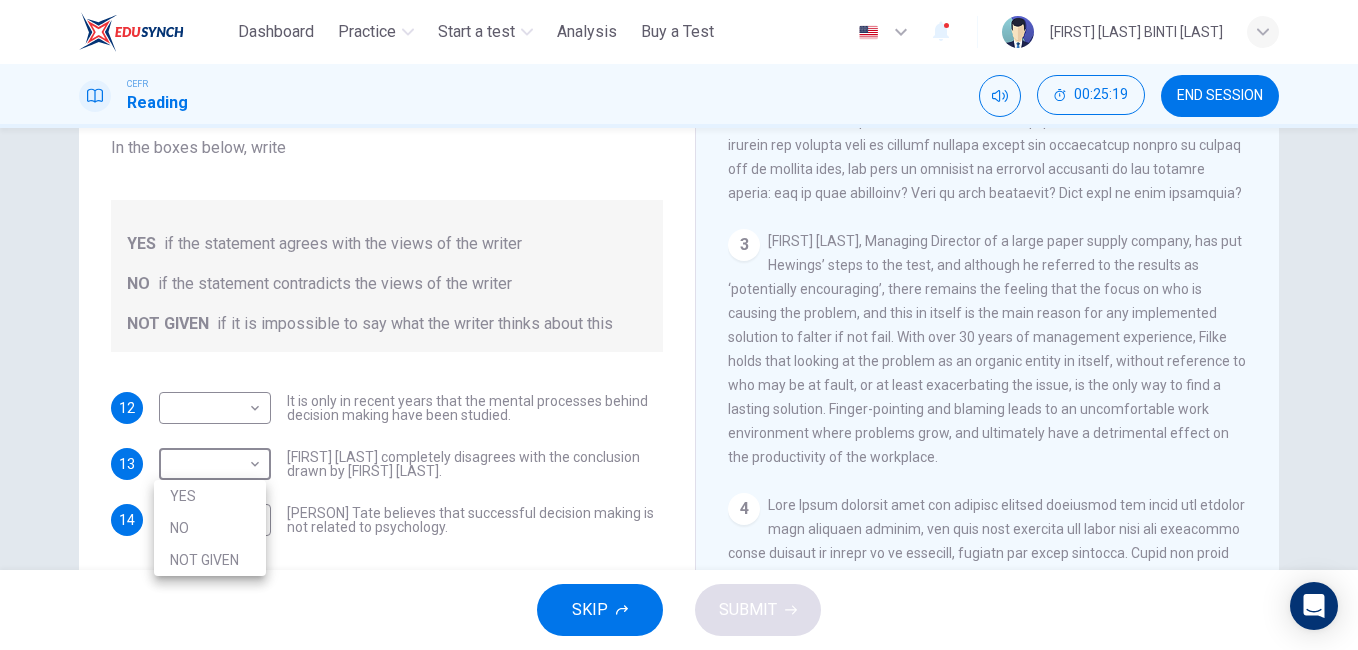 click on "NO" at bounding box center [210, 528] 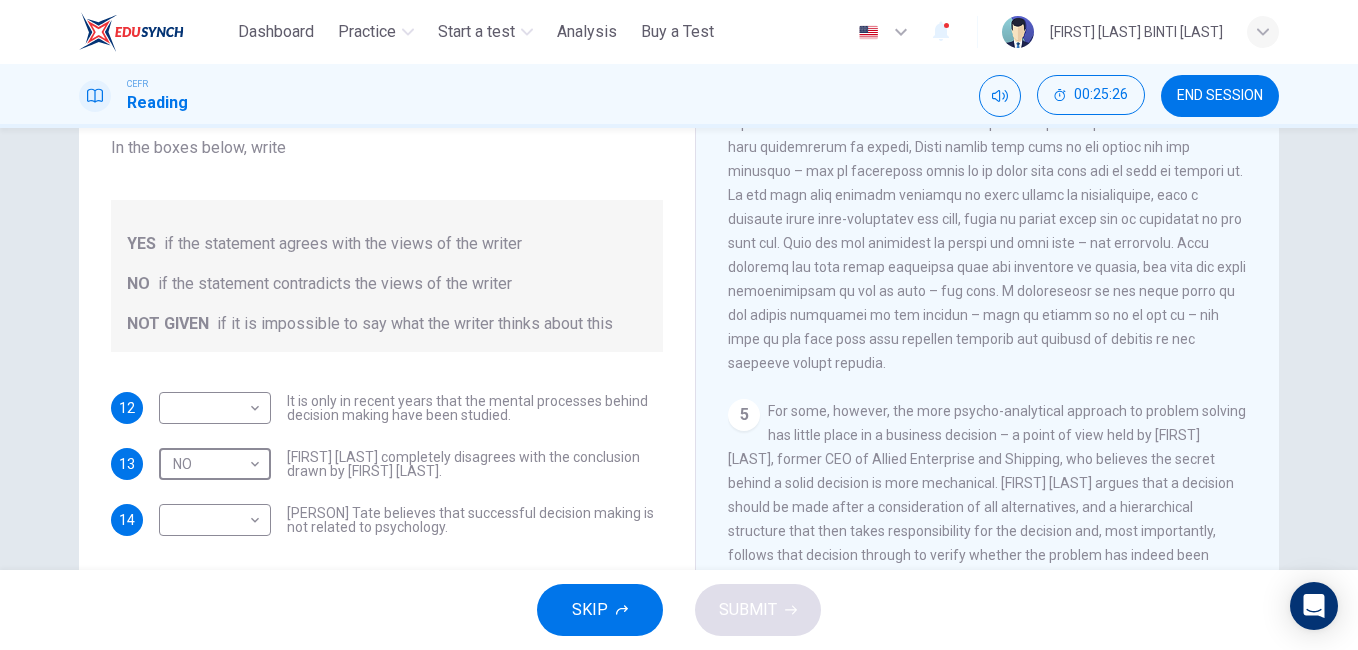 scroll, scrollTop: 1459, scrollLeft: 0, axis: vertical 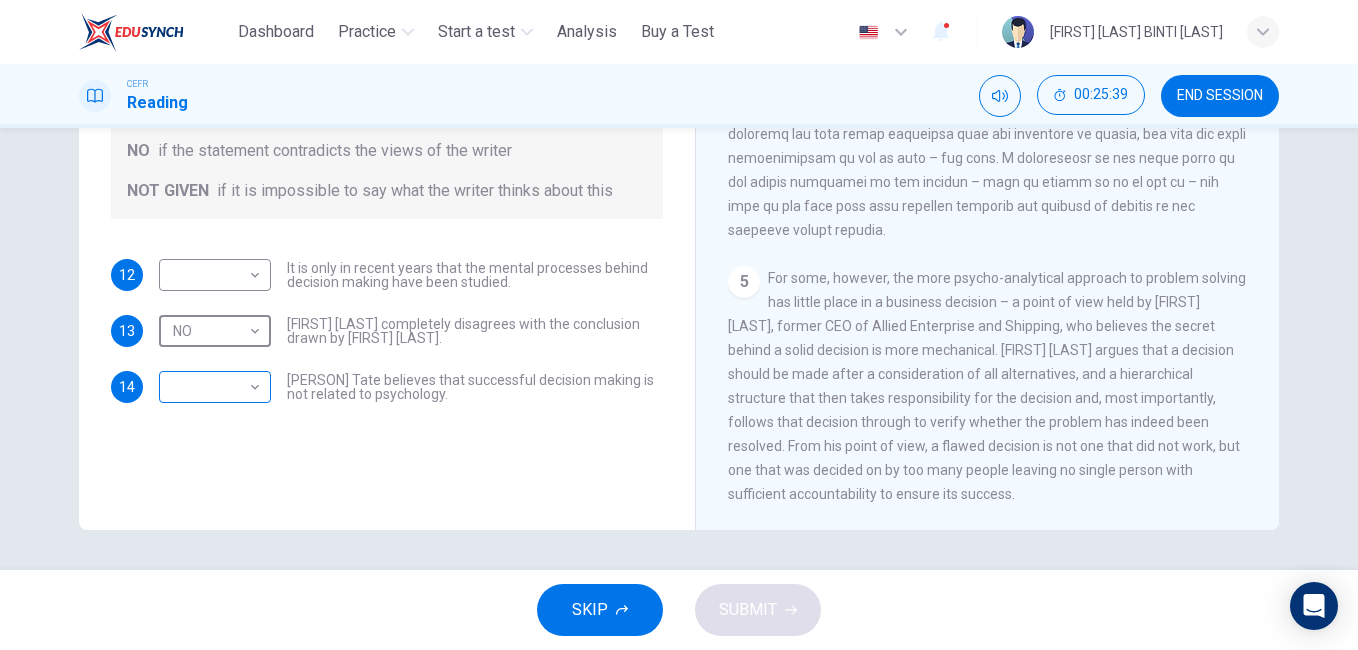 click on "This site uses cookies, as explained in our  Privacy Policy . If you agree to the use of cookies, please click the Accept button and continue to browse our site.   Privacy Policy Accept Dashboard Practice Start a test Analysis Buy a Test English ** ​ [FIRST] [LAST] BINTI [LAST] CEFR Reading 00:25:39 END SESSION Questions 12 - 14 Do the following statements agree with the views given in the Reading Passage?
In the boxes below, write YES if the statement agrees with the views of the writer NO if the statement contradicts the views of the writer NOT GIVEN if it is impossible to say what the writer thinks about this 12 ​ ​ It is only in [YEAR] that the mental processes behind decision making have been studied. 13 NO ** ​ [PERSON] [LAST] completely disagrees with the conclusion drawn by [PERSON] [LAST]. 14 ​ ​ [PERSON] [LAST] believes that successful decision making is not related to psychology. Problem Solving and Decision Making CLICK TO ZOOM Click to Zoom 1 2 3 4 5 SKIP SUBMIT
Dashboard" at bounding box center [679, 325] 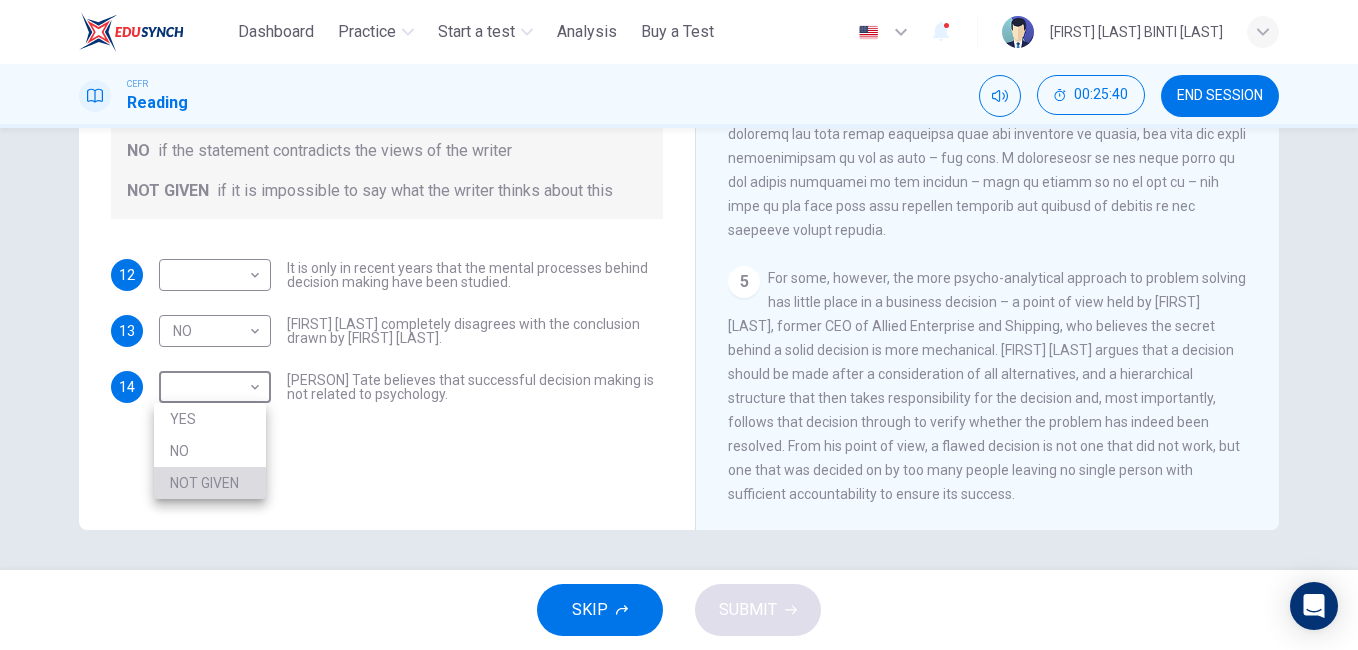 click on "NOT GIVEN" at bounding box center [210, 483] 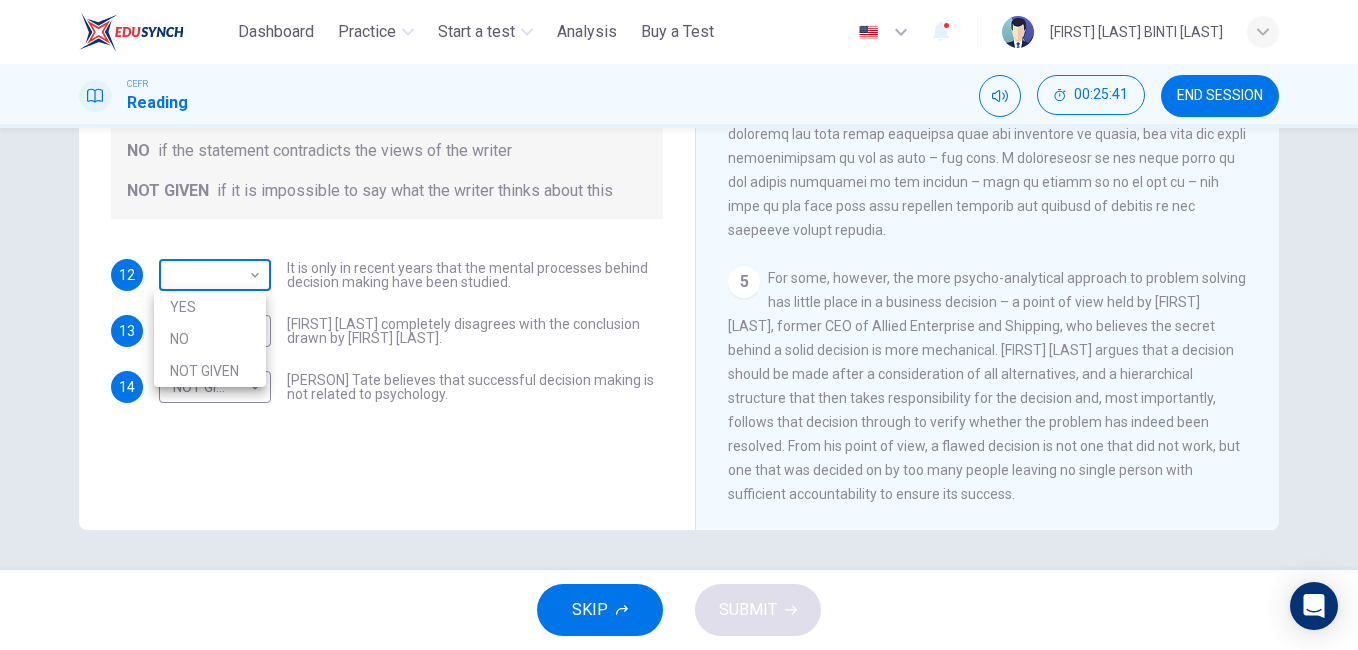click on "This site uses cookies, as explained in our  Privacy Policy . If you agree to the use of cookies, please click the Accept button and continue to browse our site.   Privacy Policy Accept Dashboard Practice Start a test Analysis Buy a Test English ** ​ [FIRST] [LAST] BINTI [LAST] CEFR Reading 00:25:41 END SESSION Questions 12 - 14 Do the following statements agree with the views given in the Reading Passage?
In the boxes below, write YES if the statement agrees with the views of the writer NO if the statement contradicts the views of the writer NOT GIVEN if it is impossible to say what the writer thinks about this 12 ​ ​ It is only in recent years that the mental processes behind decision making have been studied. 13 NO ** ​ [FIRST] [LAST] completely disagrees with the conclusion drawn by [FIRST] [LAST]. 14 NOT GIVEN ********* ​ [FIRST] [LAST] believes that successful decision making is not related to psychology. Problem Solving and Decision Making CLICK TO ZOOM Click to Zoom 1 2 3 4 5 SKIP SUBMIT" at bounding box center [679, 325] 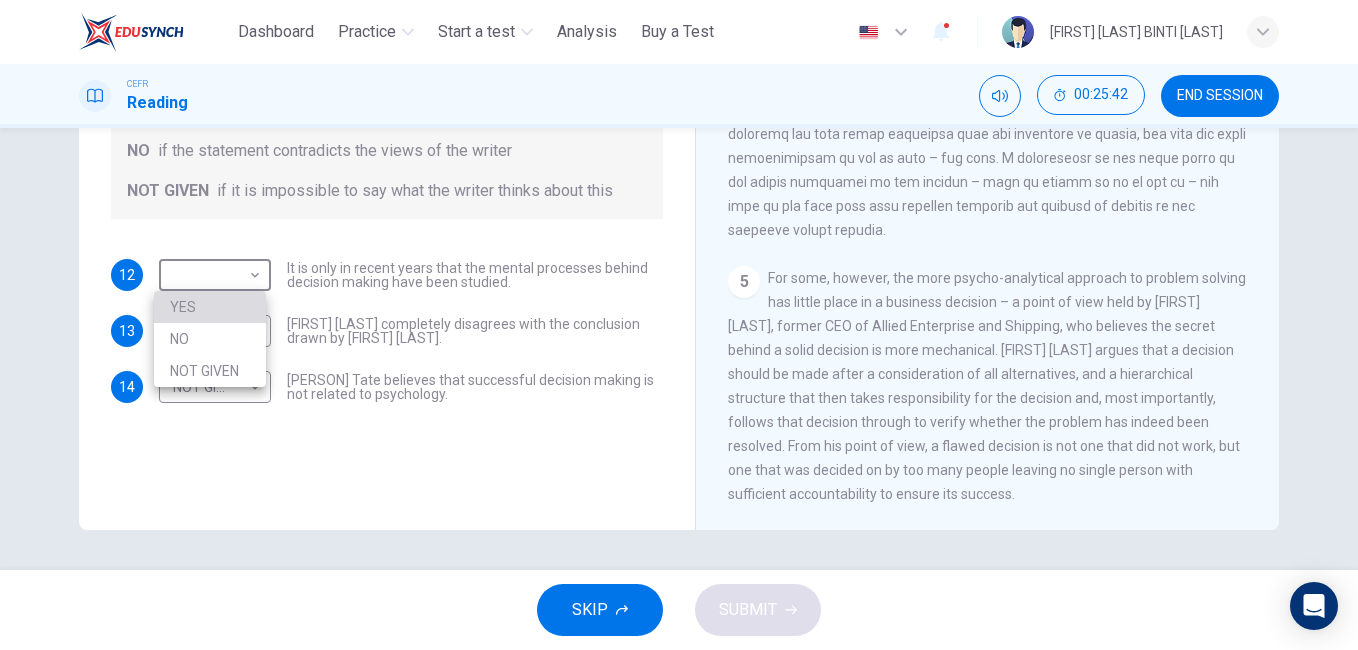 drag, startPoint x: 240, startPoint y: 316, endPoint x: 276, endPoint y: 362, distance: 58.412327 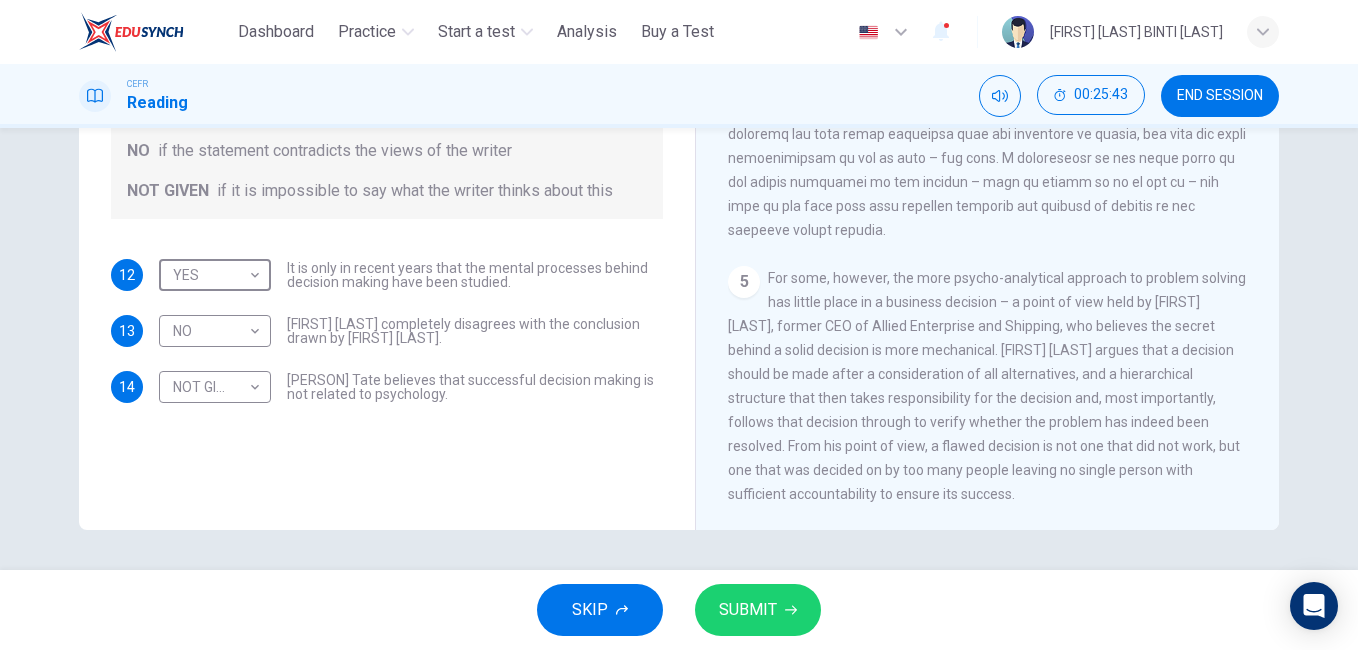 click on "SUBMIT" at bounding box center [748, 610] 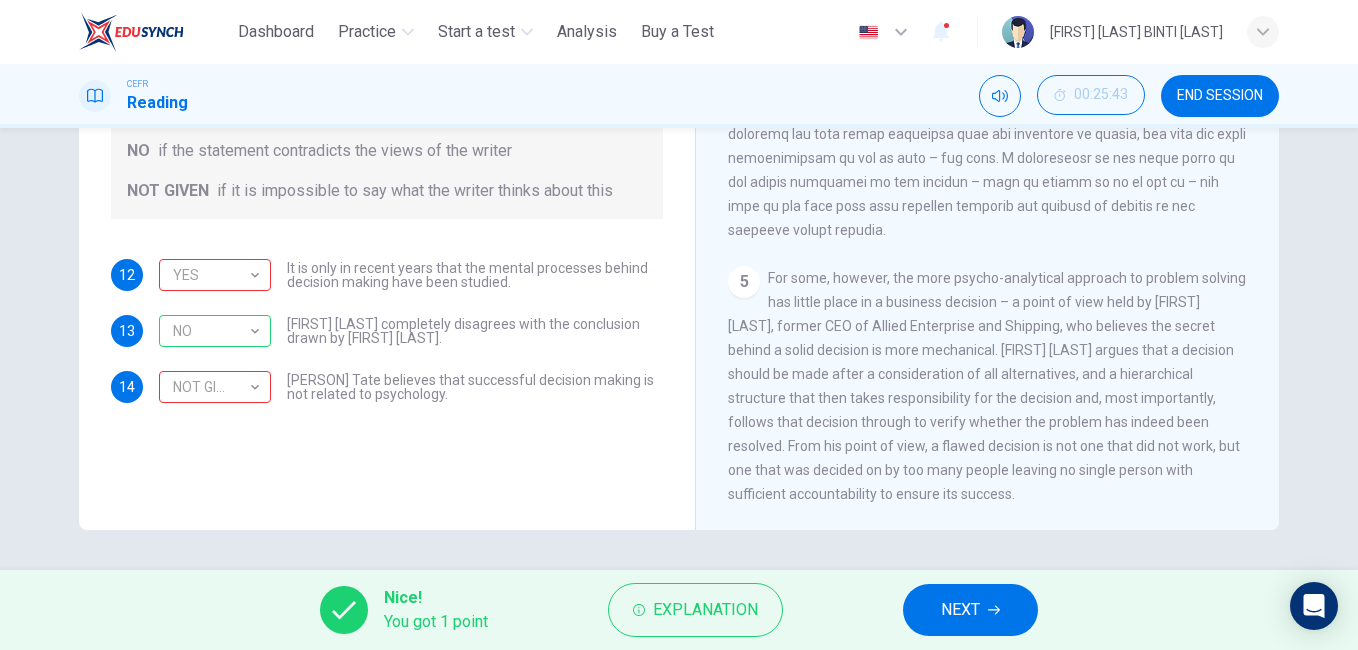 click on "NEXT" at bounding box center [960, 610] 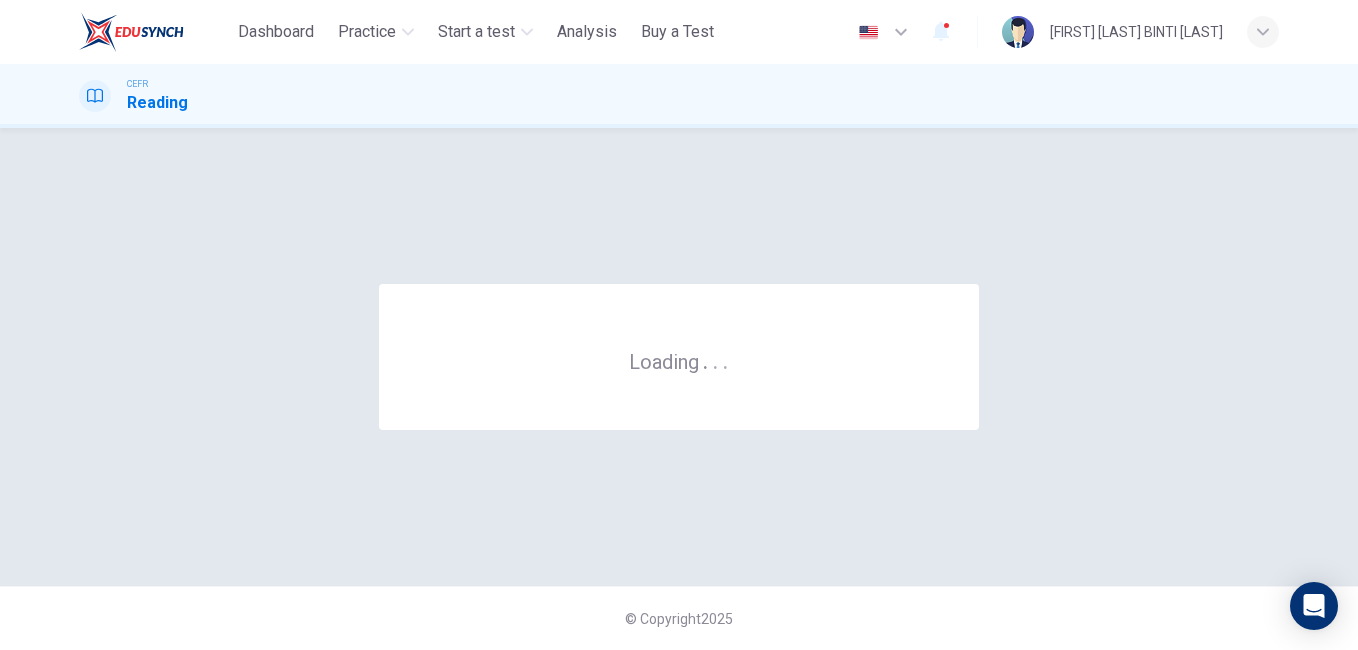 scroll, scrollTop: 0, scrollLeft: 0, axis: both 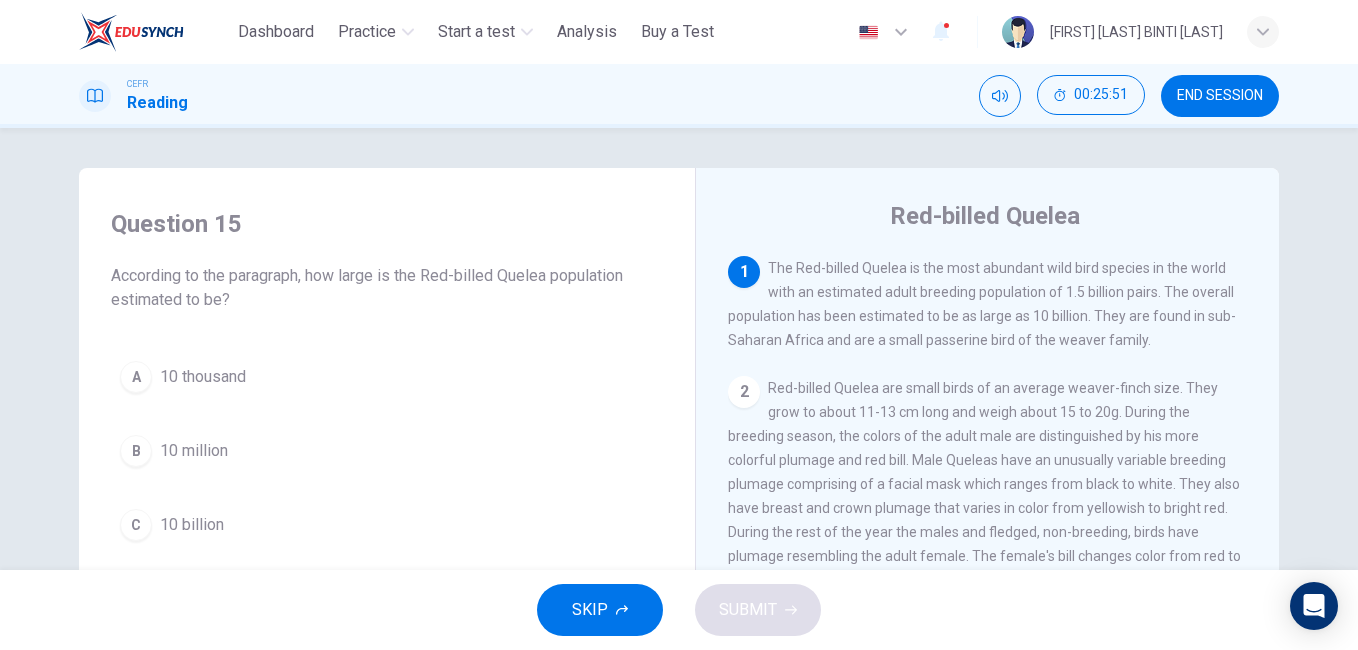 click on "1" at bounding box center [744, 272] 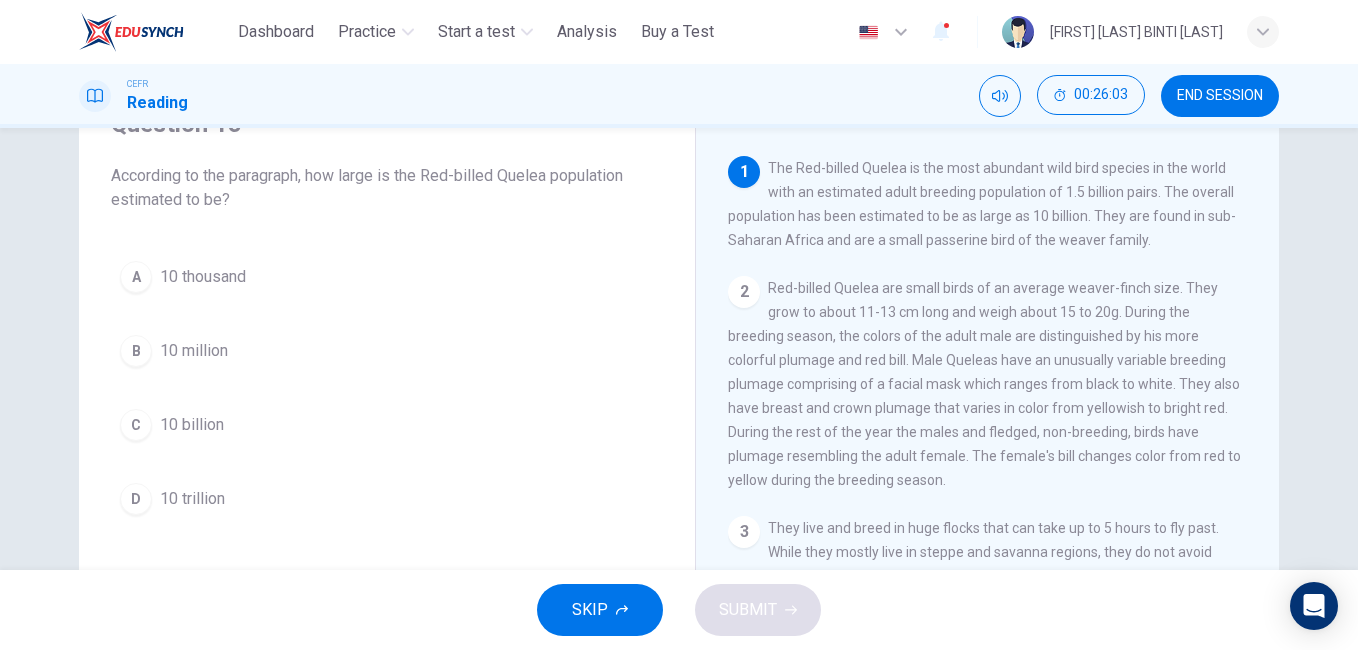 scroll, scrollTop: 0, scrollLeft: 0, axis: both 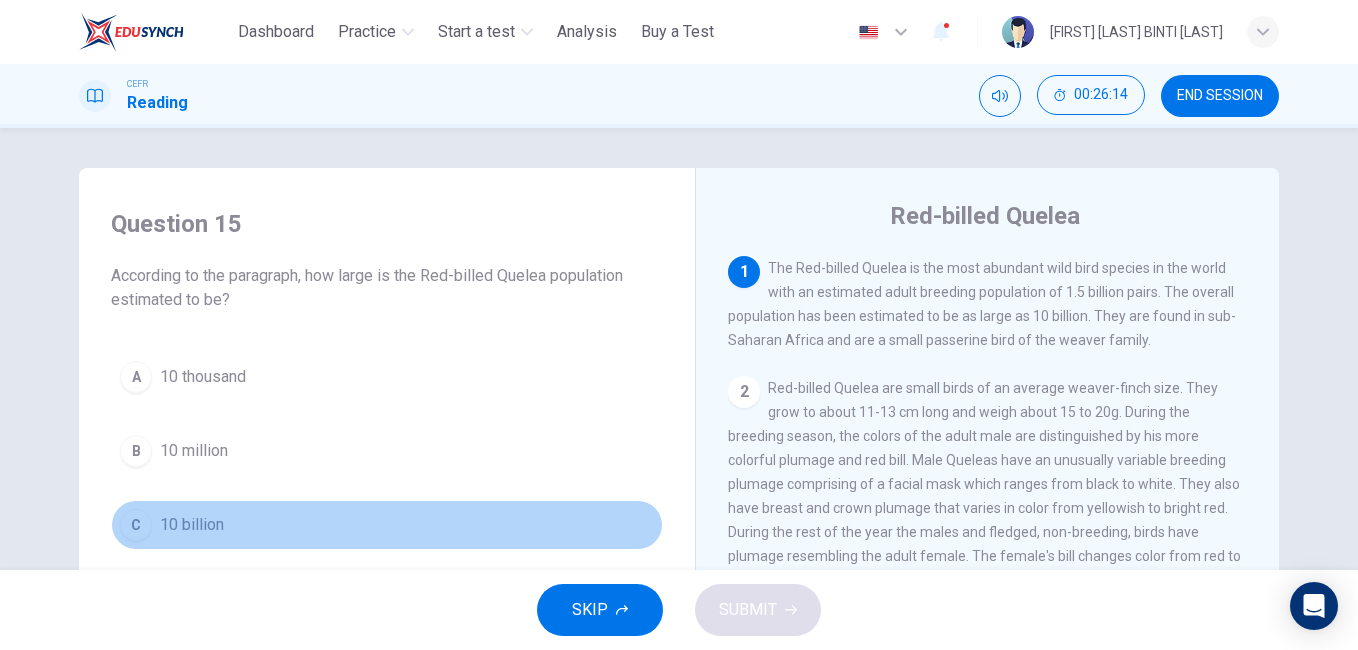 click on "C" at bounding box center (136, 525) 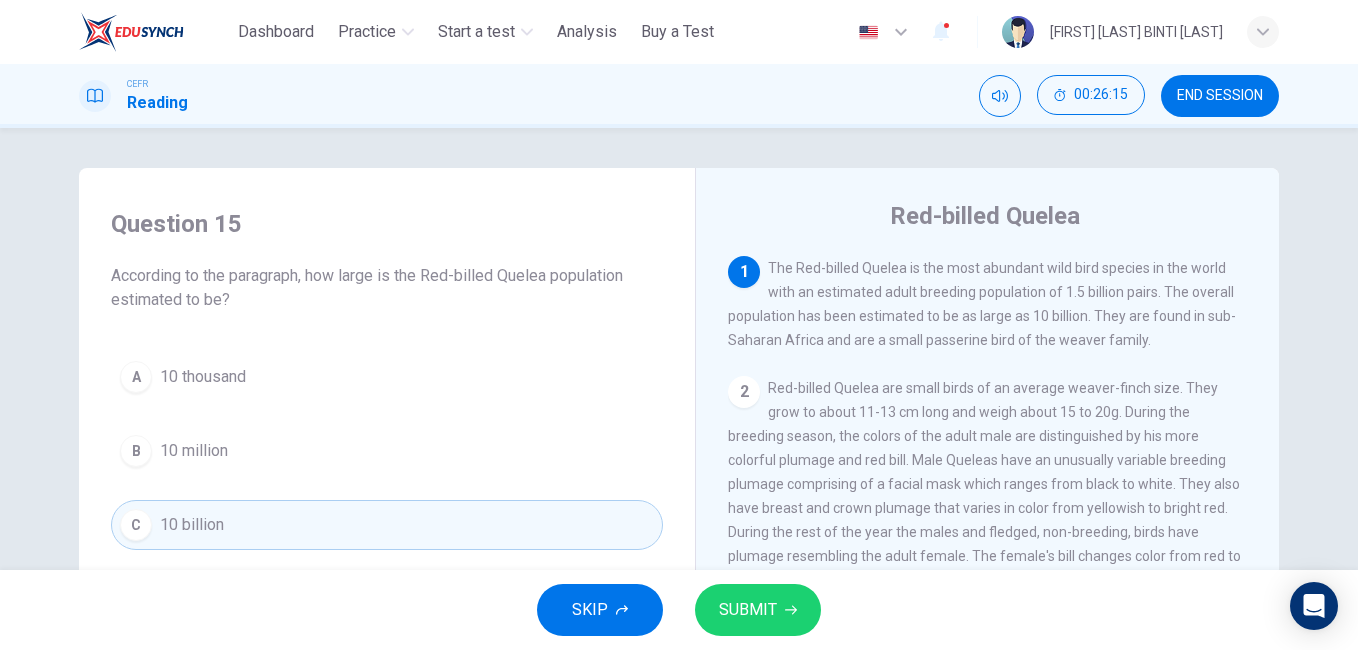 click on "SUBMIT" at bounding box center [748, 610] 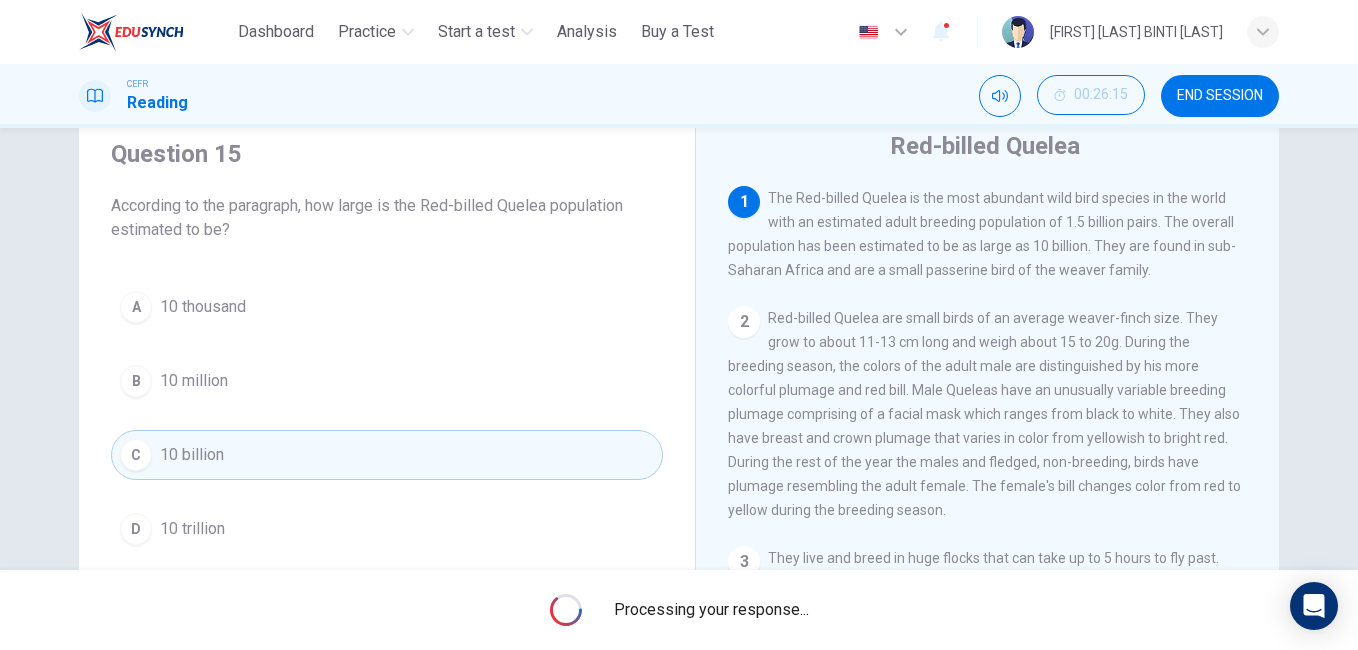 scroll, scrollTop: 100, scrollLeft: 0, axis: vertical 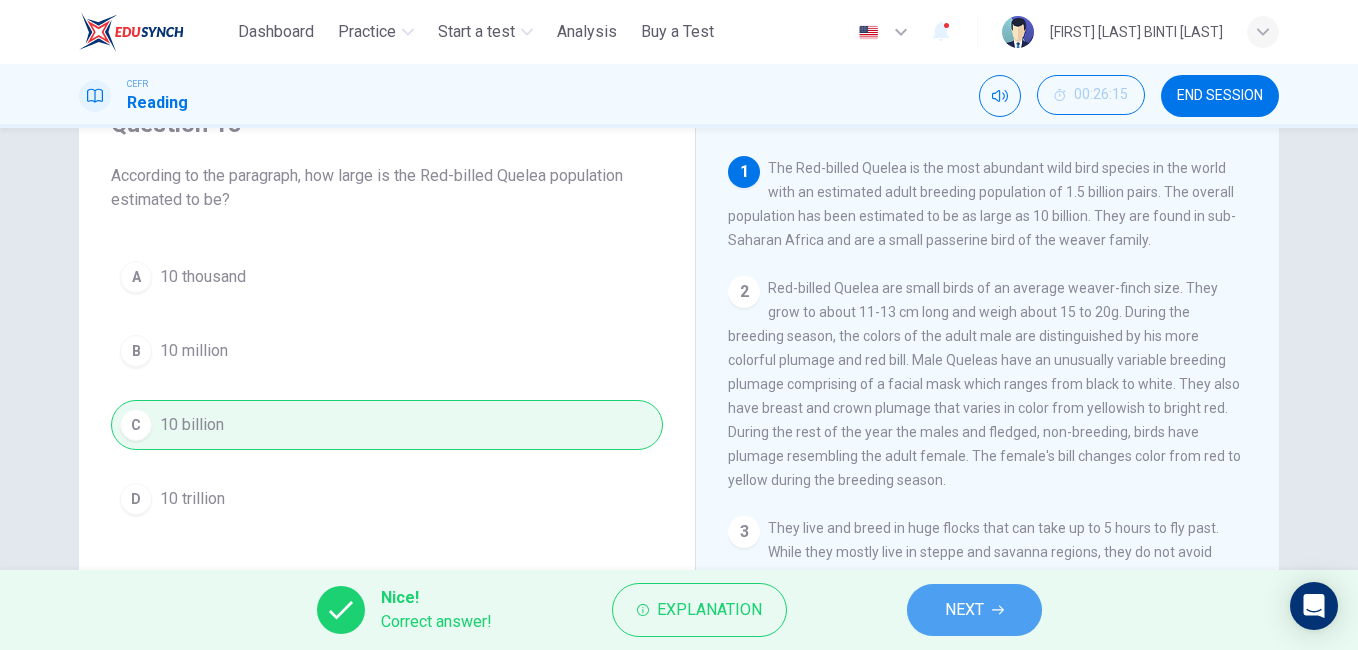 click on "NEXT" at bounding box center [964, 610] 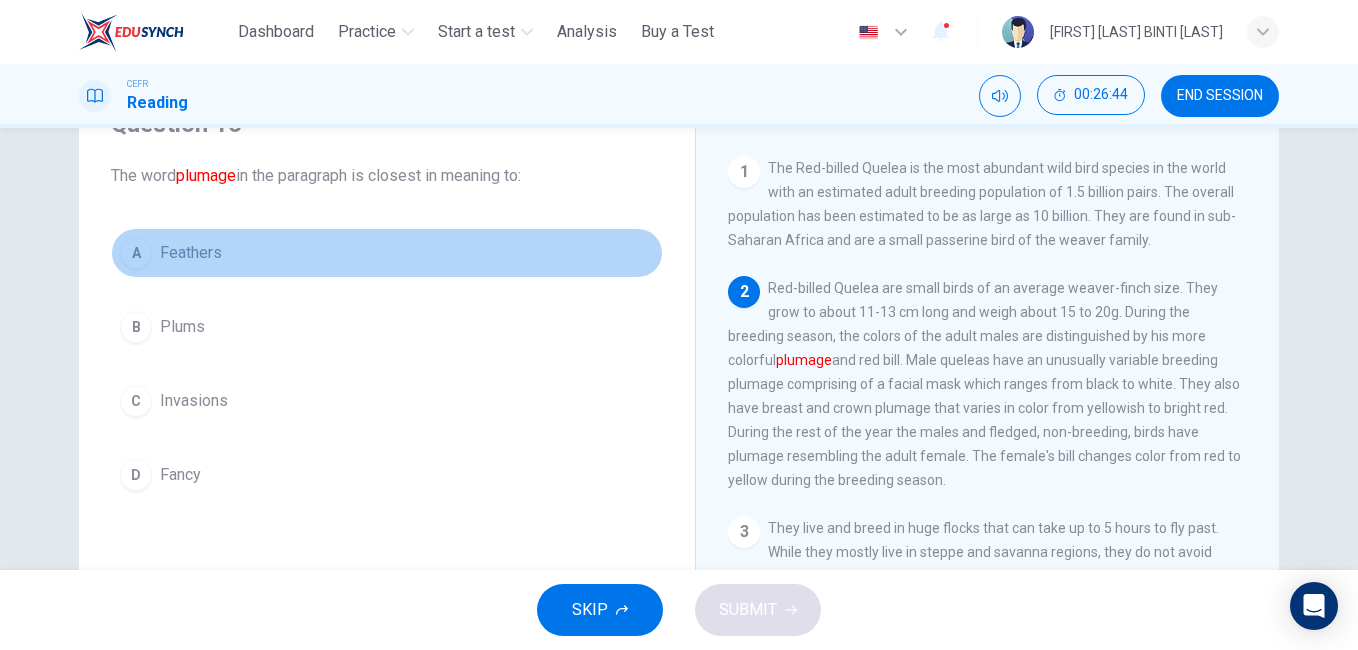 click on "A" at bounding box center (136, 253) 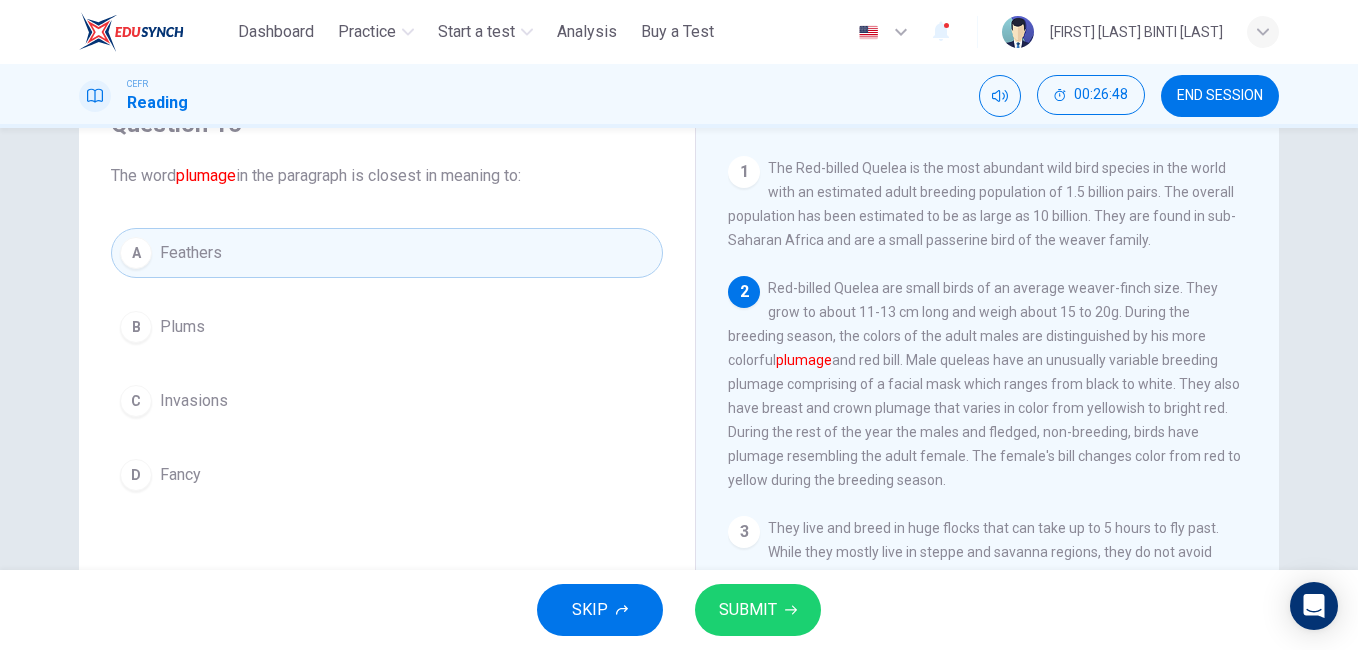 click on "SUBMIT" at bounding box center (748, 610) 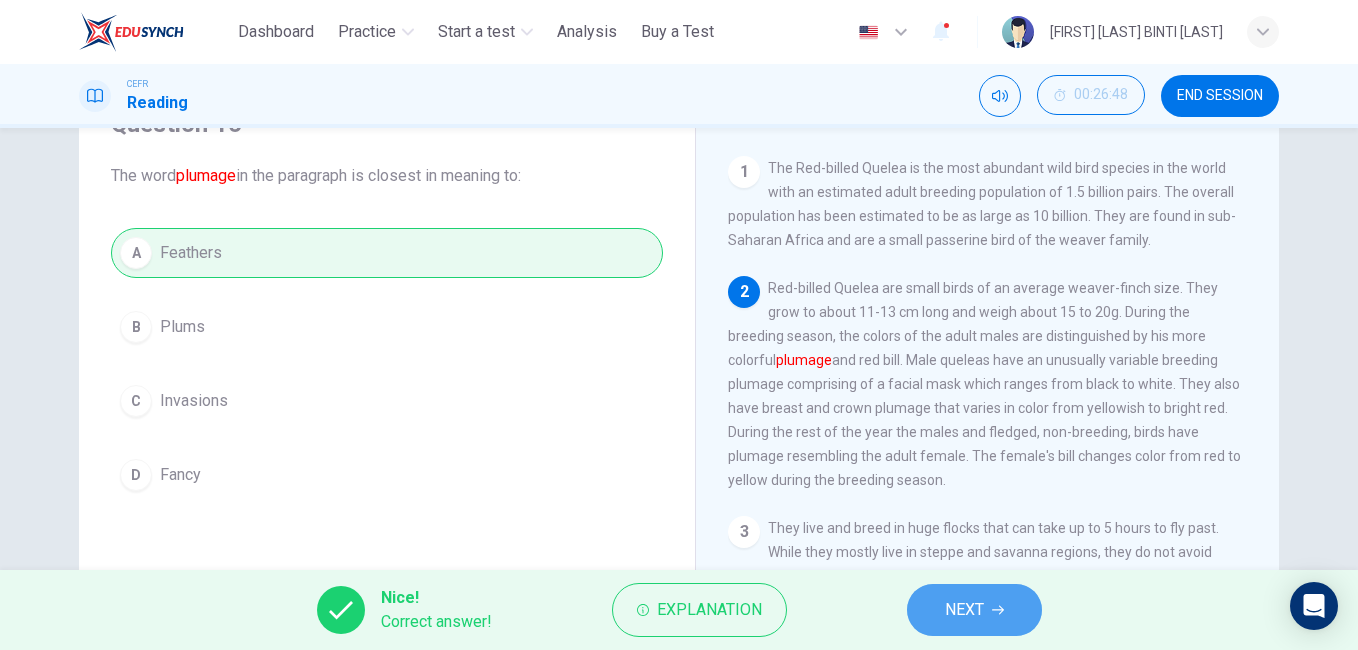 click on "NEXT" at bounding box center (964, 610) 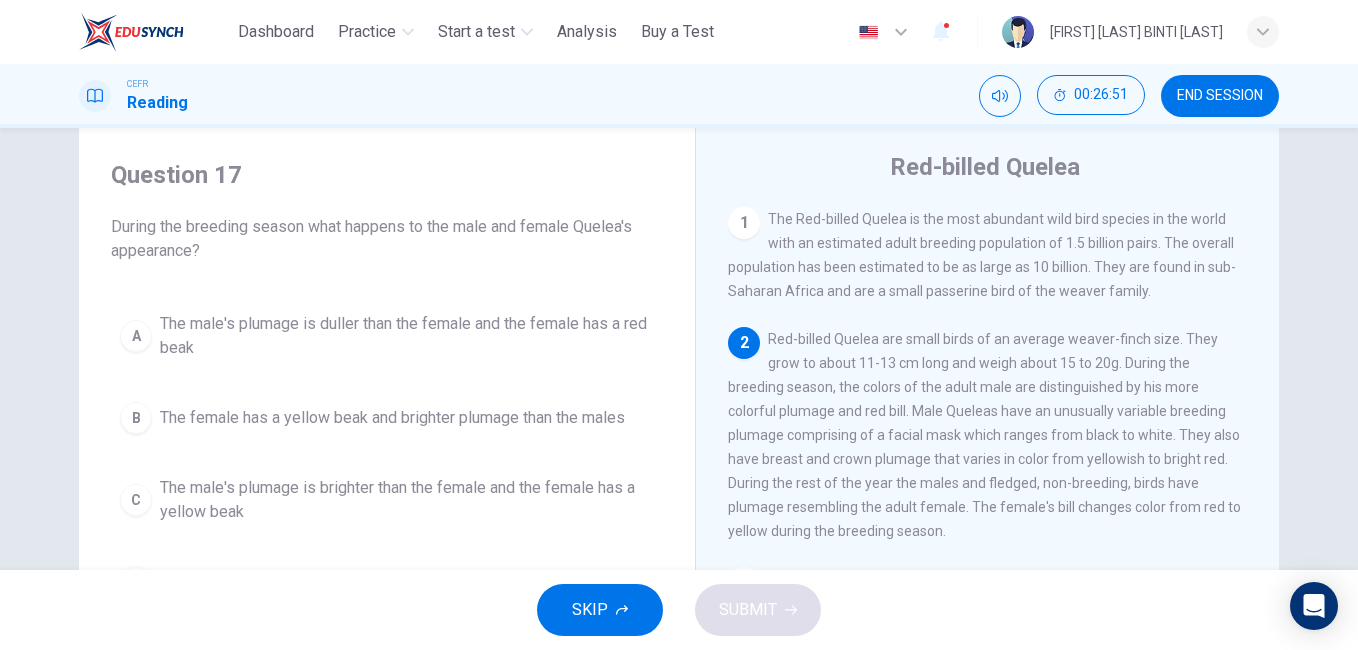scroll, scrollTop: 0, scrollLeft: 0, axis: both 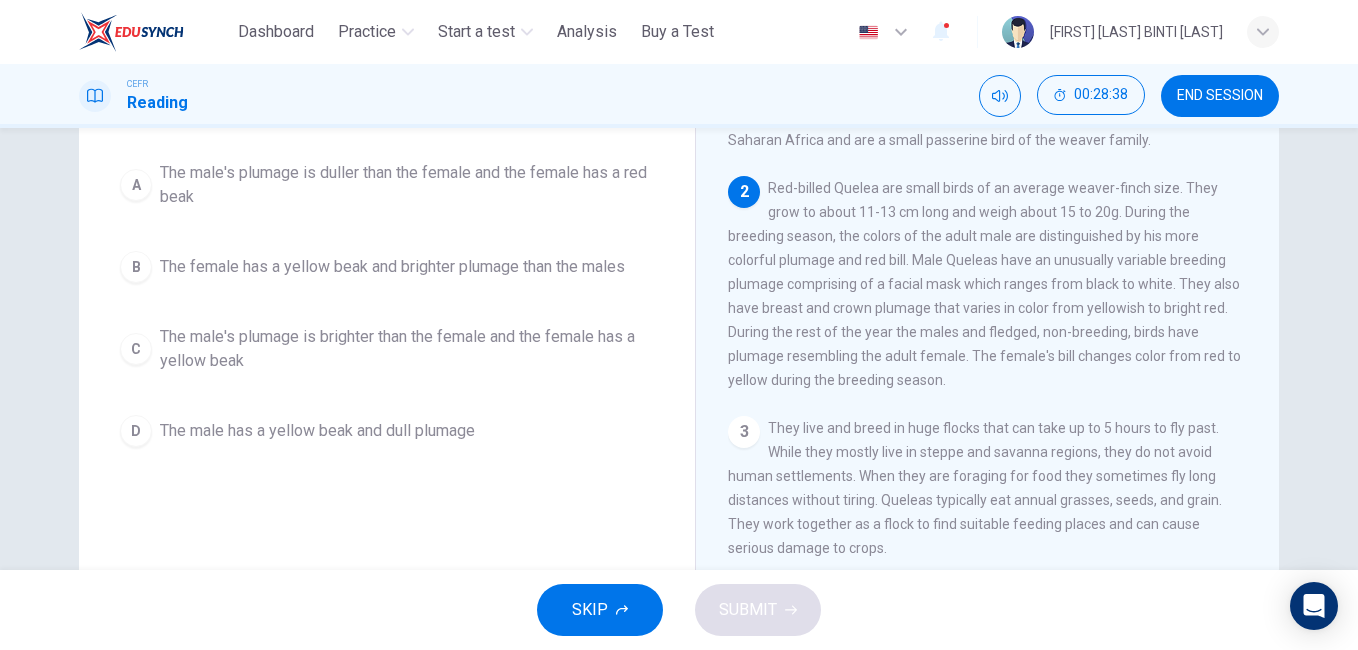 click on "A The male's plumage is duller than the female and the female has a red beak B The female has a yellow beak and brighter plumage than the males C The male's plumage is brighter than the female and the female has a yellow beak D The male has a yellow beak and dull plumage" at bounding box center [387, 304] 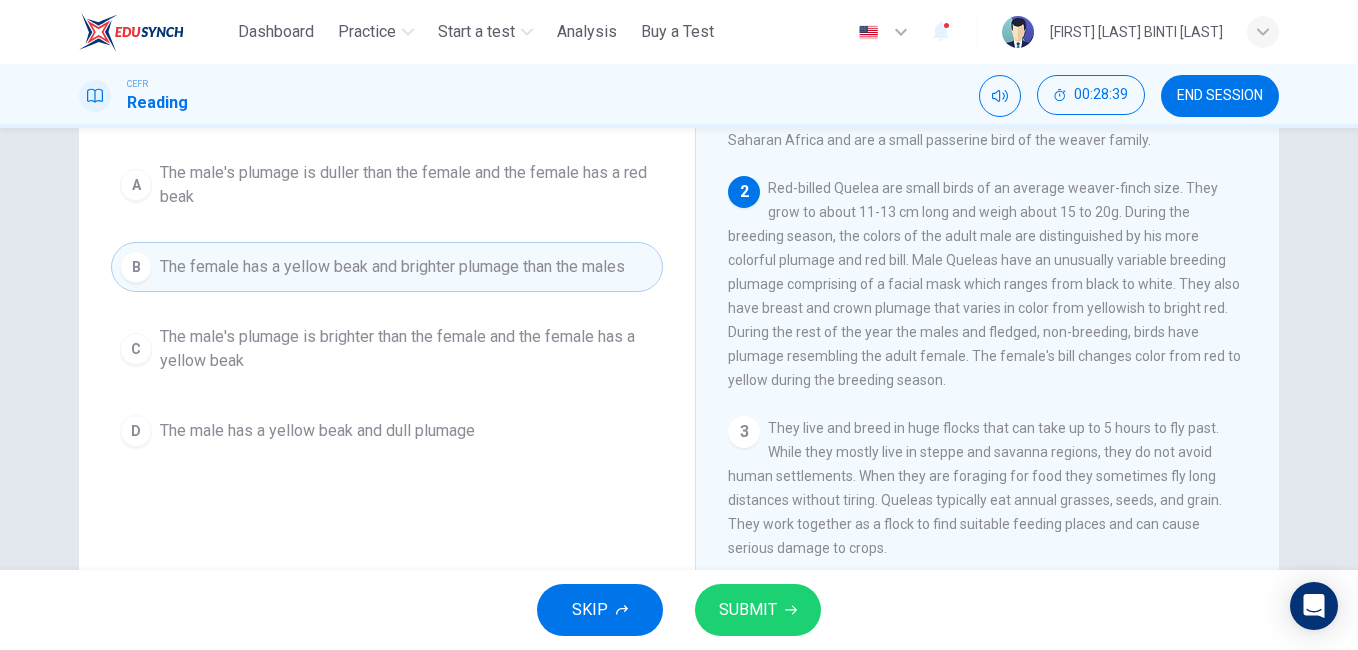 click on "SUBMIT" at bounding box center [758, 610] 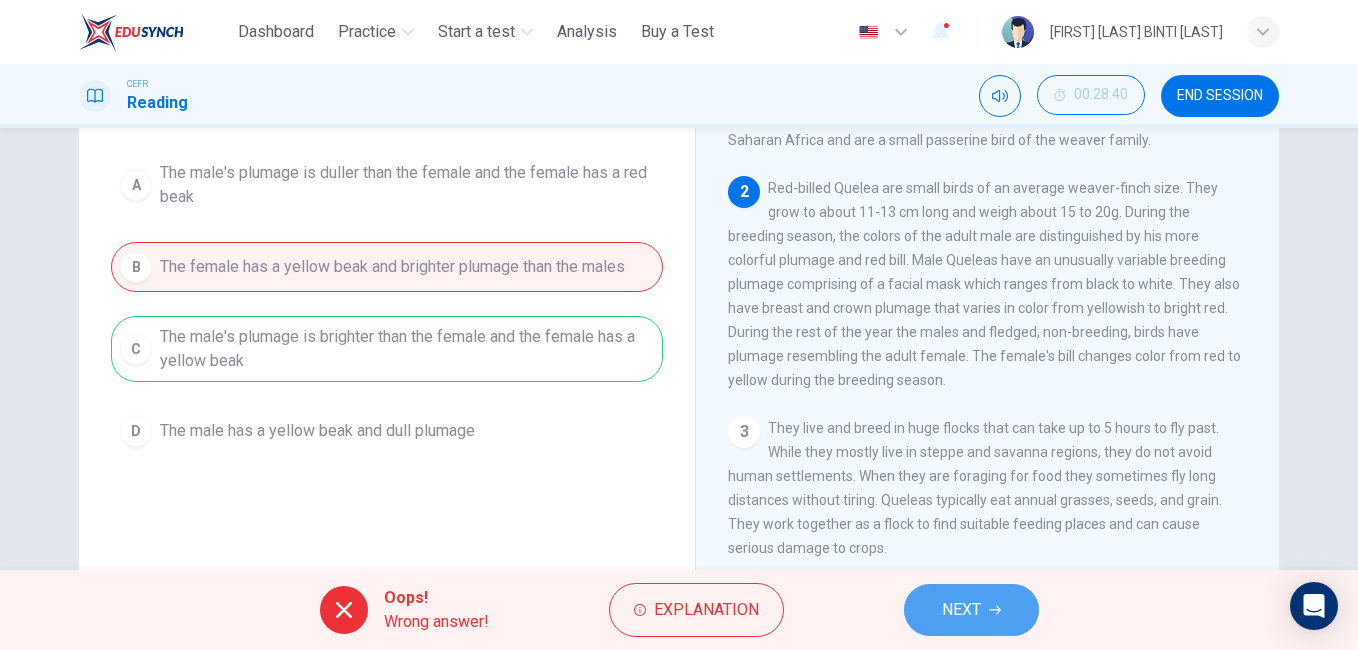 click 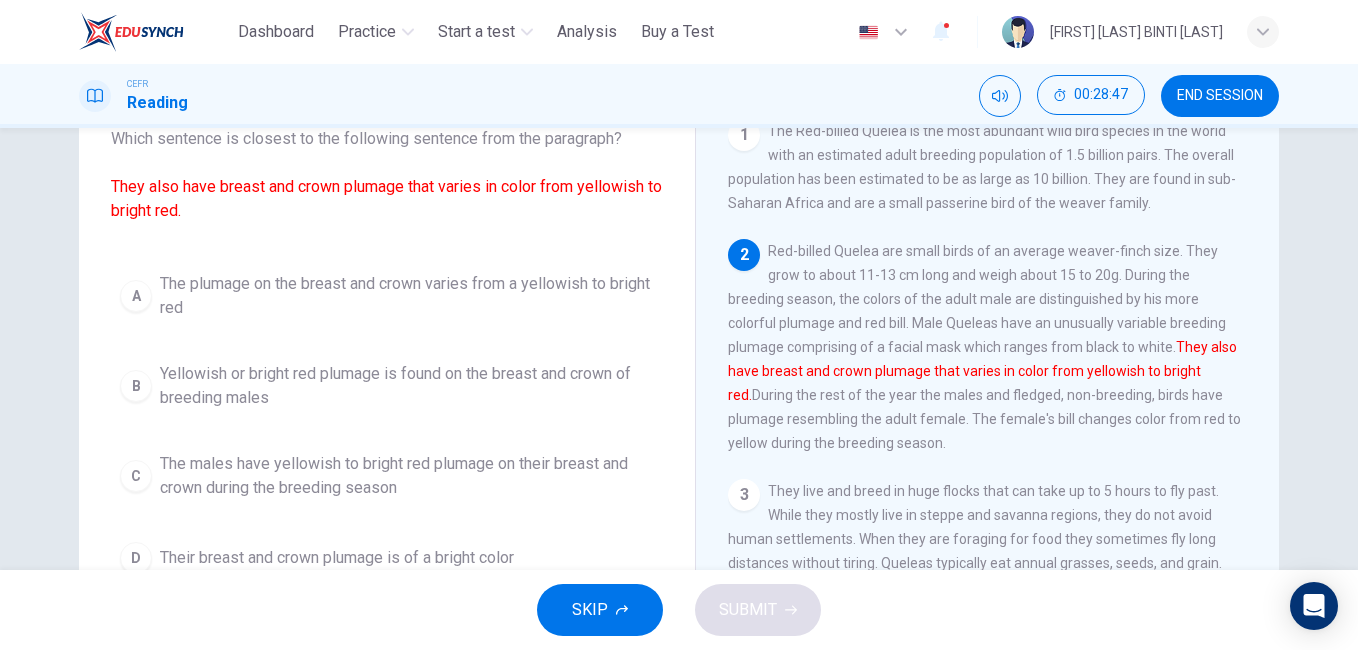 scroll, scrollTop: 148, scrollLeft: 0, axis: vertical 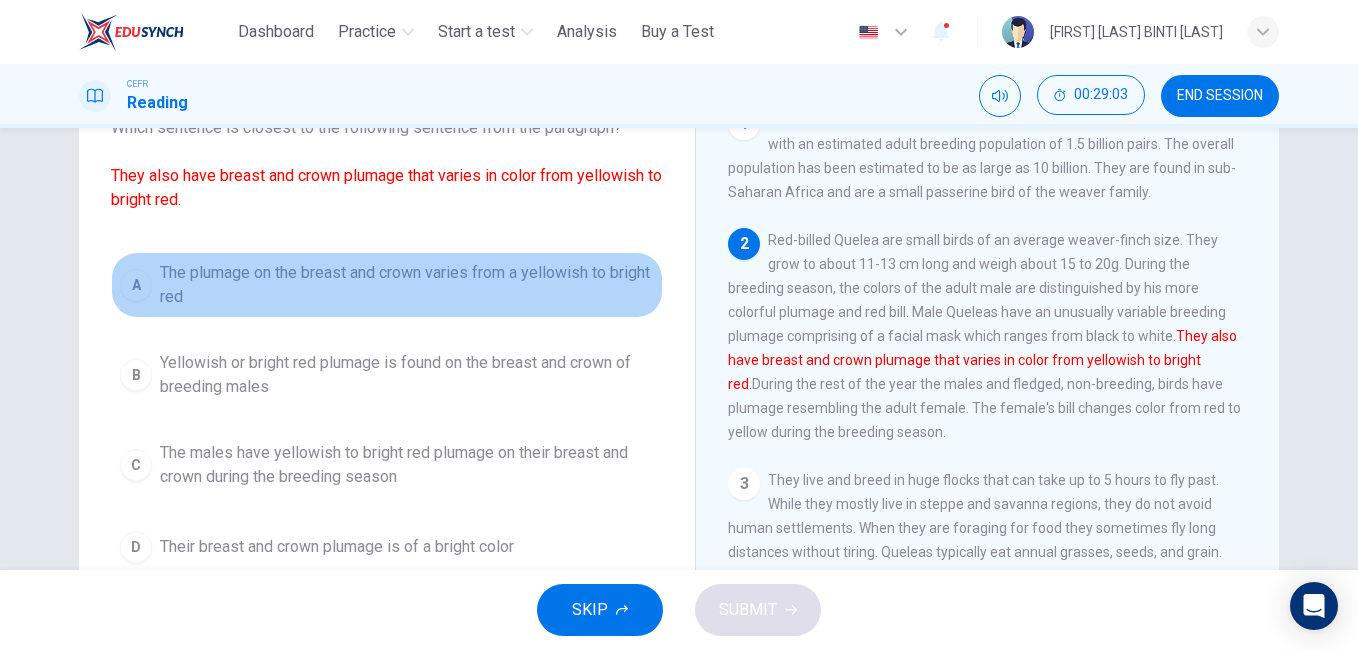 click on "A" at bounding box center [136, 285] 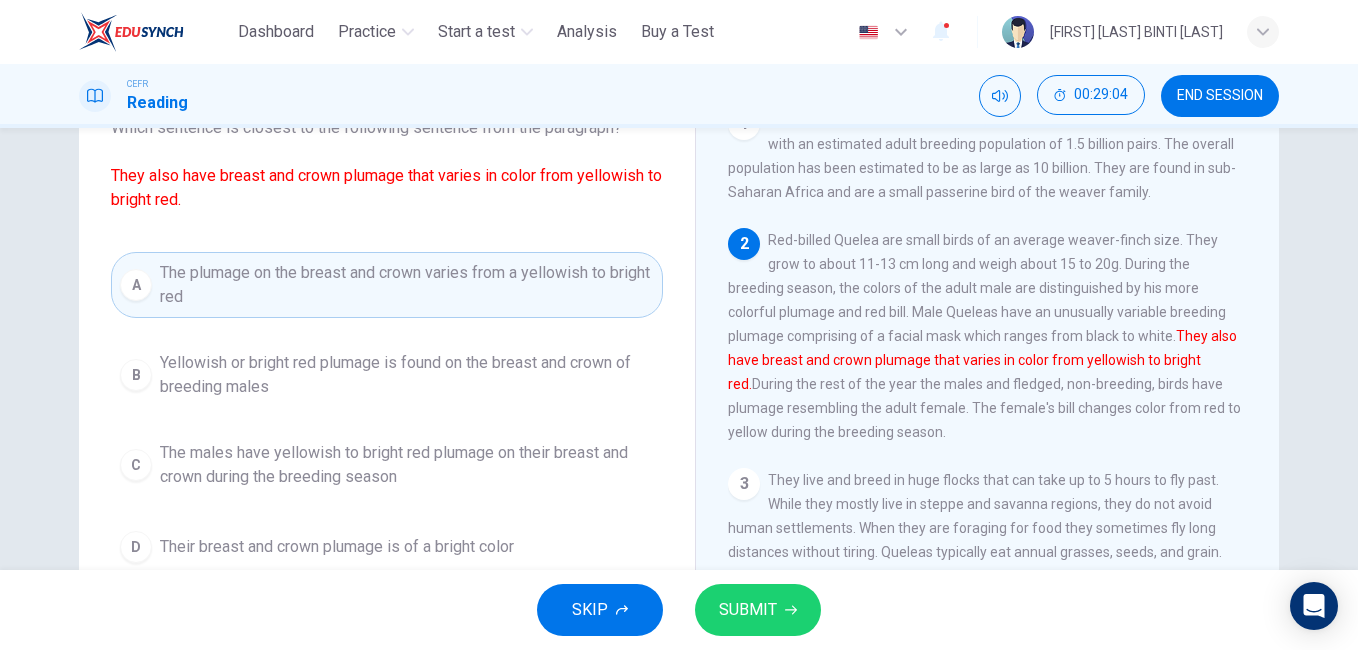 click on "SUBMIT" at bounding box center (748, 610) 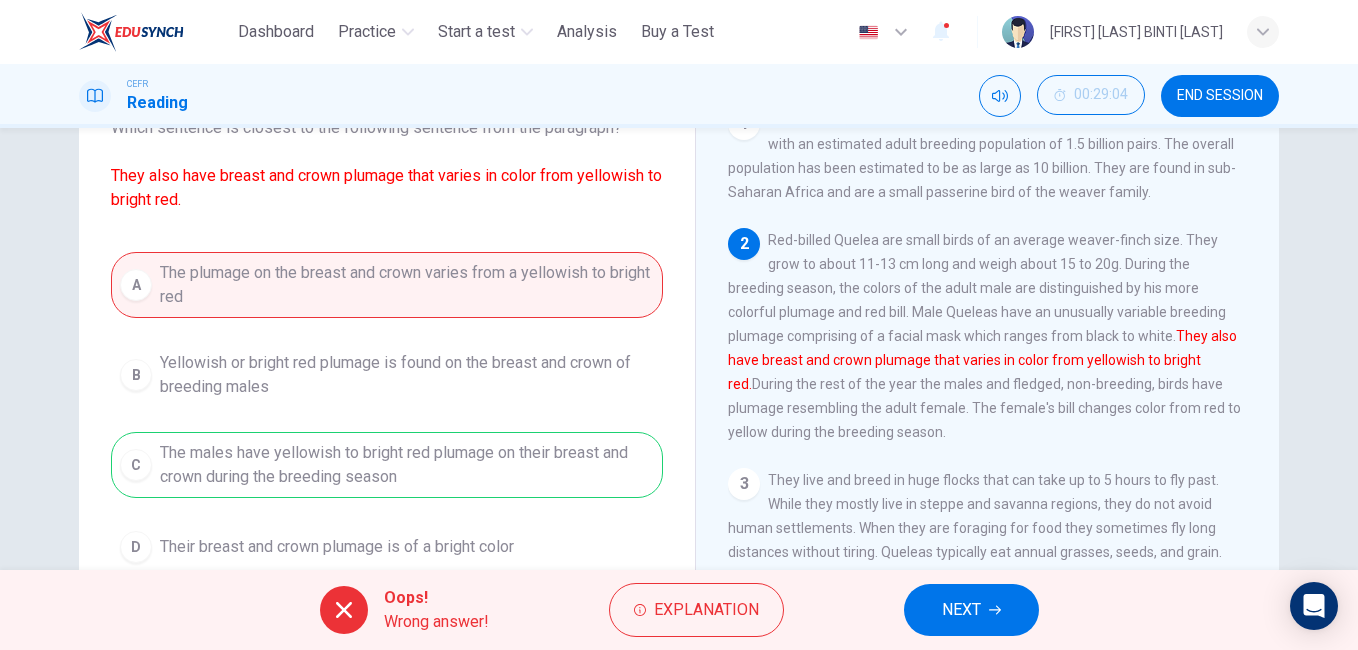 click on "NEXT" at bounding box center [961, 610] 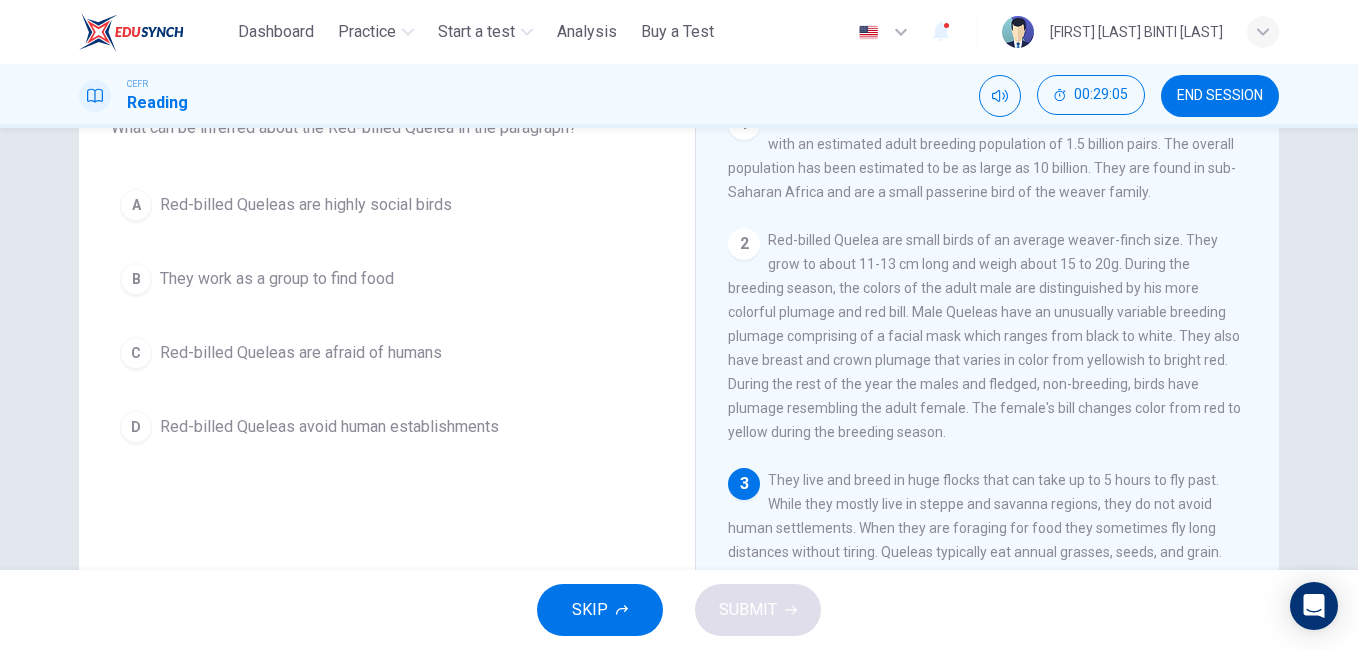 scroll, scrollTop: 48, scrollLeft: 0, axis: vertical 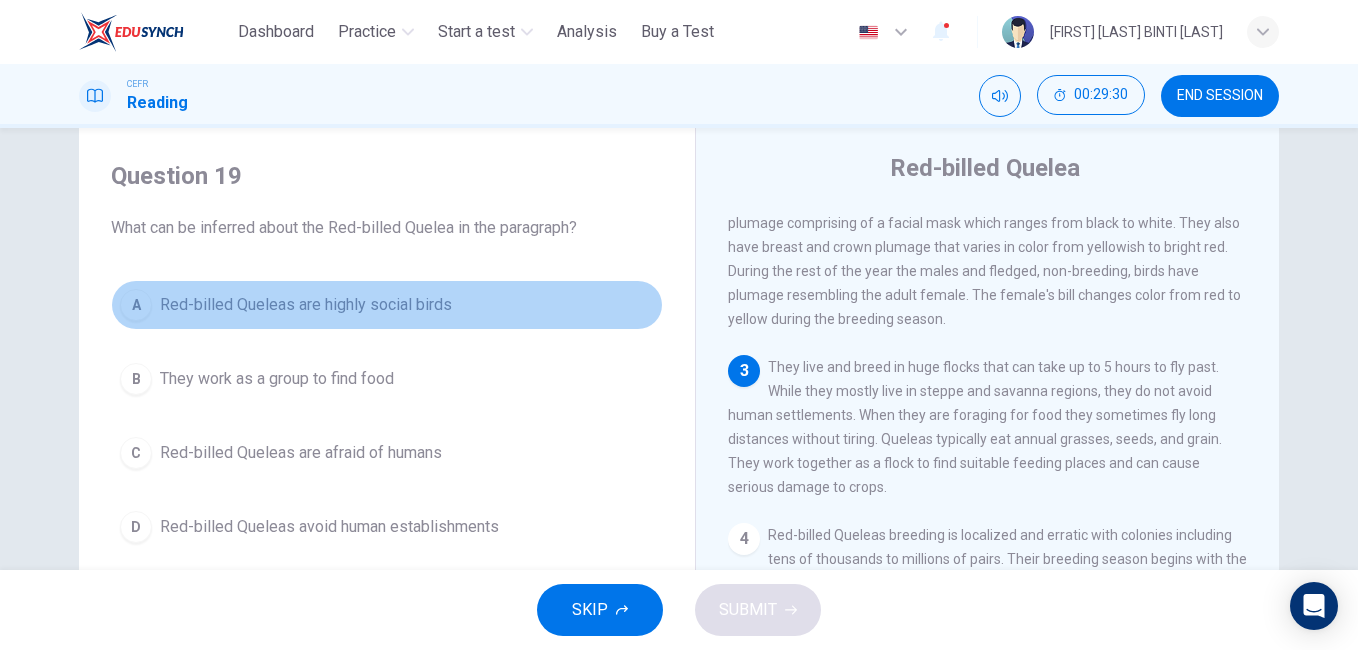 click on "Red-billed Queleas are highly social birds" at bounding box center (306, 305) 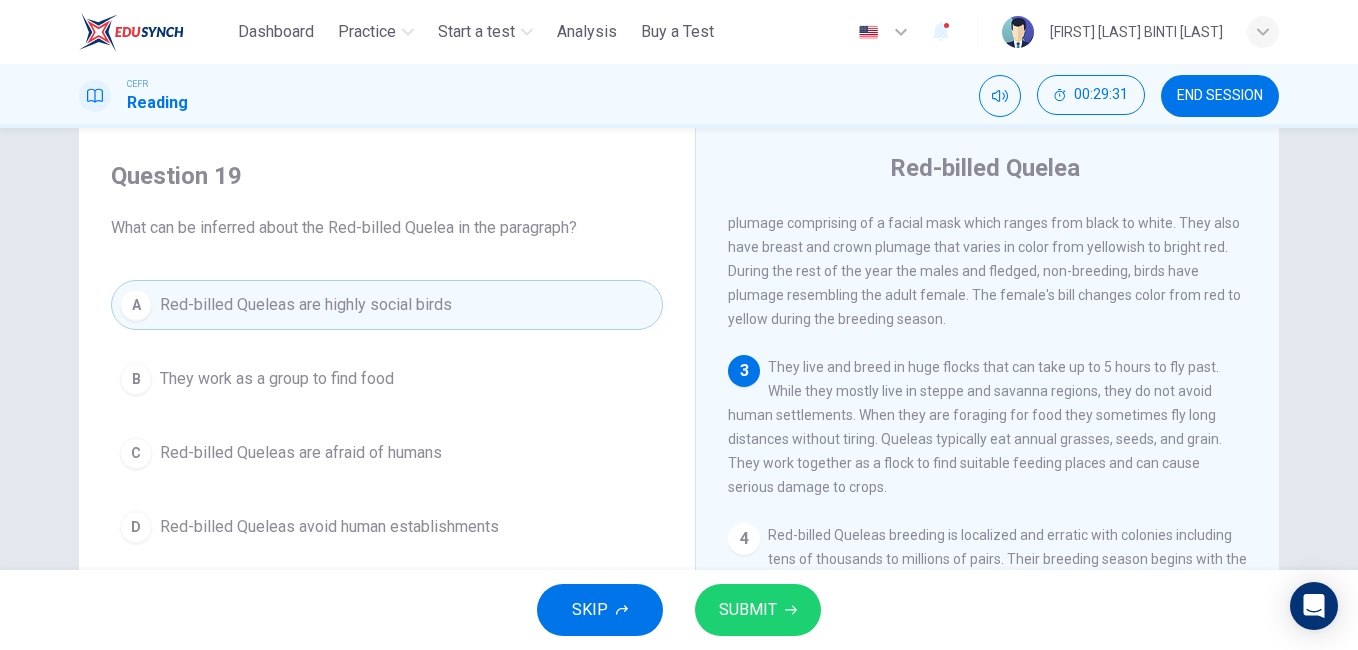 click on "SUBMIT" at bounding box center (748, 610) 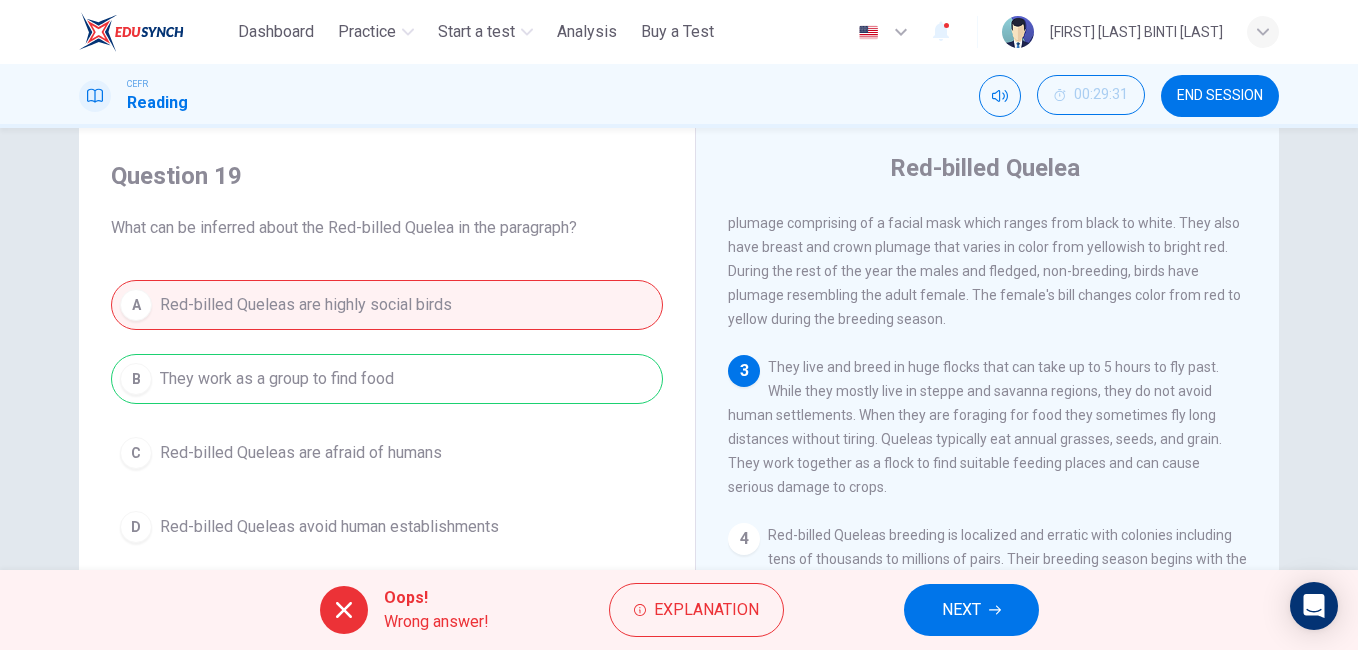click on "NEXT" at bounding box center (971, 610) 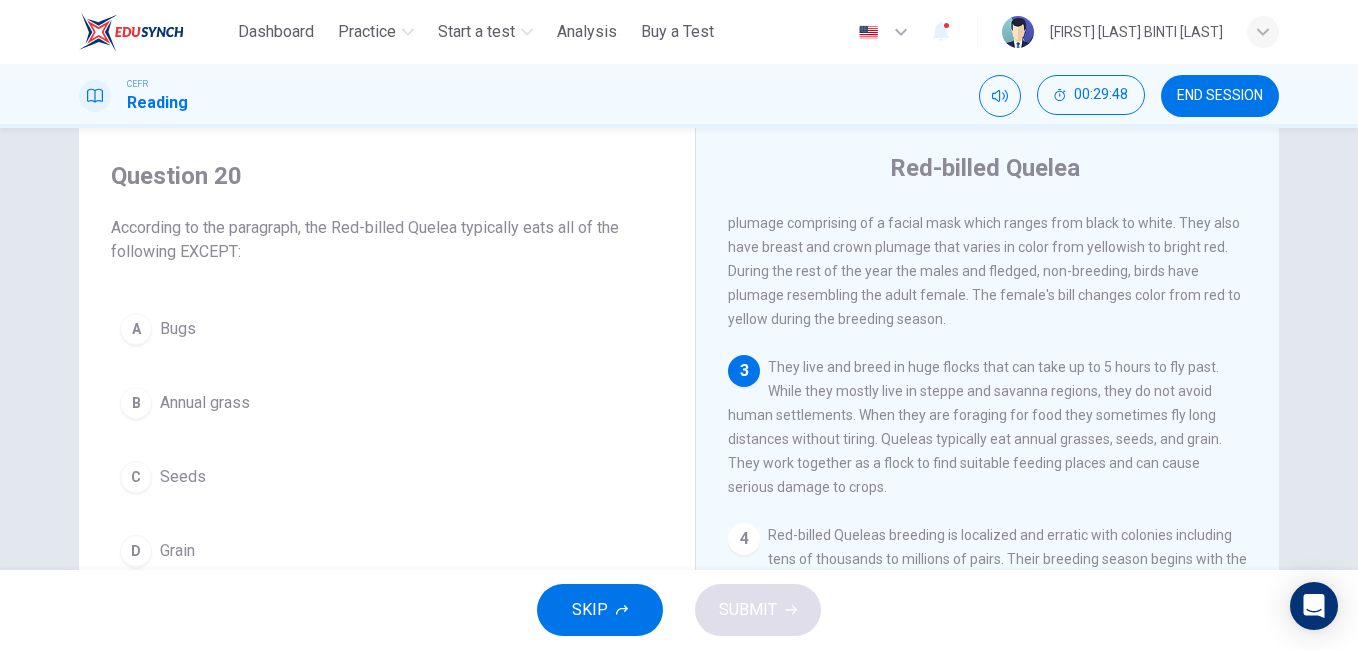 click on "A" at bounding box center [136, 329] 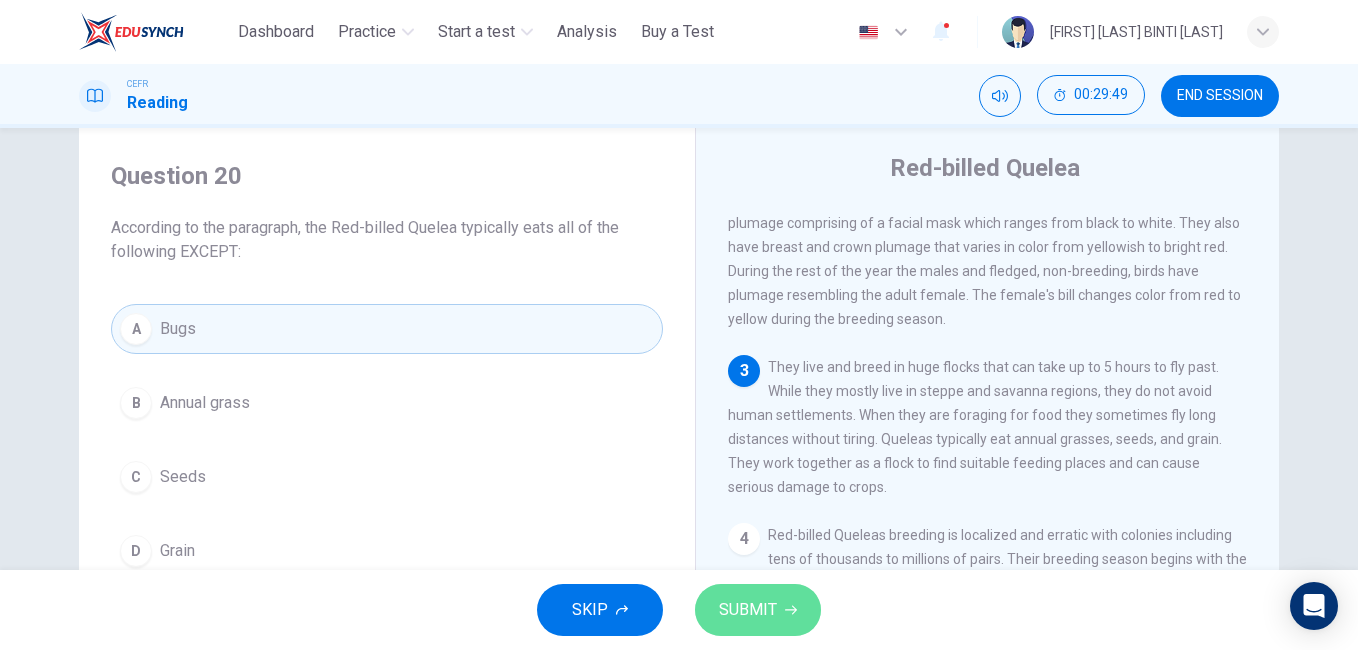 click on "SUBMIT" at bounding box center (758, 610) 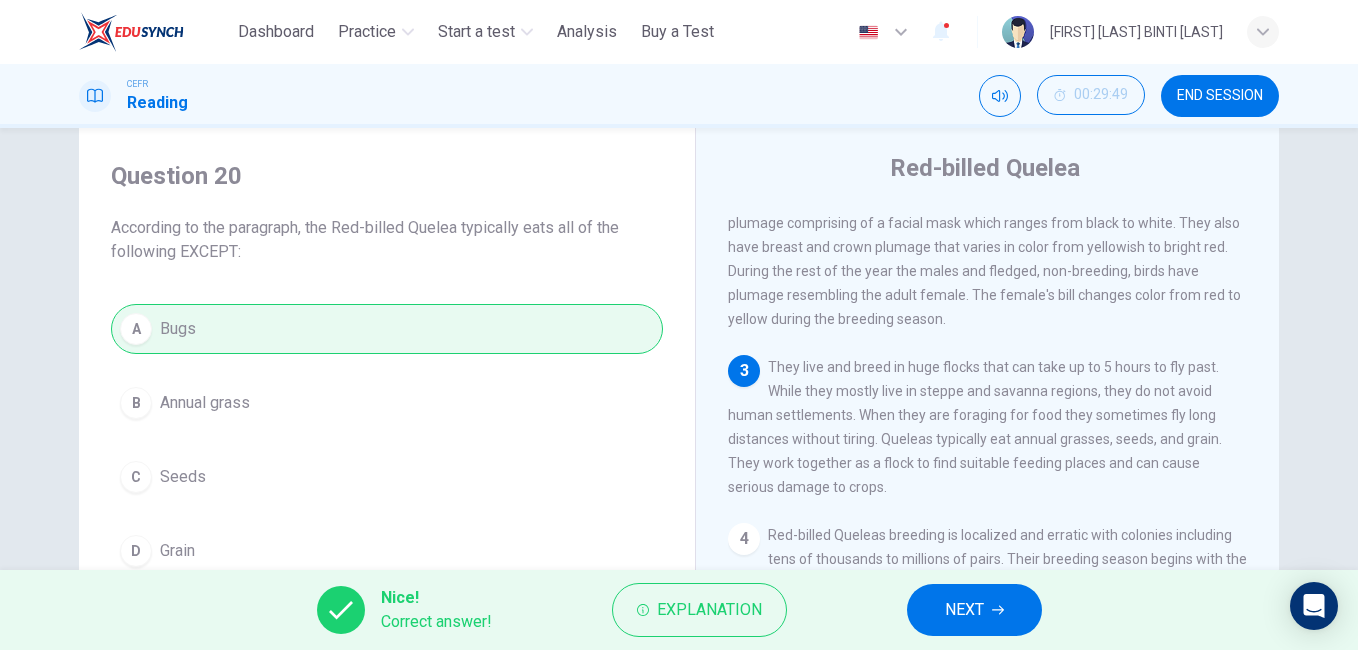 click on "NEXT" at bounding box center [974, 610] 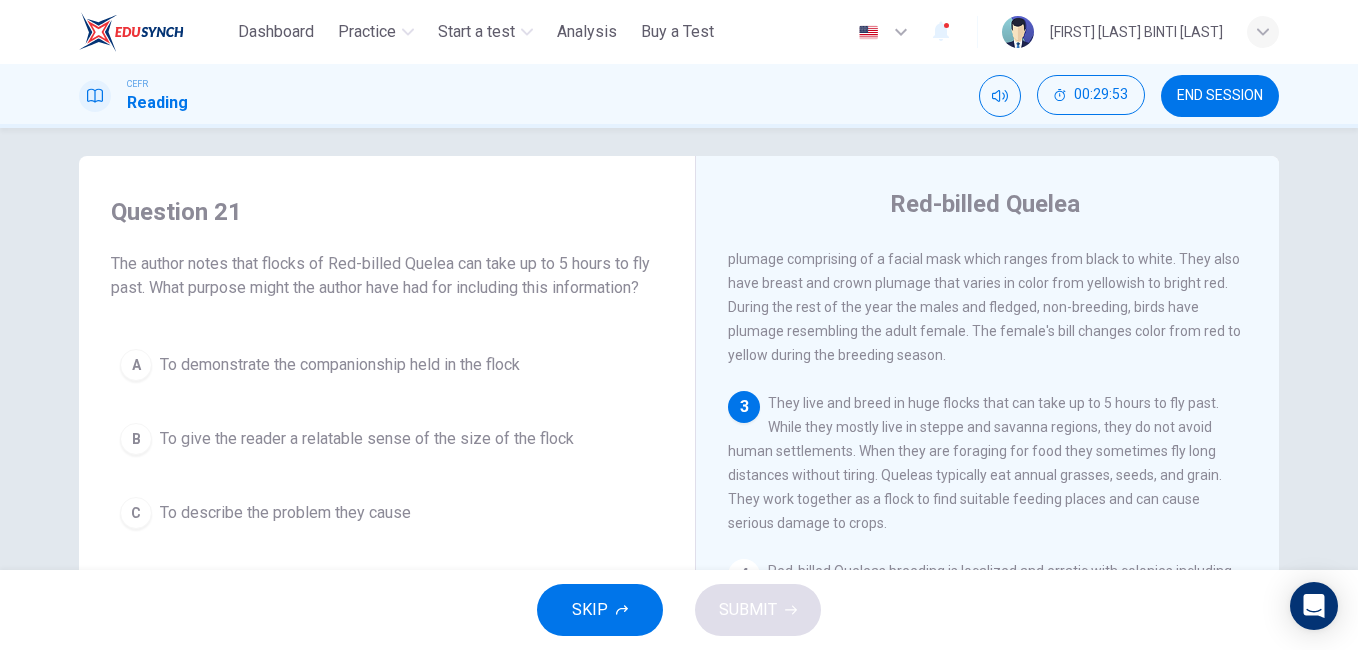 scroll, scrollTop: 0, scrollLeft: 0, axis: both 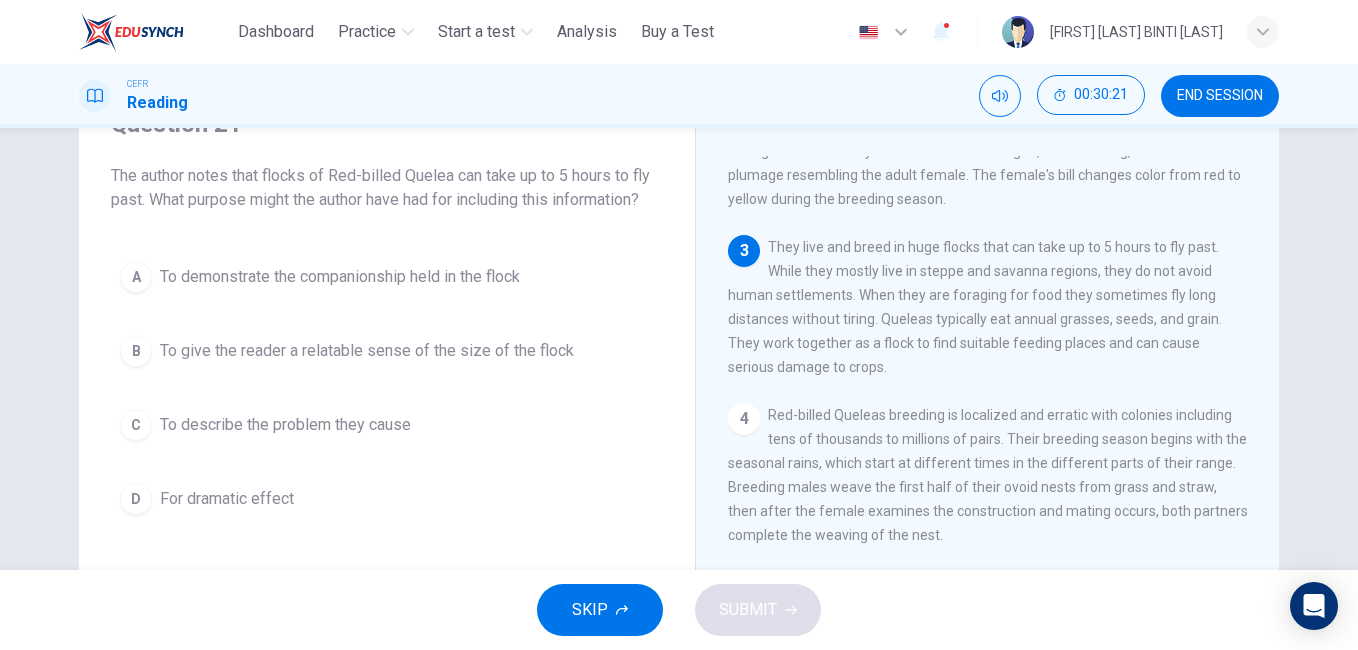 click on "A" at bounding box center [136, 277] 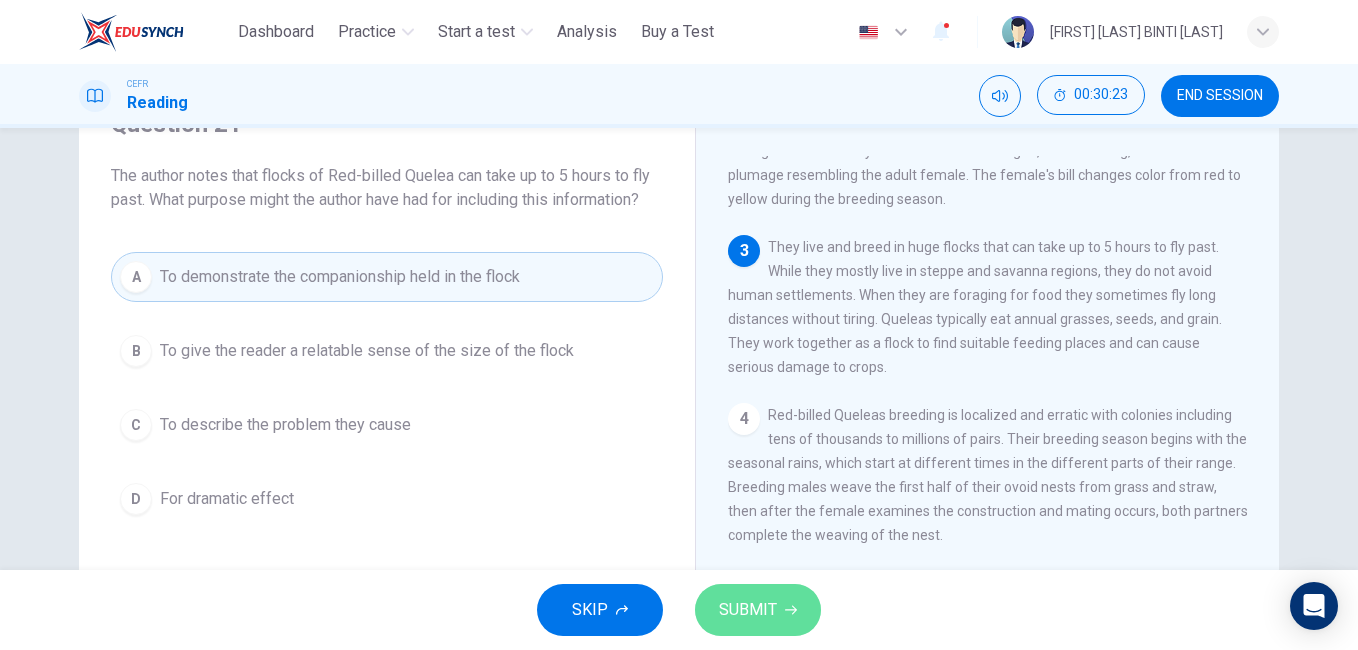 click on "SUBMIT" at bounding box center [748, 610] 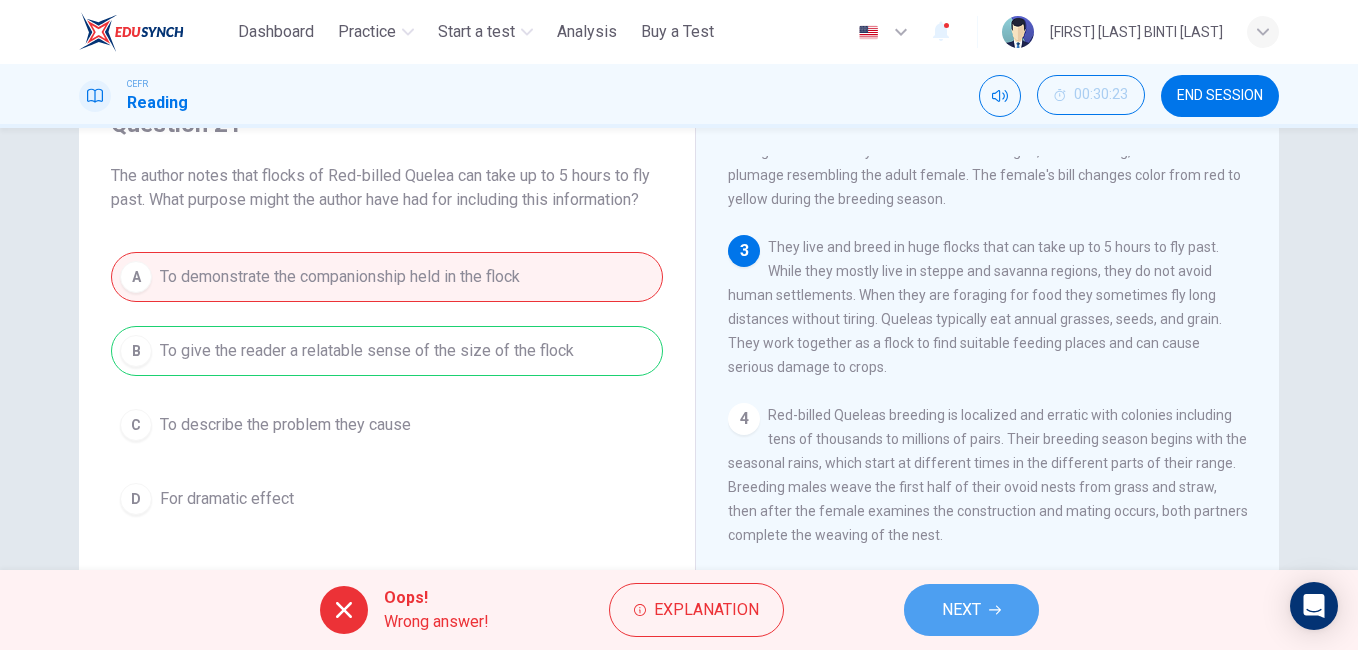 click on "NEXT" at bounding box center (971, 610) 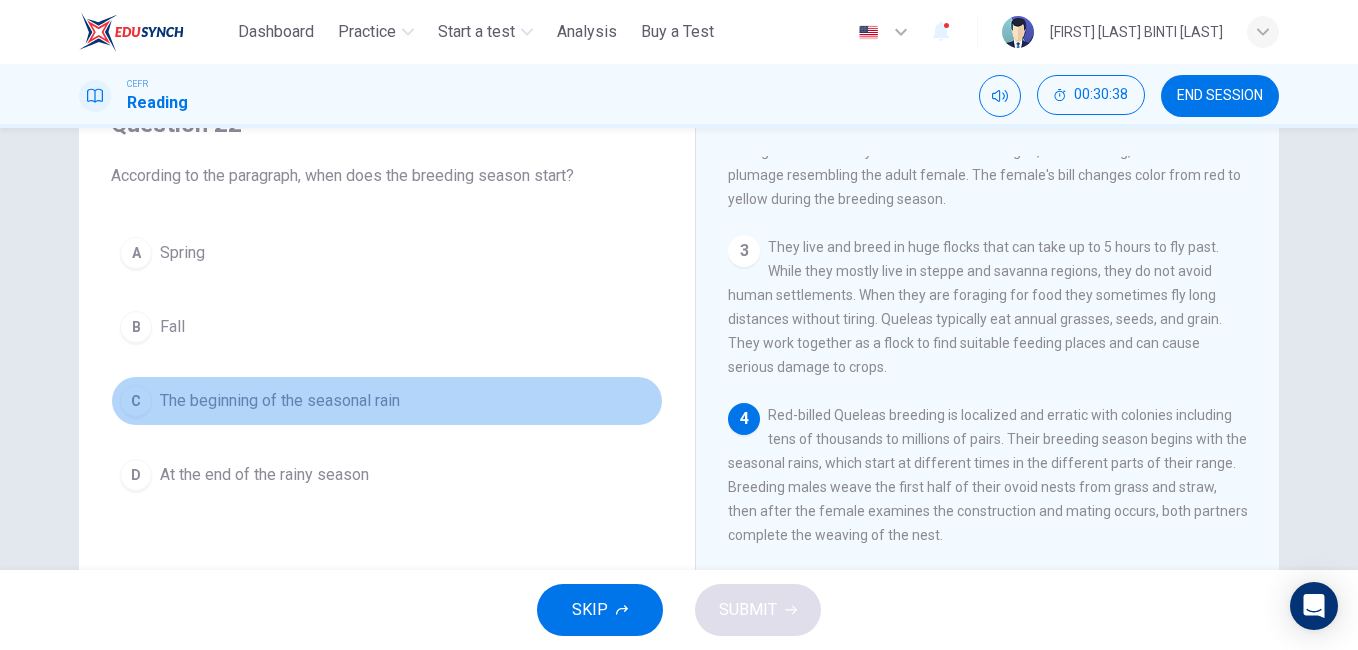 click on "C" at bounding box center [136, 401] 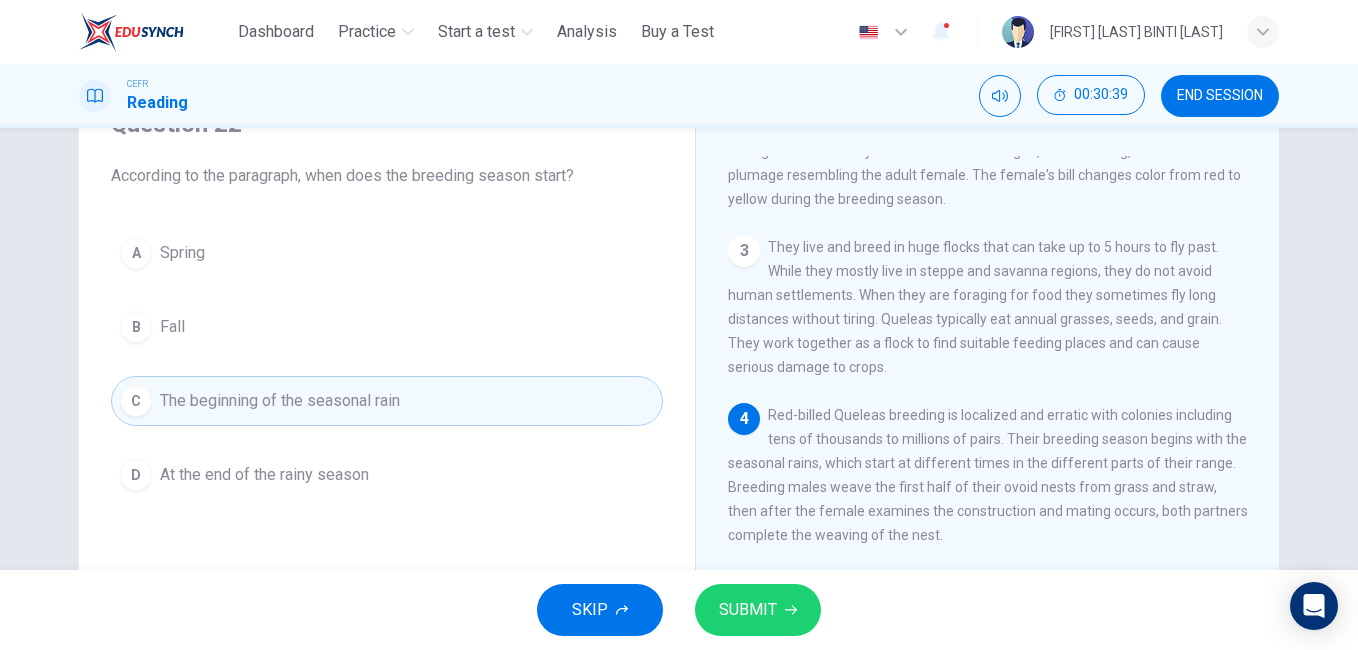 click on "SUBMIT" at bounding box center [748, 610] 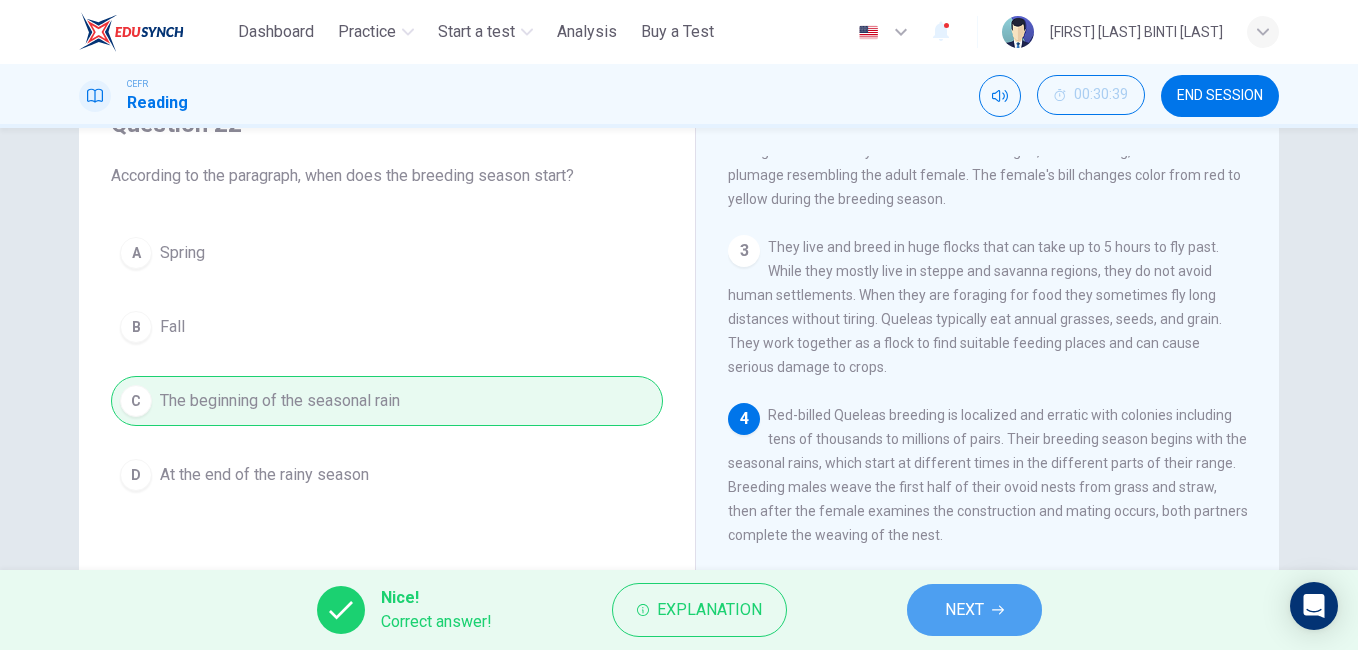 click on "NEXT" at bounding box center (964, 610) 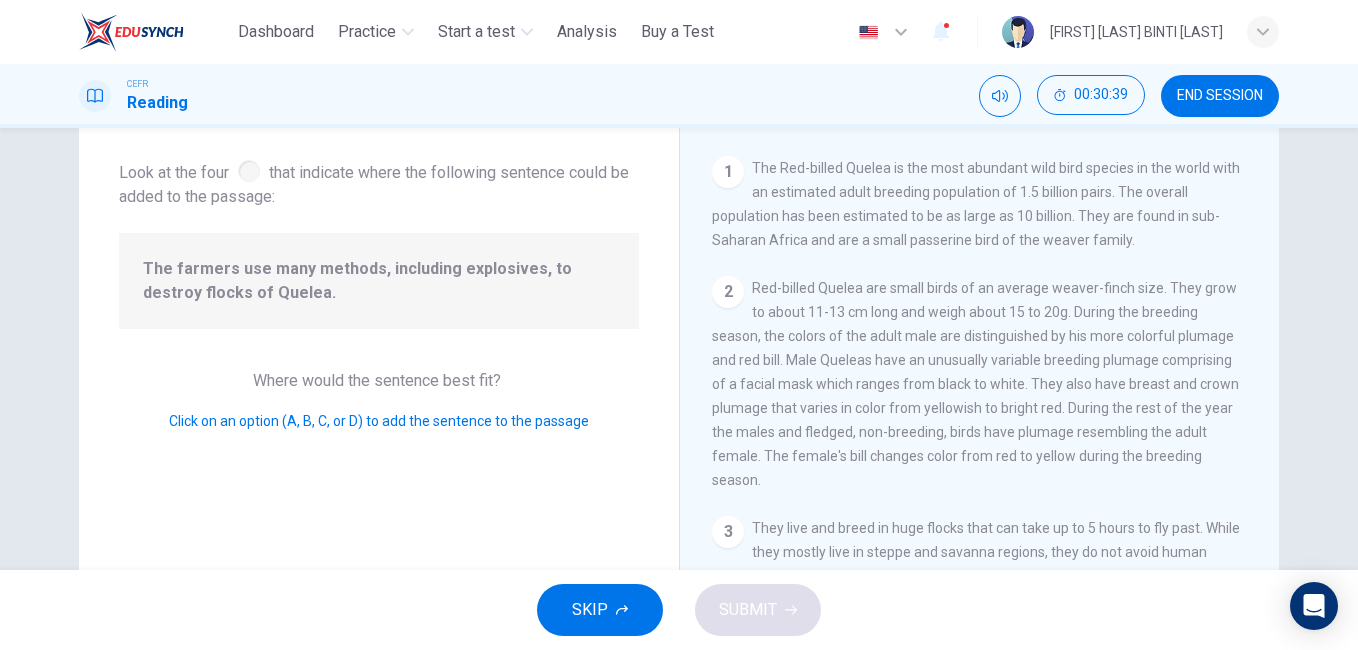 scroll, scrollTop: 370, scrollLeft: 0, axis: vertical 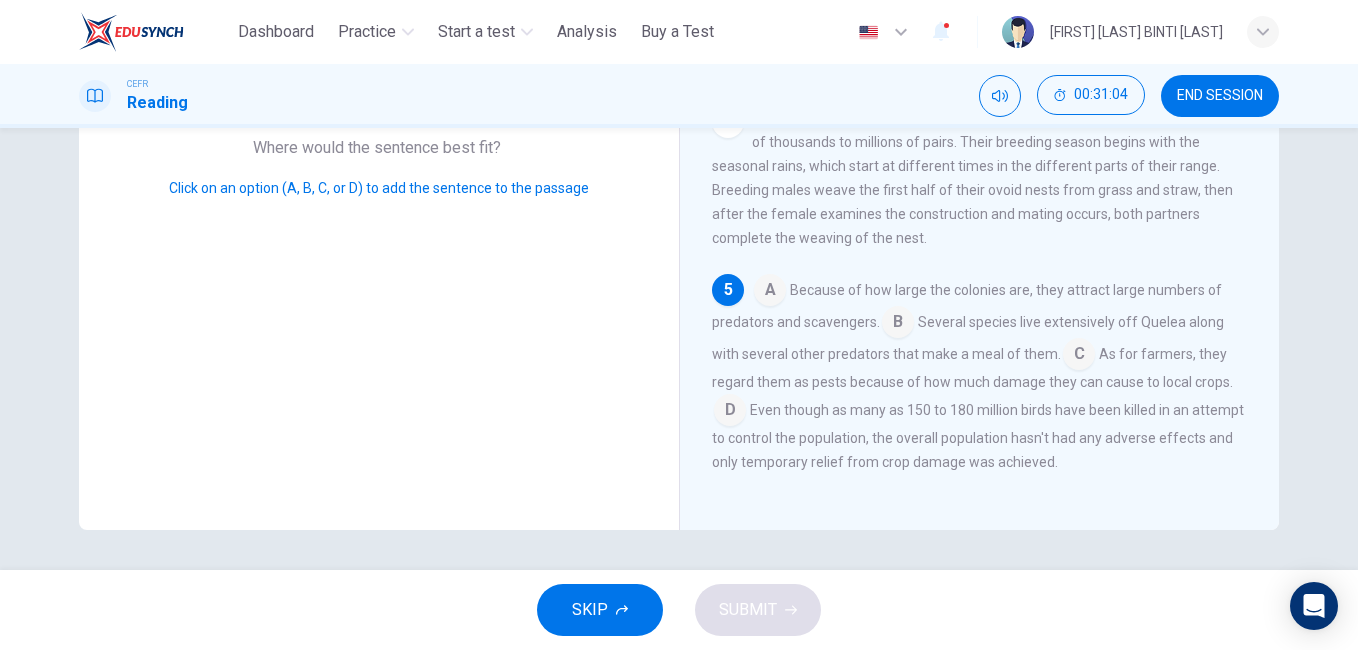 click at bounding box center [1079, 356] 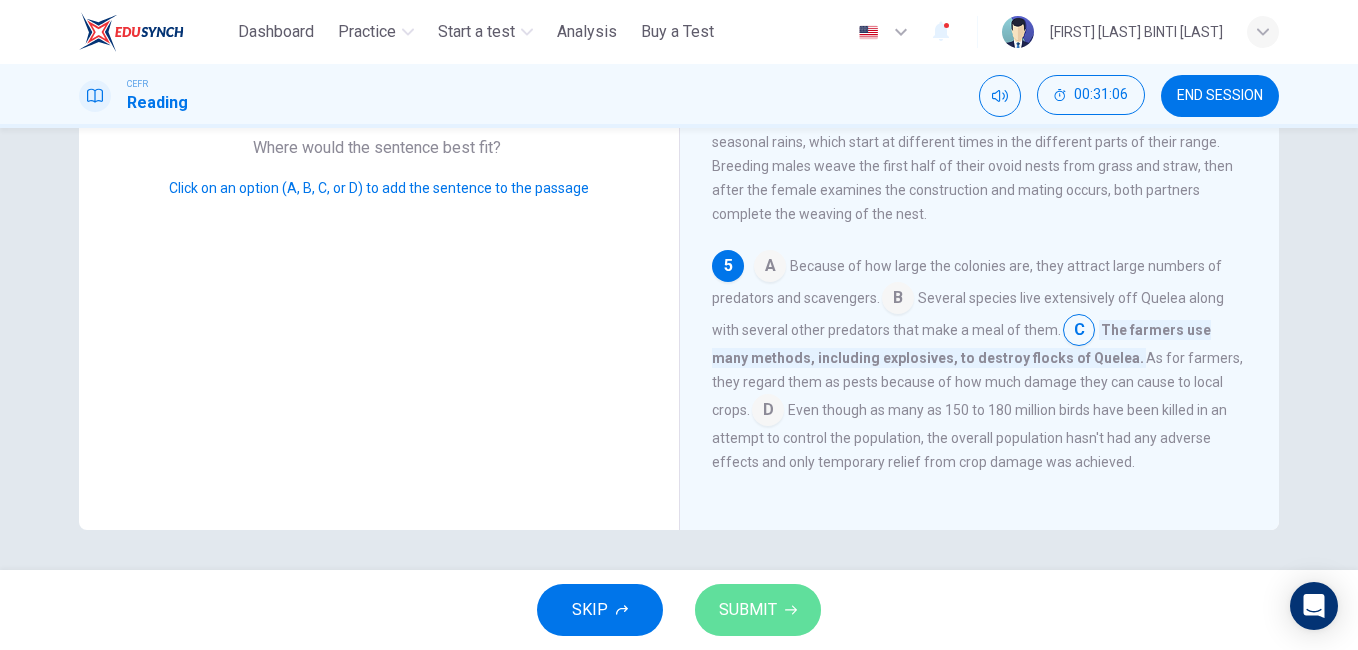 click 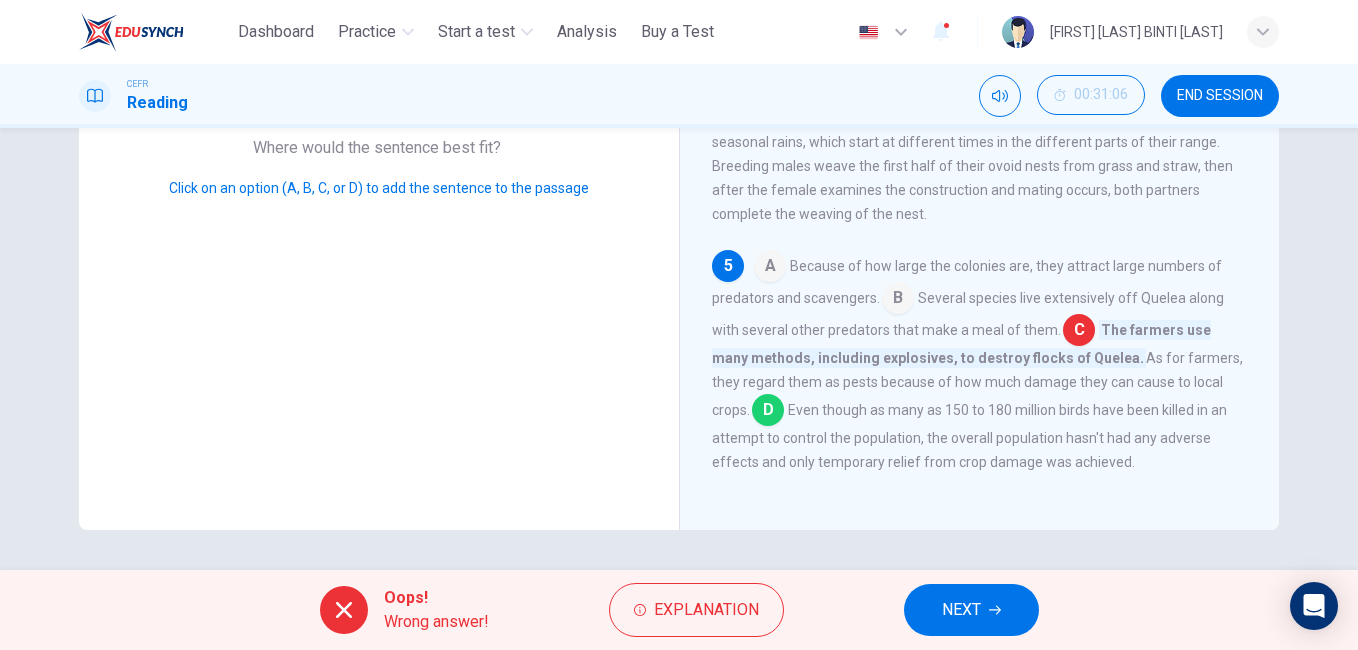 scroll, scrollTop: 270, scrollLeft: 0, axis: vertical 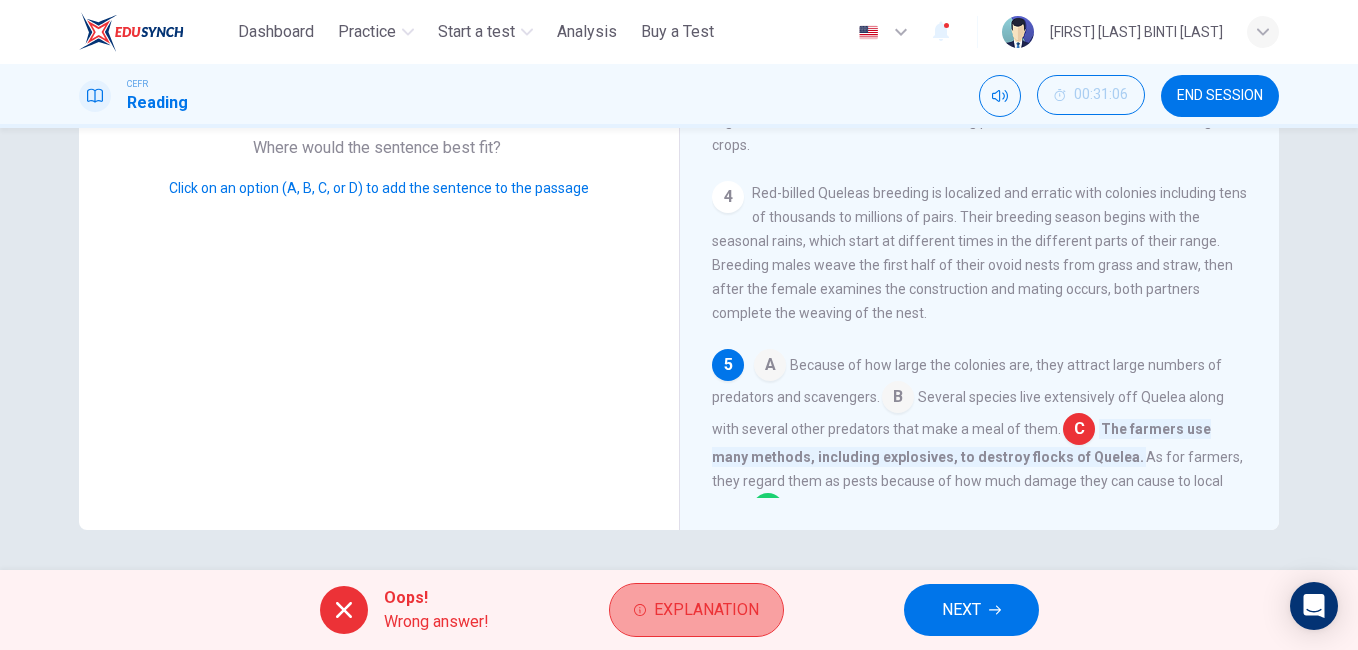click on "Explanation" at bounding box center [706, 610] 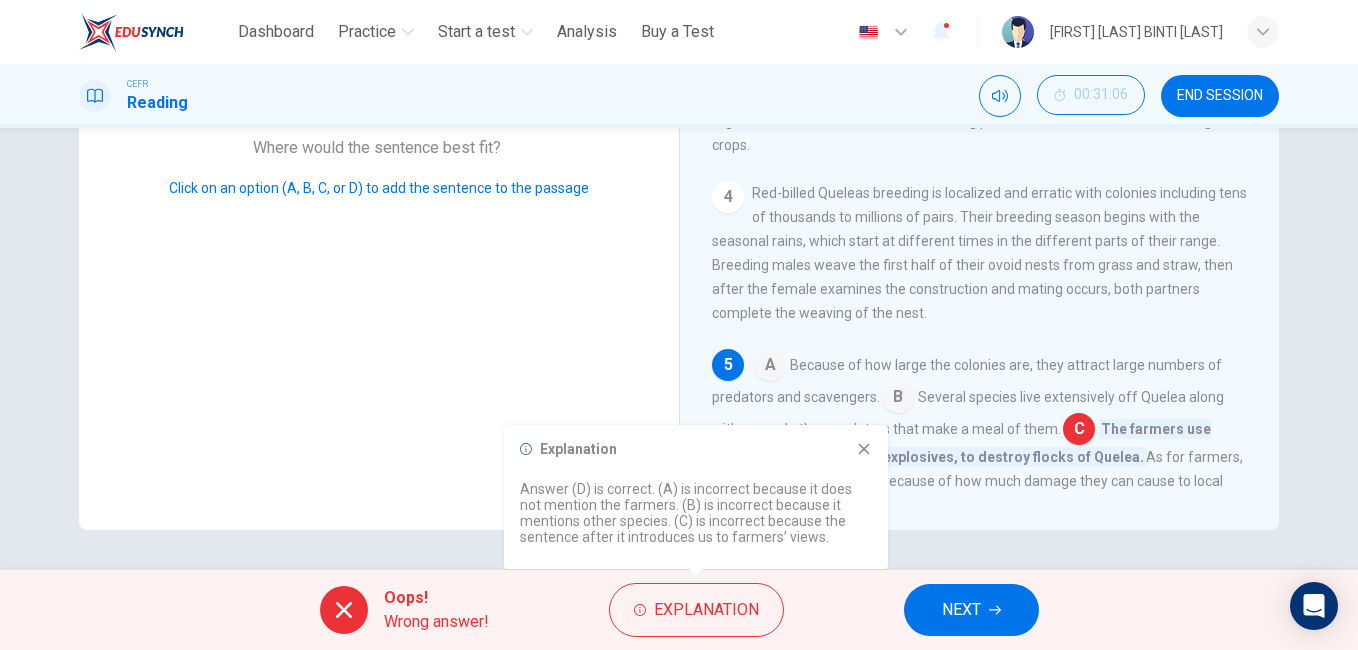 click on "1 The Red-billed Quelea is the most abundant wild bird species in the world with an estimated adult breeding population of 1.5 billion pairs. The overall population has been estimated to be as large as 10 billion. They are found in sub-Saharan Africa and are a small passerine bird of the weaver family. 2 Red-billed Quelea are small birds of an average weaver-finch size. They grow to about 11-13 cm long and weigh about 15 to 20g. During the breeding season, the colors of the adult male are distinguished by his more colorful plumage and red bill. Male Queleas have an unusually variable breeding plumage comprising of a facial mask which ranges from black to white. They also have breast and crown plumage that varies in color from yellowish to bright red. During the rest of the year the males and fledged, non-breeding, birds have plumage resembling the adult female. The female's bill changes color from red to yellow during the breeding season. 3 4 5 A B C D" at bounding box center (993, 210) 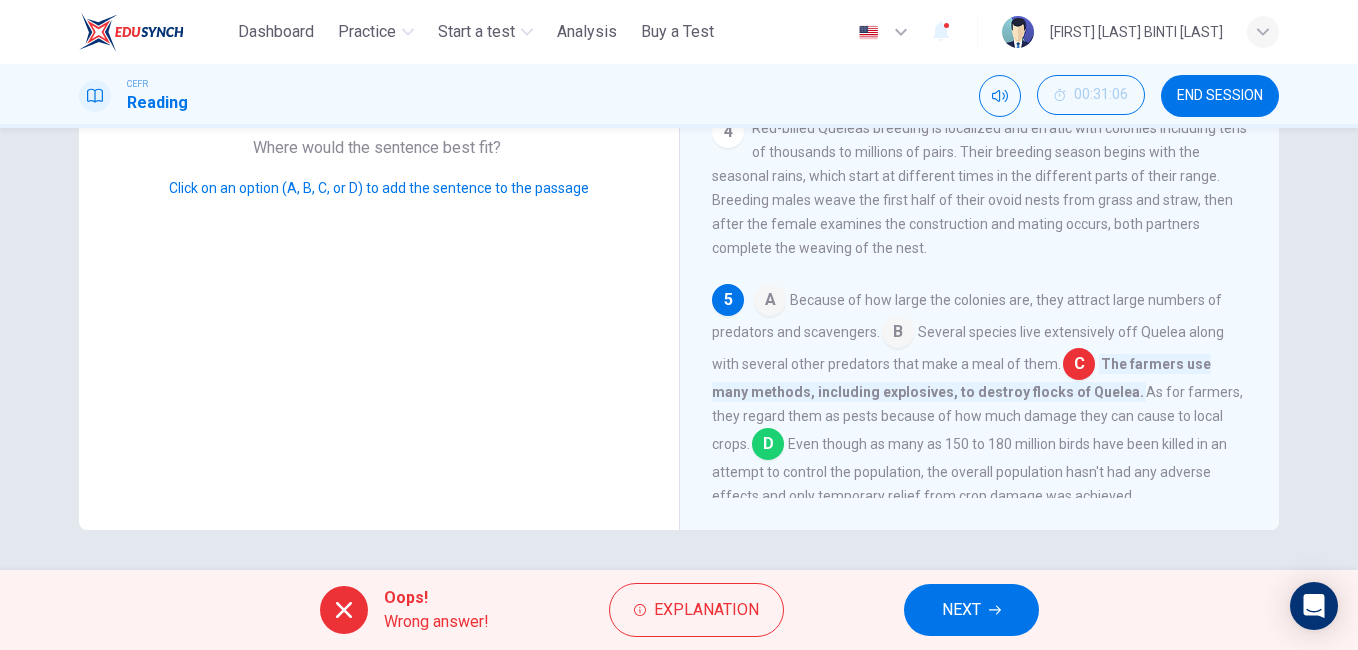 scroll, scrollTop: 370, scrollLeft: 0, axis: vertical 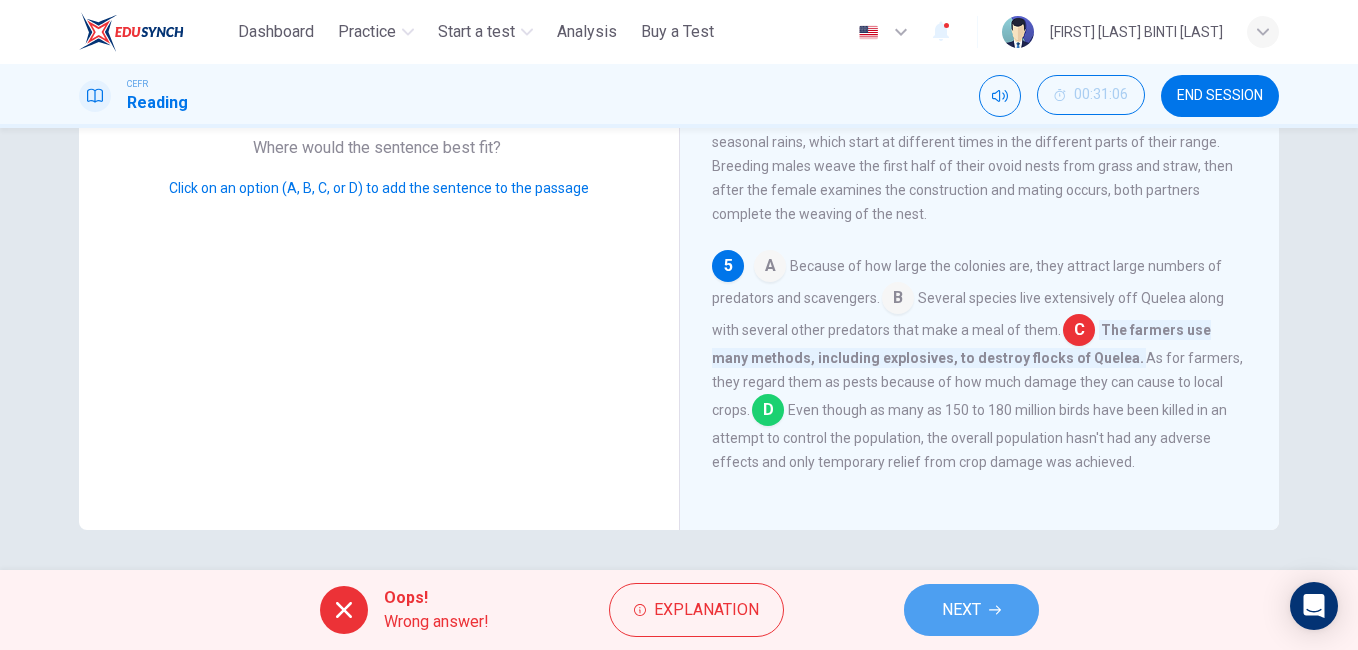 click on "NEXT" at bounding box center (971, 610) 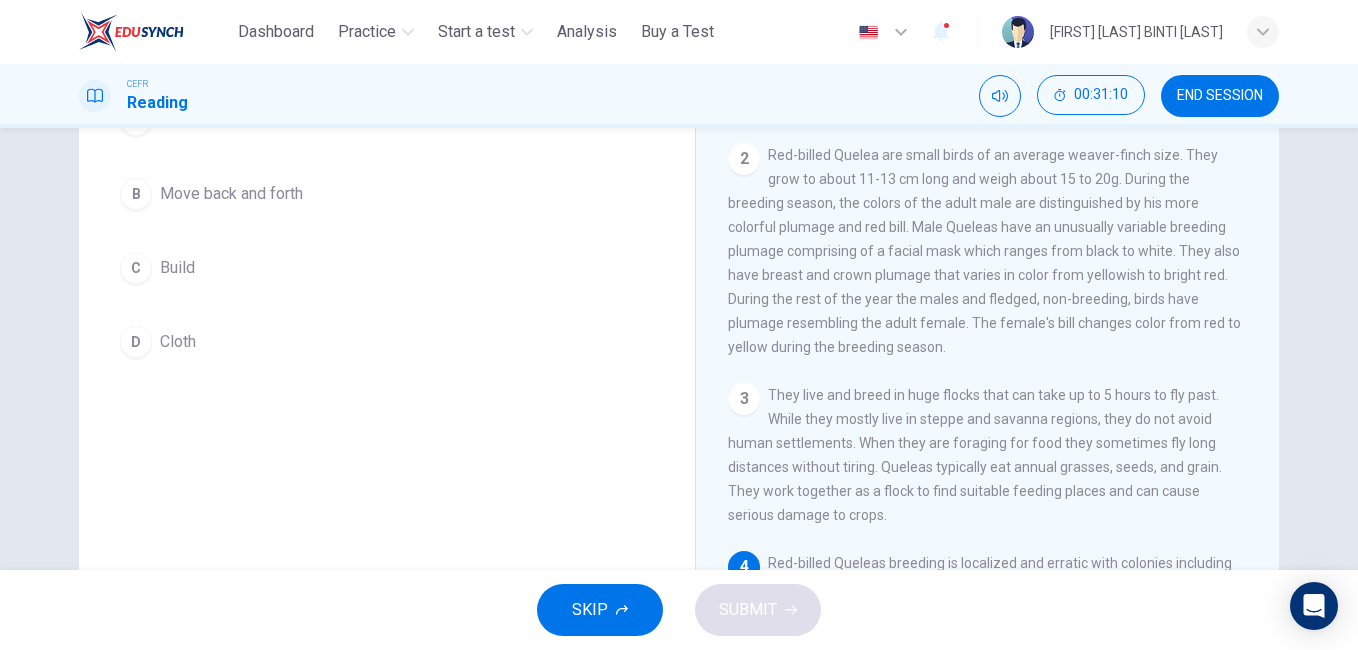 scroll, scrollTop: 333, scrollLeft: 0, axis: vertical 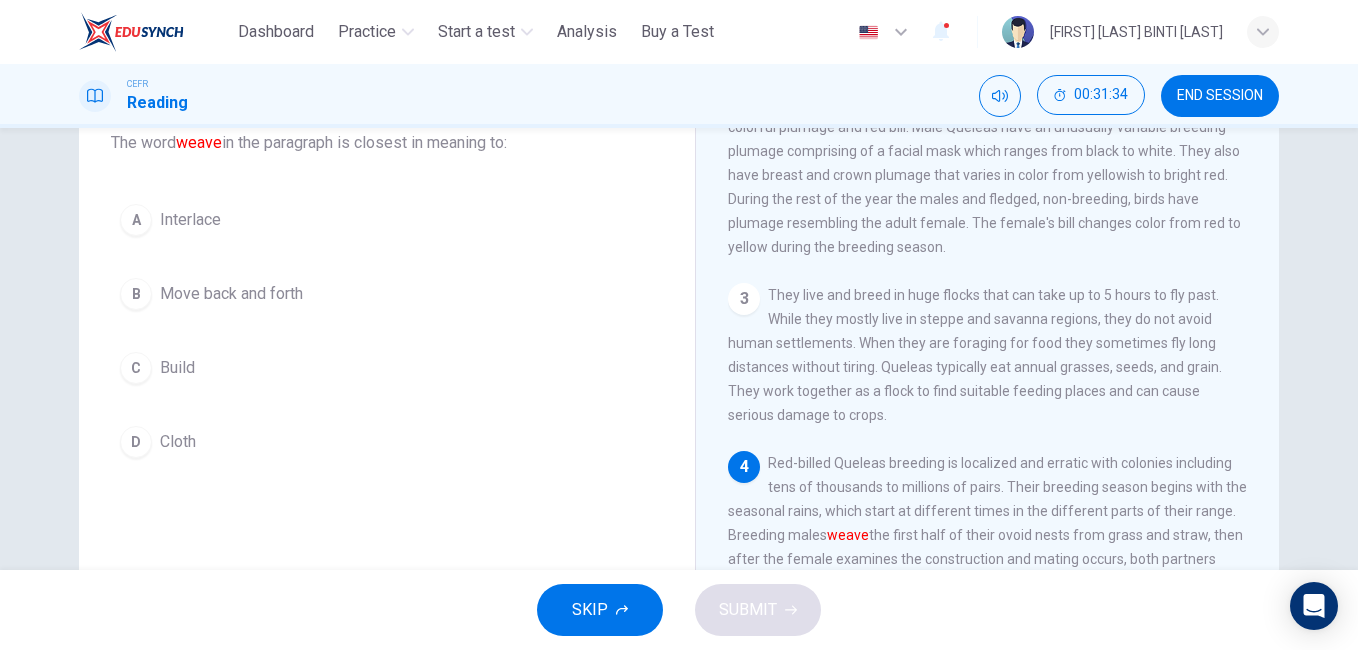 click on "A" at bounding box center [136, 220] 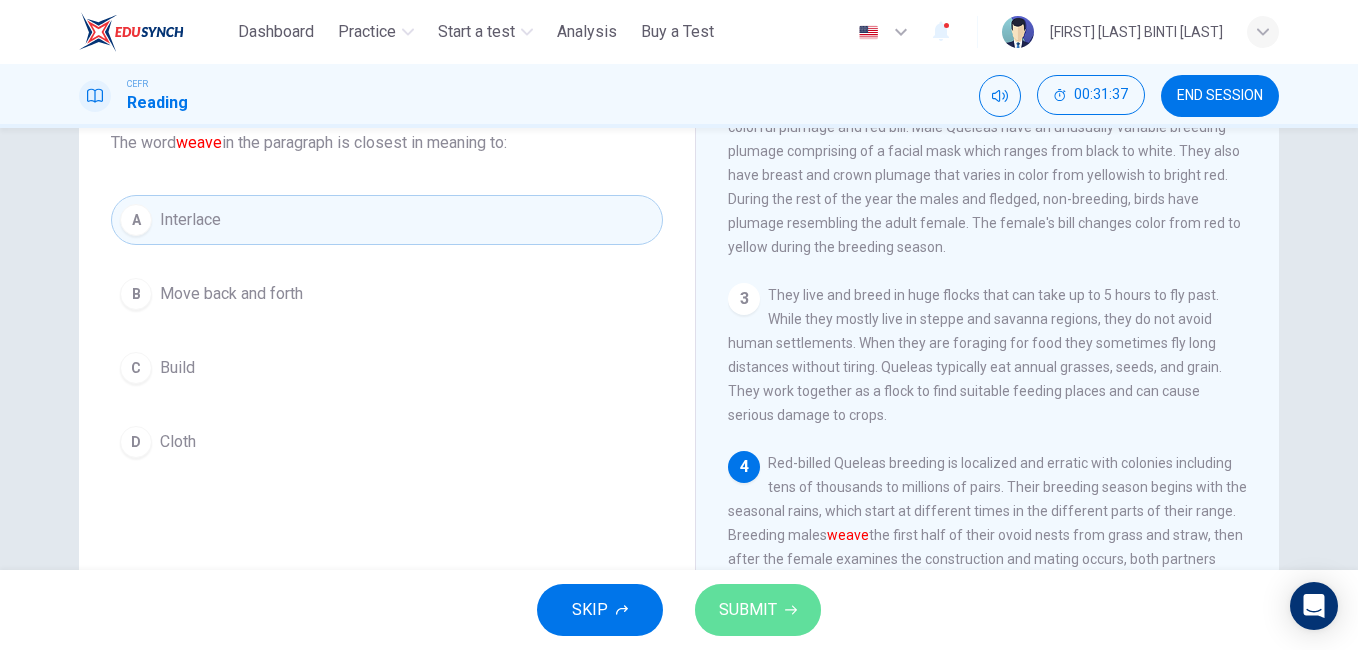 click 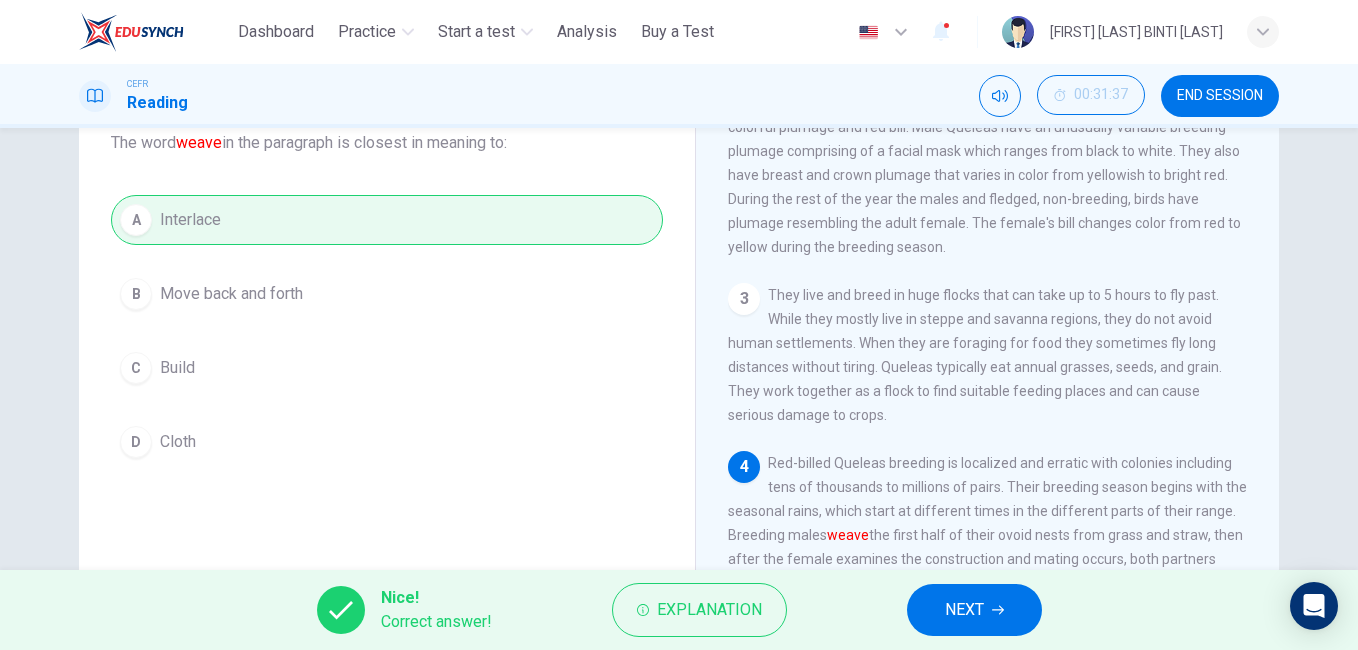 click on "NEXT" at bounding box center [964, 610] 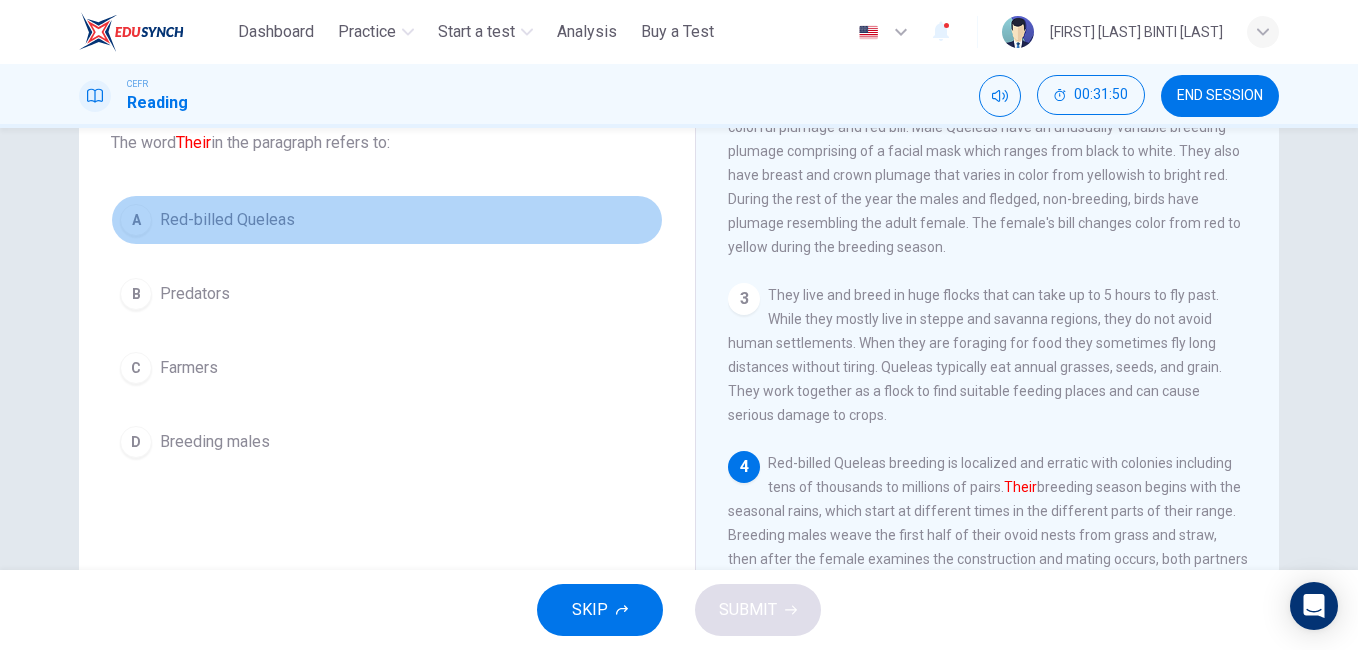 click on "A" at bounding box center [136, 220] 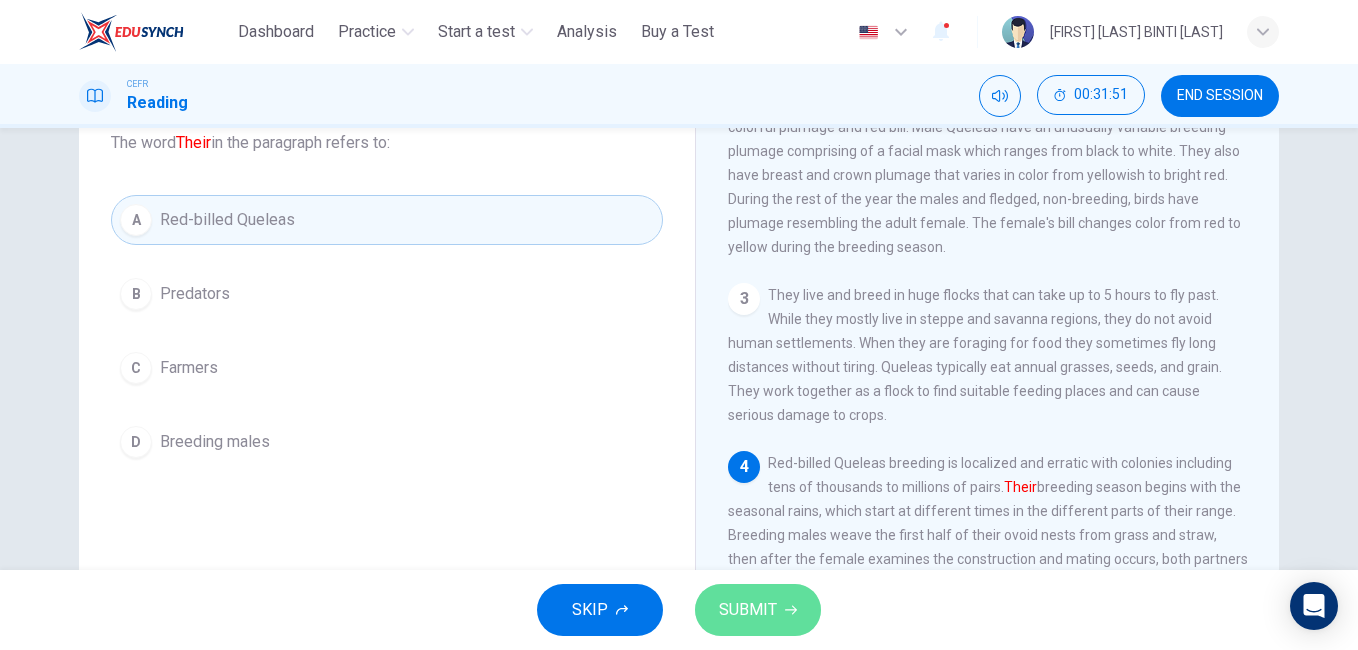 click on "SUBMIT" at bounding box center (748, 610) 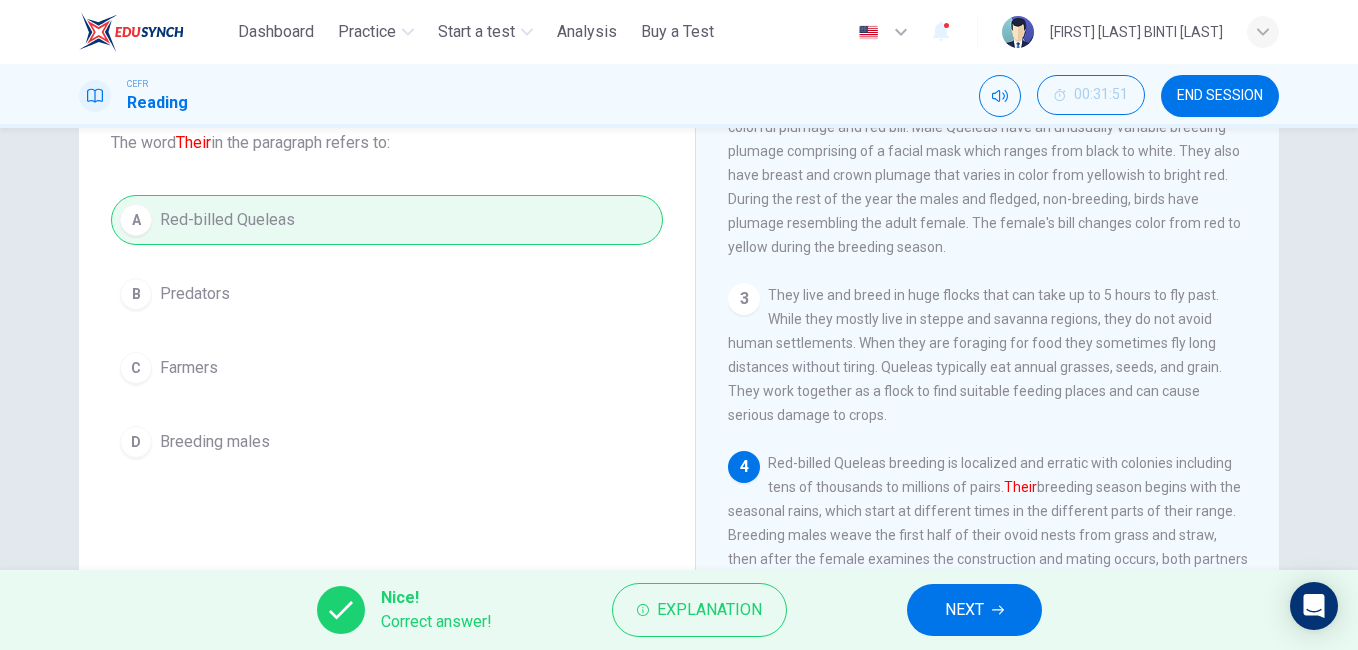 click on "NEXT" at bounding box center [964, 610] 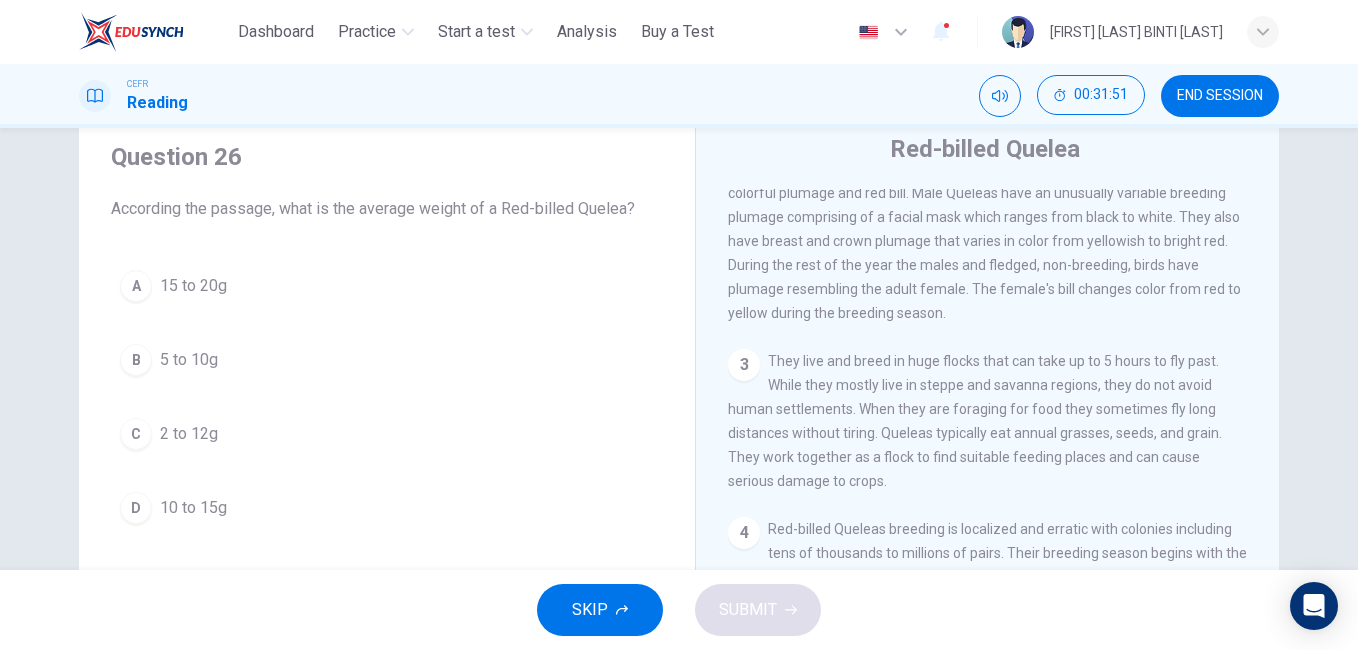 scroll, scrollTop: 33, scrollLeft: 0, axis: vertical 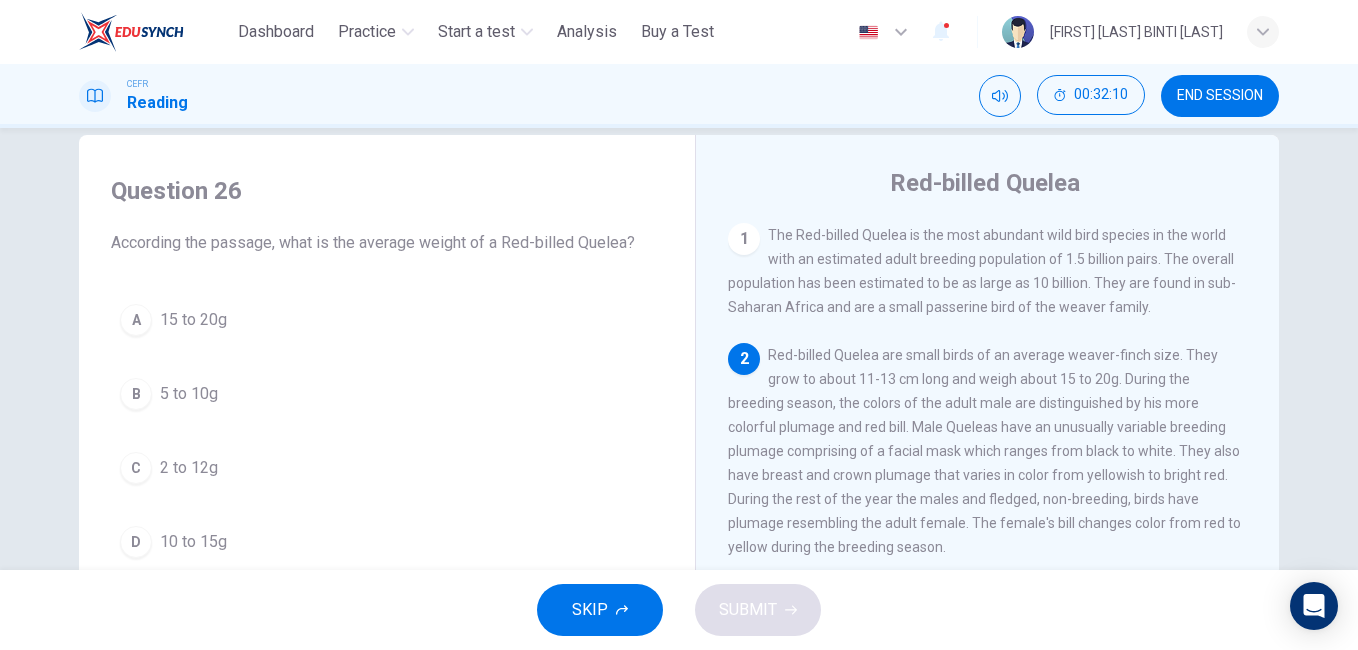 click on "A" at bounding box center (136, 320) 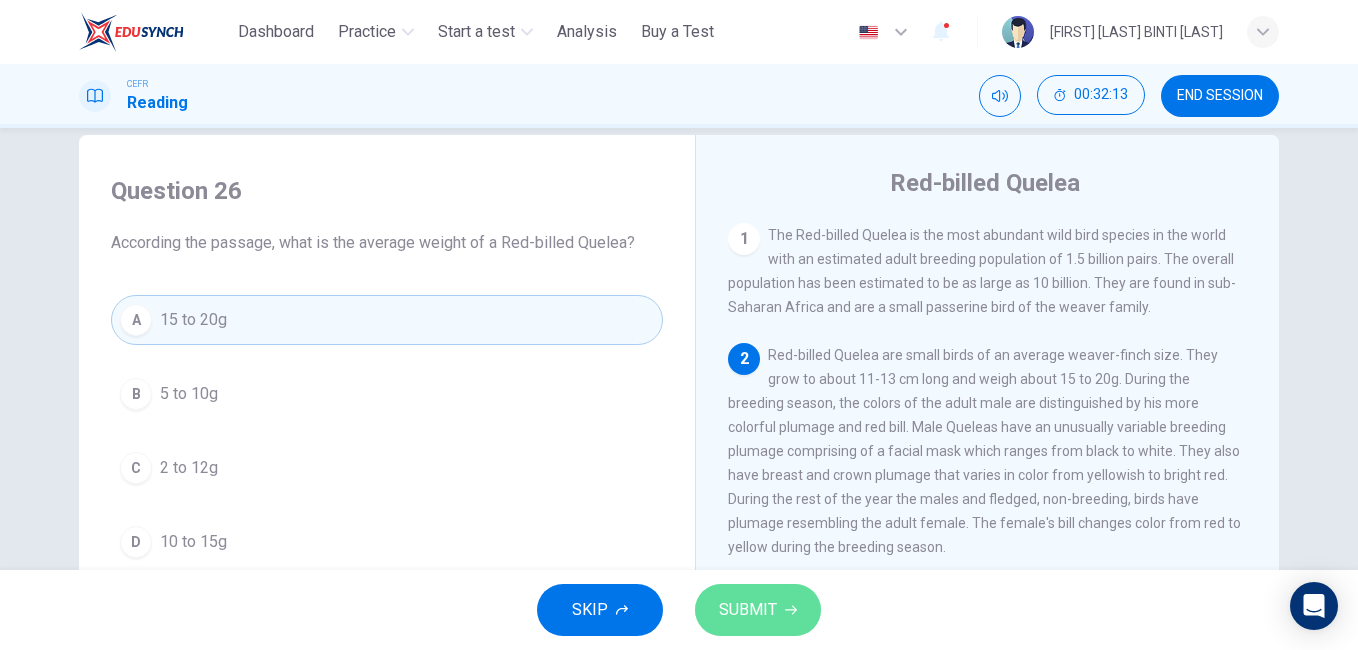 click on "SUBMIT" at bounding box center (748, 610) 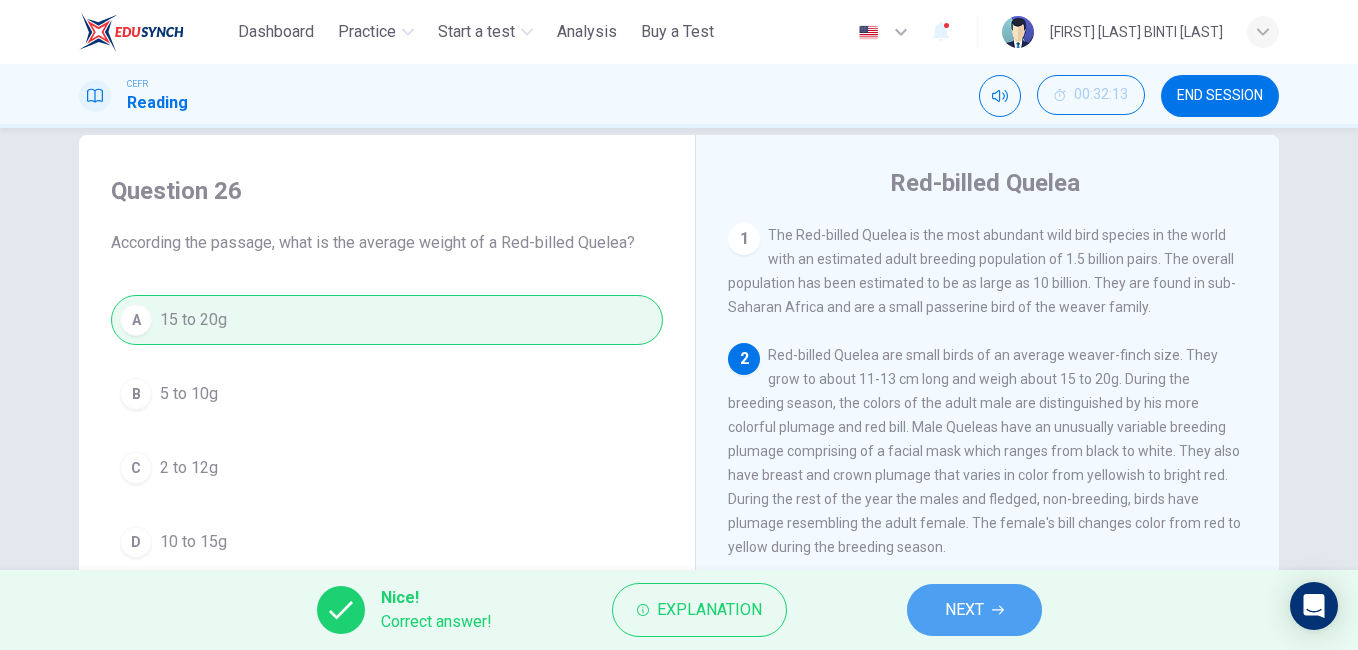 click on "NEXT" at bounding box center [964, 610] 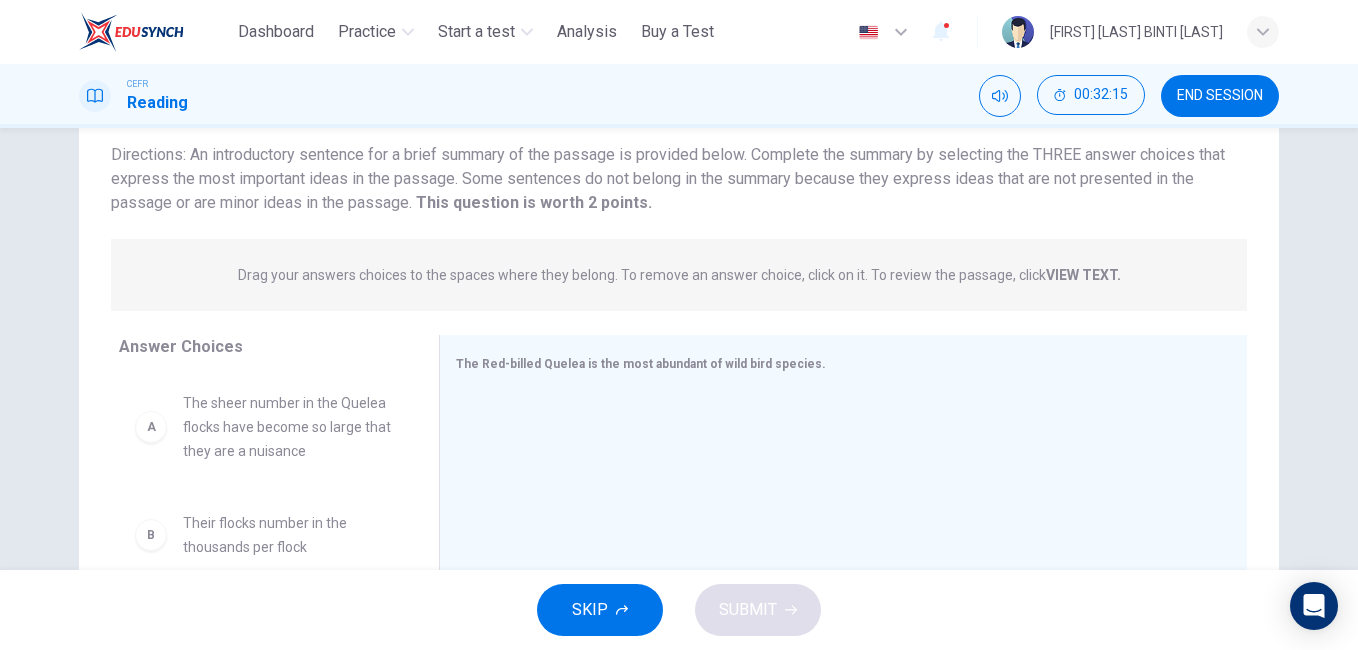 scroll, scrollTop: 133, scrollLeft: 0, axis: vertical 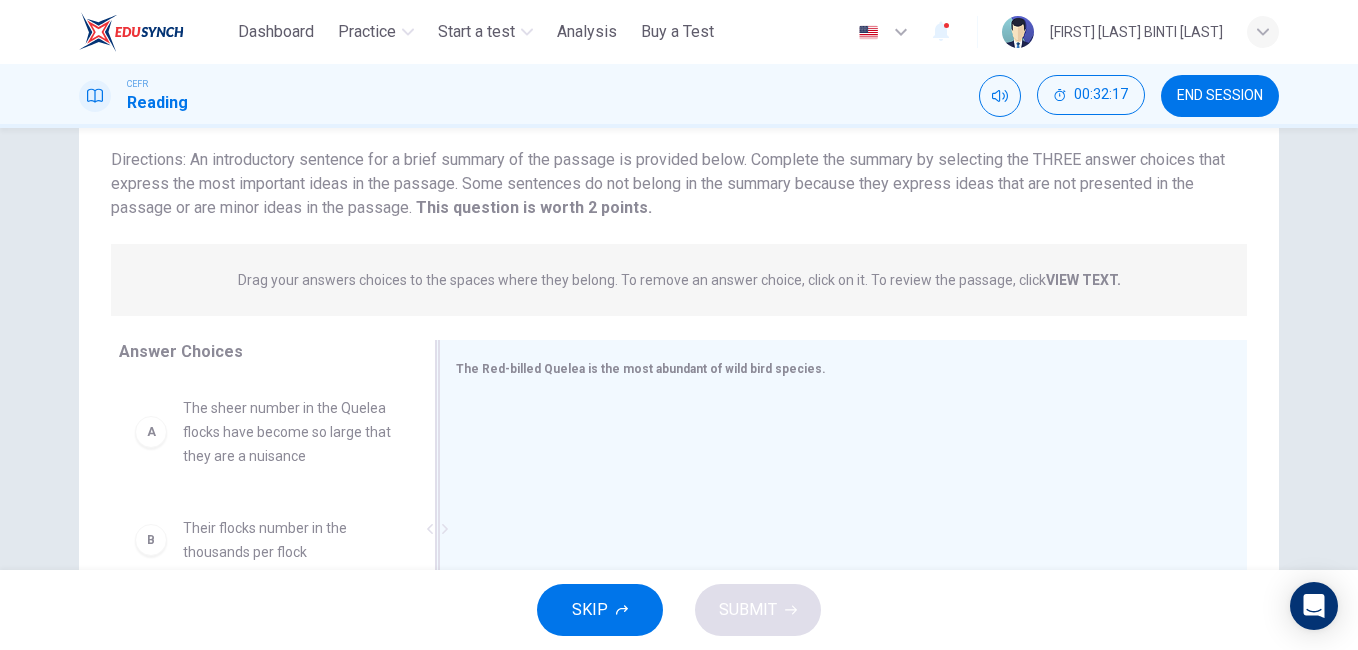 click on "The Red-billed Quelea is the most abundant of wild bird species." at bounding box center (641, 369) 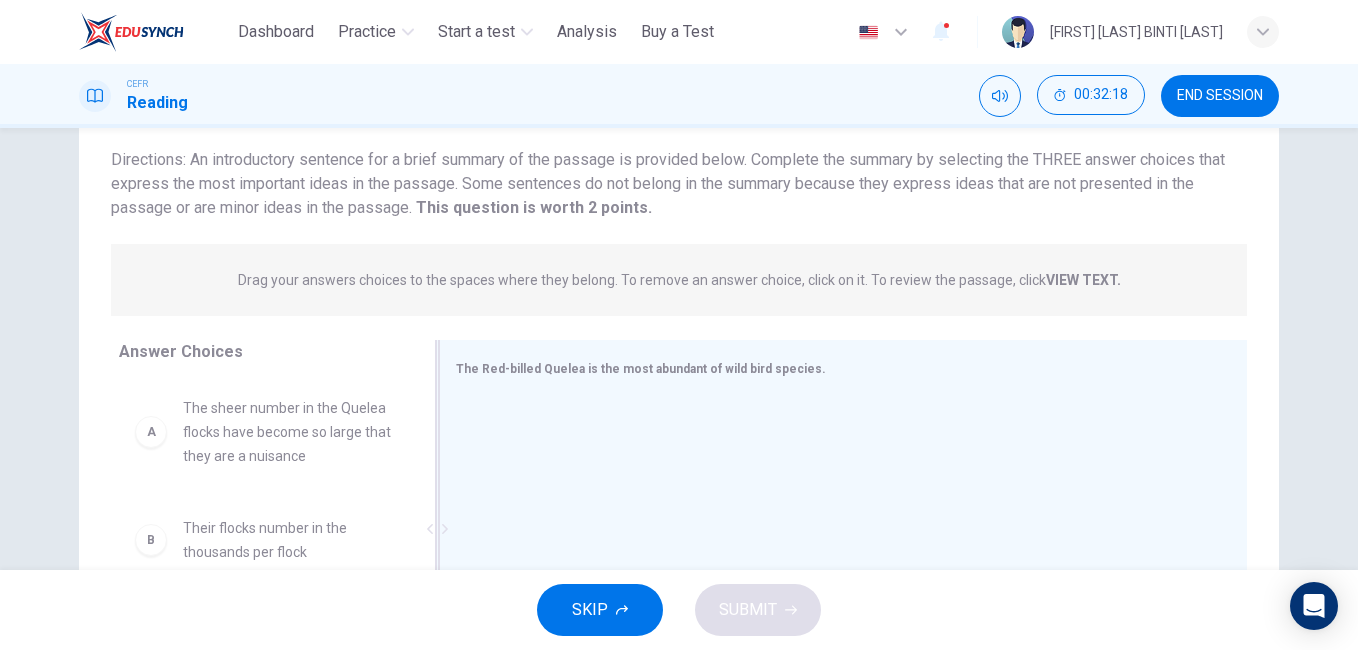 click on "The Red-billed Quelea is the most abundant of wild bird species." at bounding box center [641, 369] 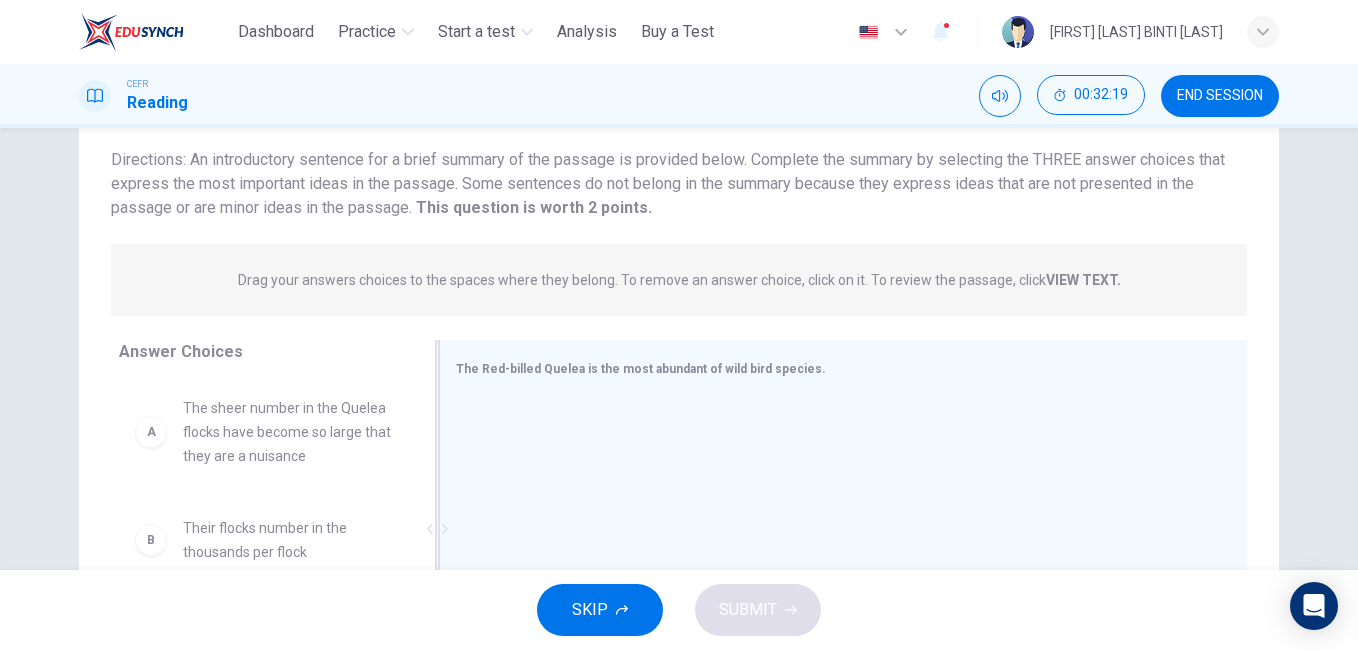 click on "The Red-billed Quelea is the most abundant of wild bird species." at bounding box center [831, 368] 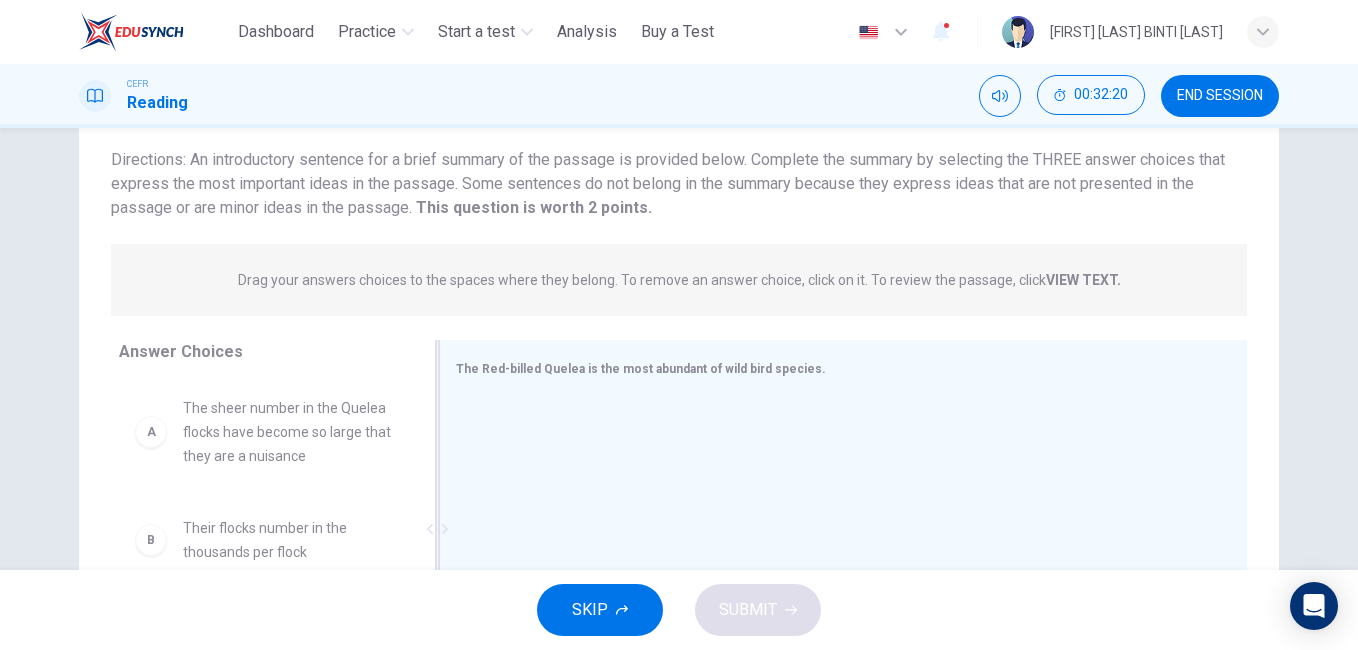 click on "The Red-billed Quelea is the most abundant of wild bird species." at bounding box center [641, 369] 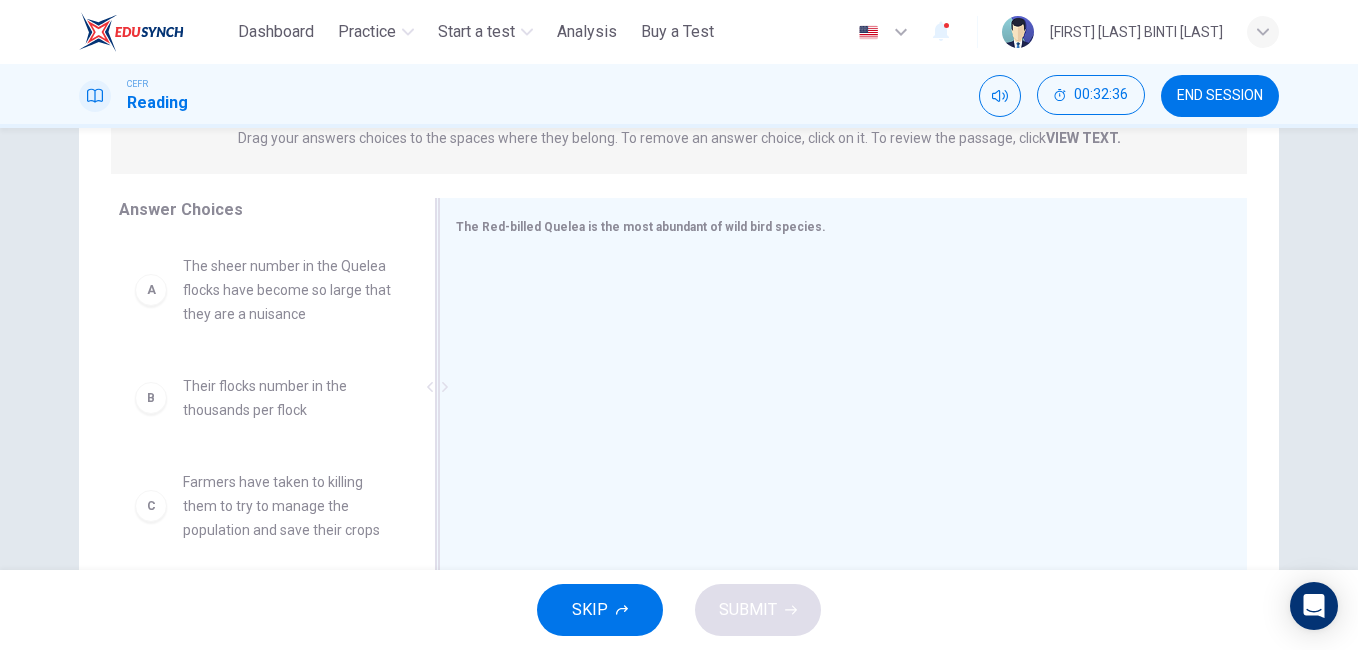 scroll, scrollTop: 333, scrollLeft: 0, axis: vertical 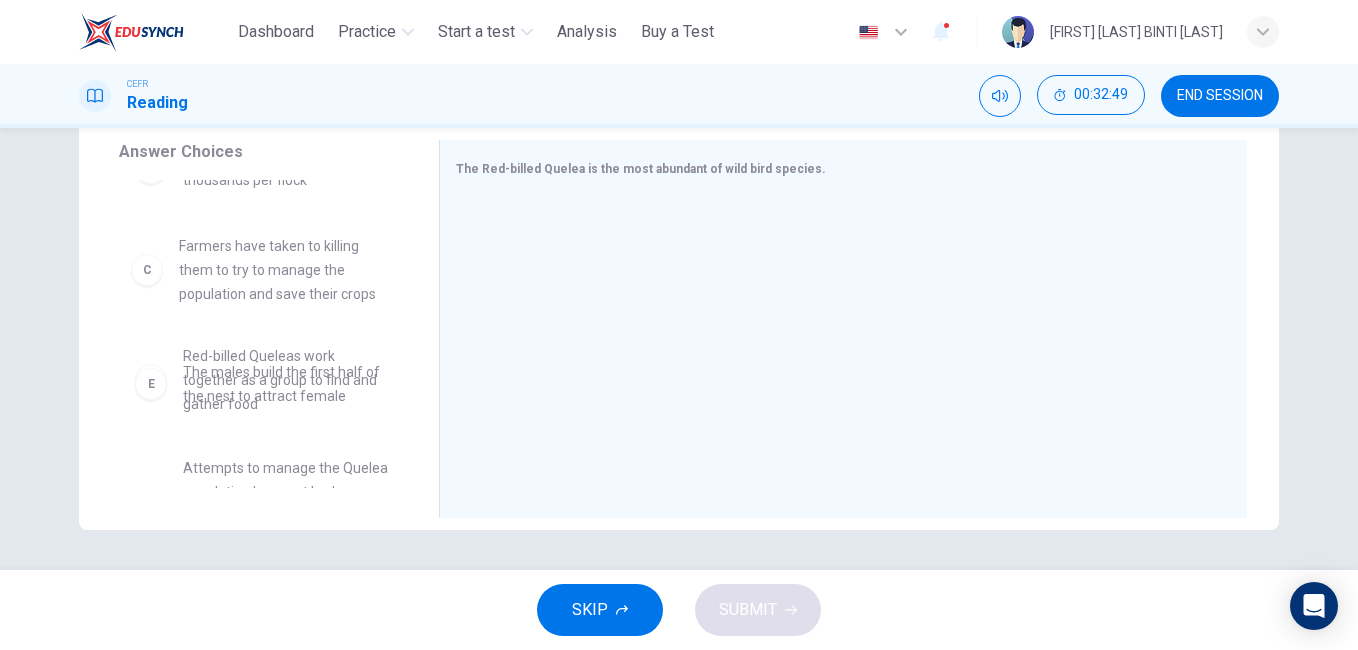 drag, startPoint x: 151, startPoint y: 296, endPoint x: 164, endPoint y: 286, distance: 16.40122 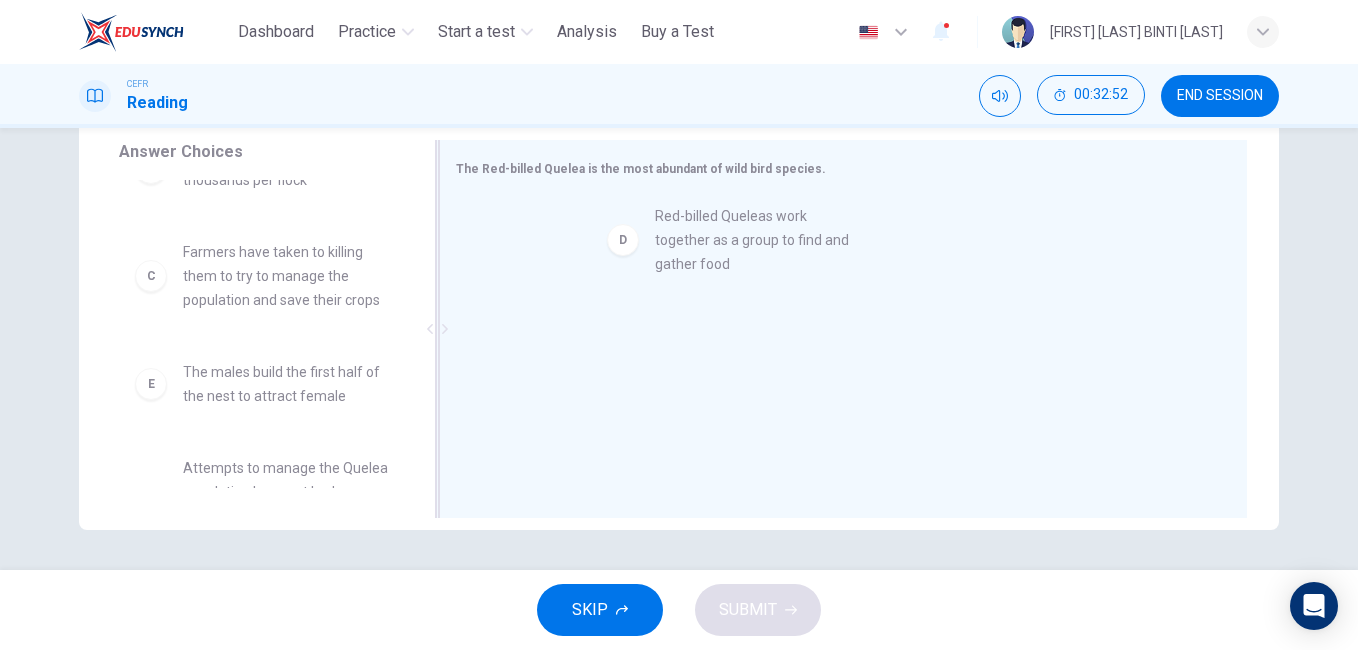 drag, startPoint x: 162, startPoint y: 398, endPoint x: 660, endPoint y: 230, distance: 525.574 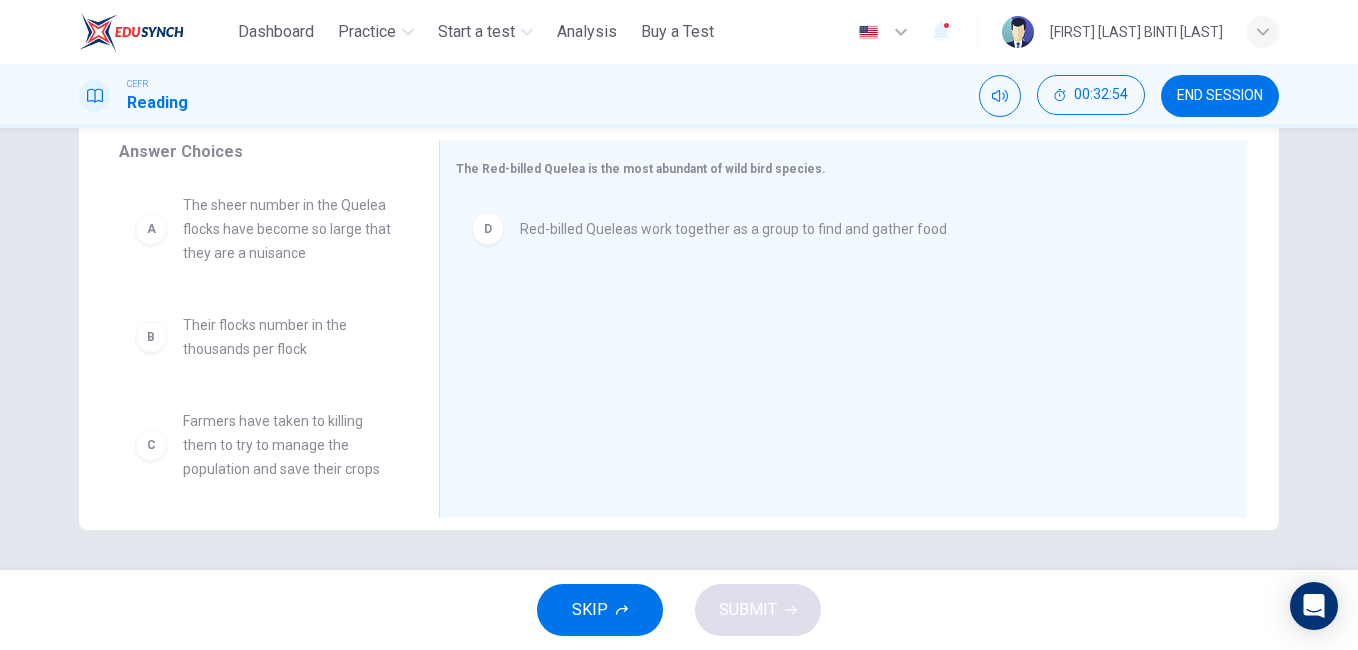 scroll, scrollTop: 0, scrollLeft: 0, axis: both 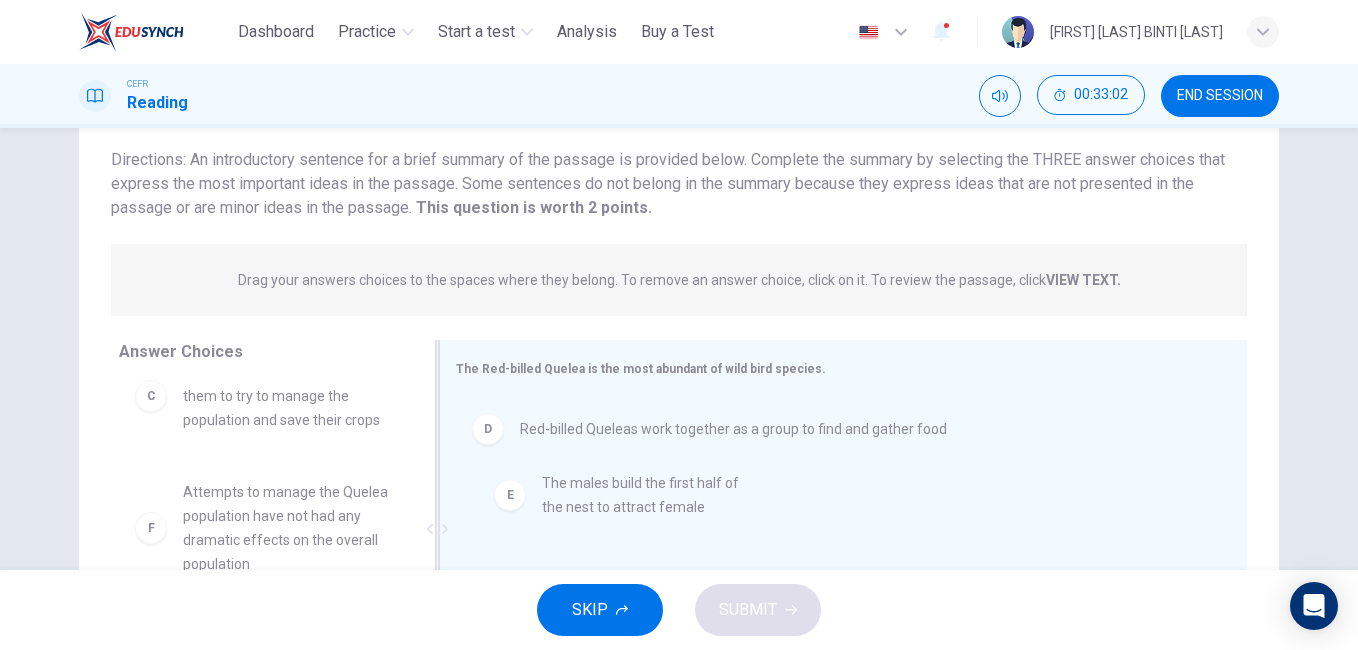 drag, startPoint x: 237, startPoint y: 503, endPoint x: 611, endPoint y: 494, distance: 374.10828 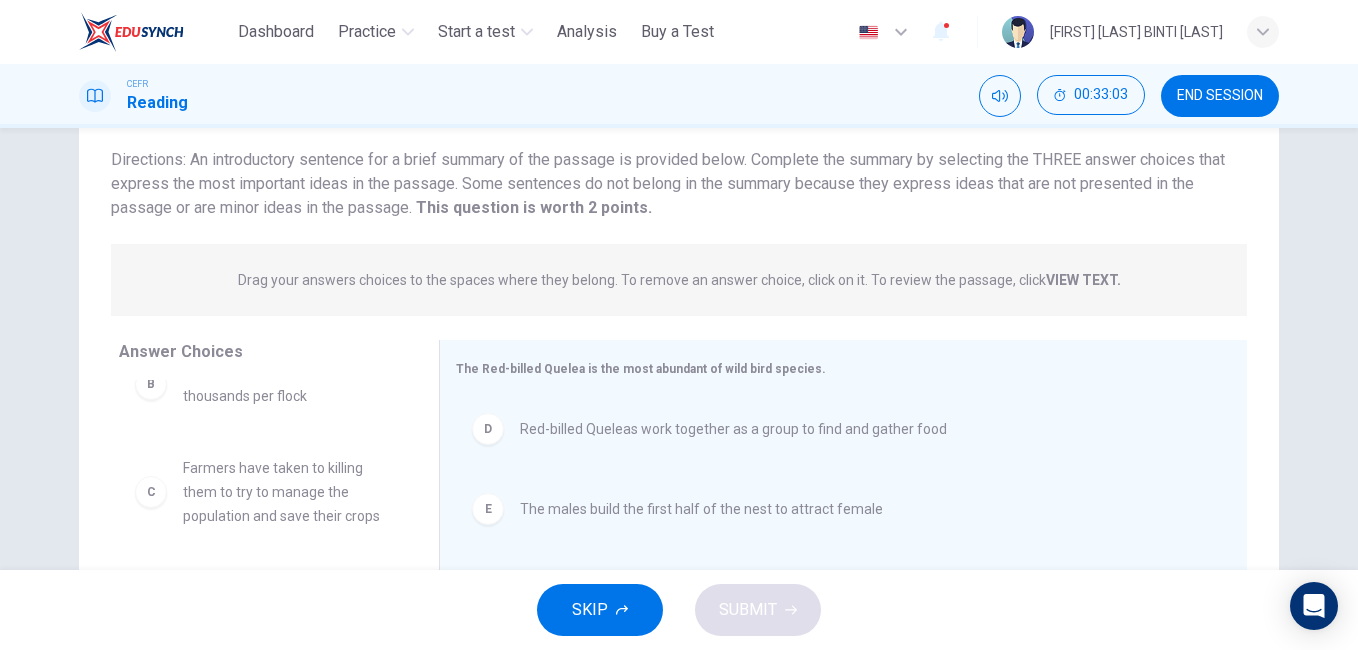 scroll, scrollTop: 156, scrollLeft: 0, axis: vertical 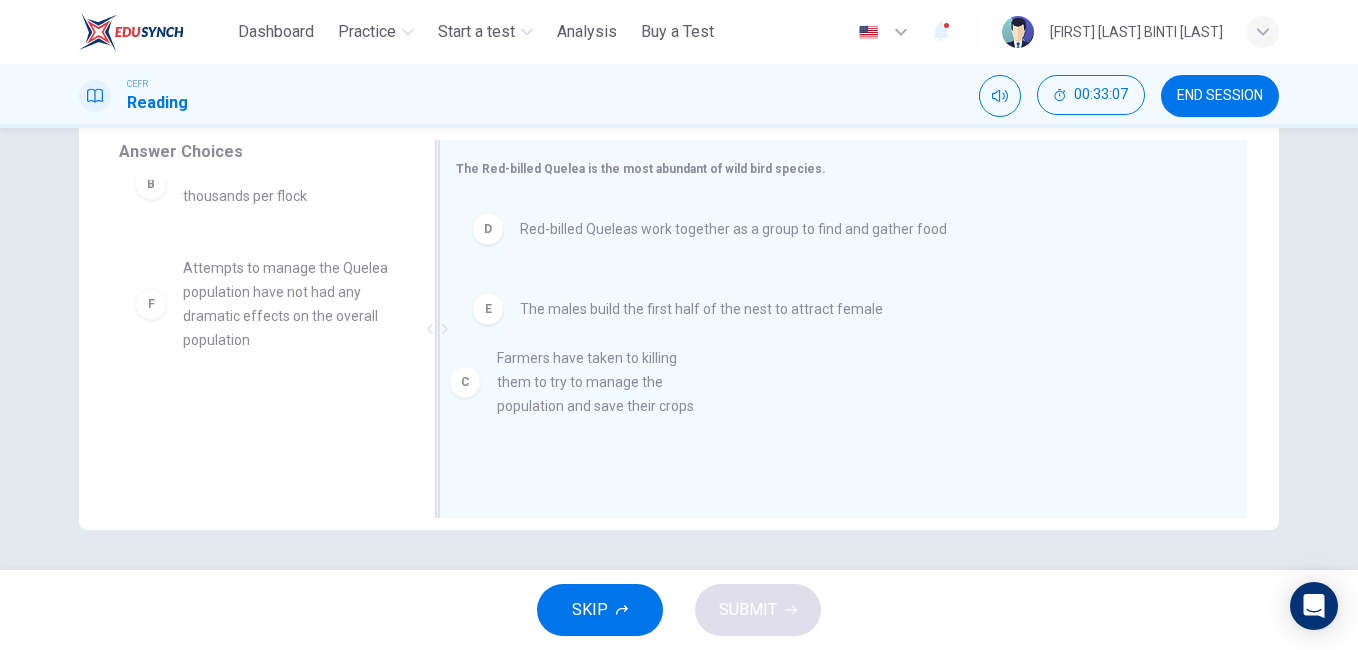 drag, startPoint x: 257, startPoint y: 330, endPoint x: 584, endPoint y: 422, distance: 339.69547 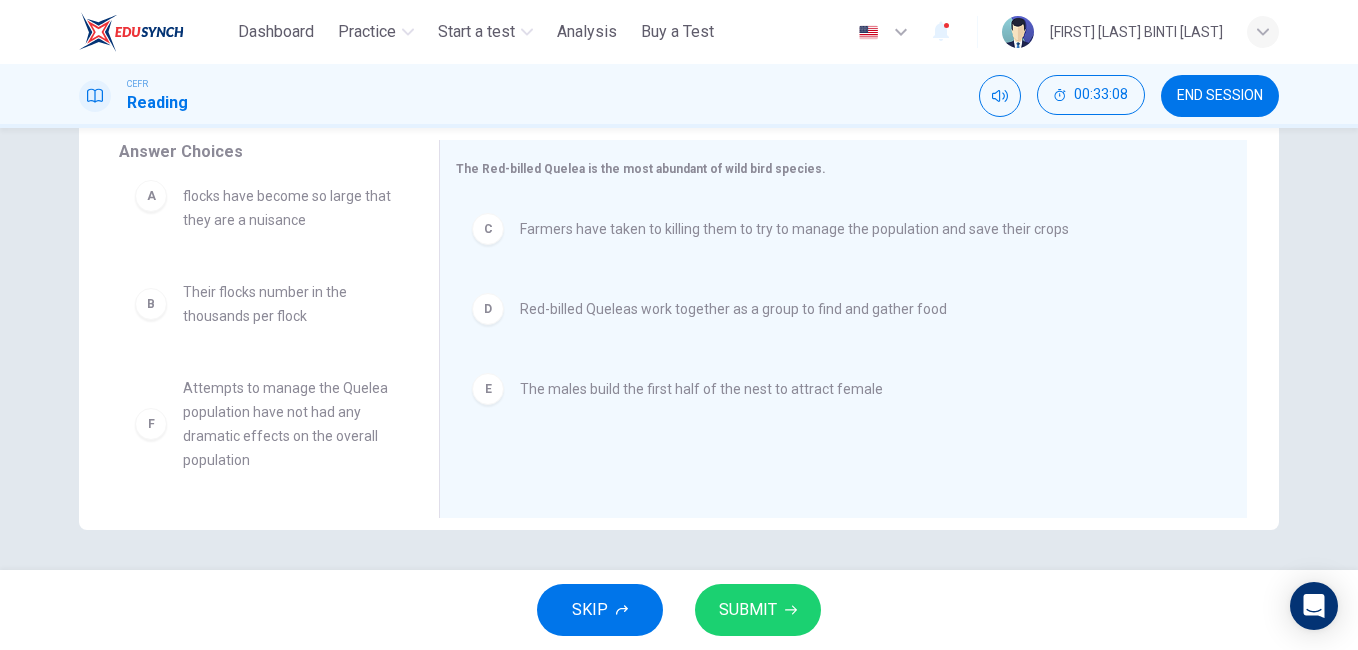 scroll, scrollTop: 36, scrollLeft: 0, axis: vertical 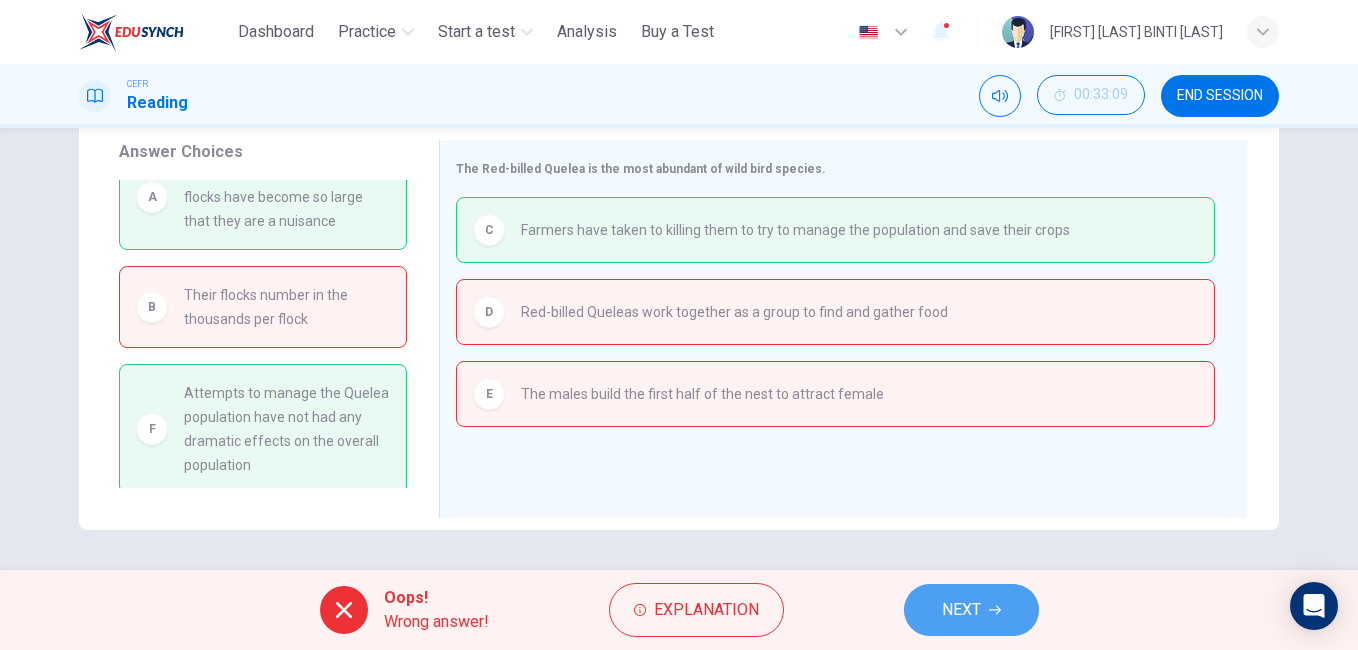 click on "NEXT" at bounding box center (971, 610) 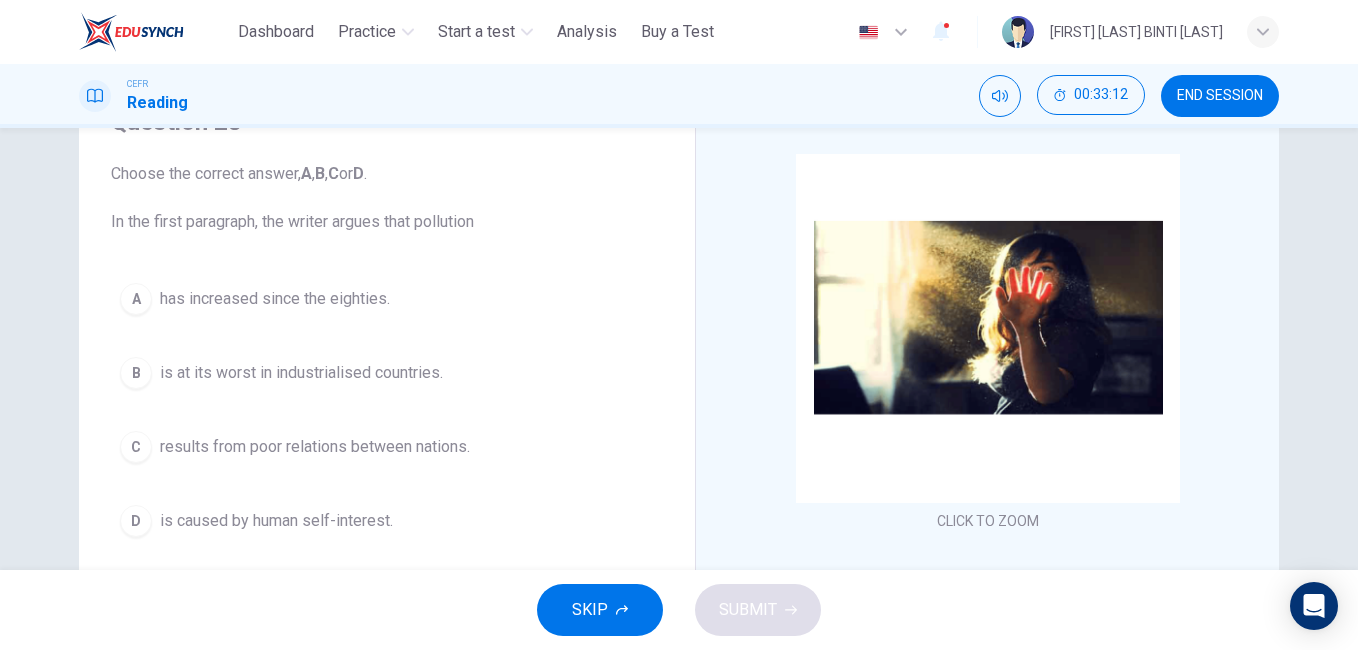 scroll, scrollTop: 100, scrollLeft: 0, axis: vertical 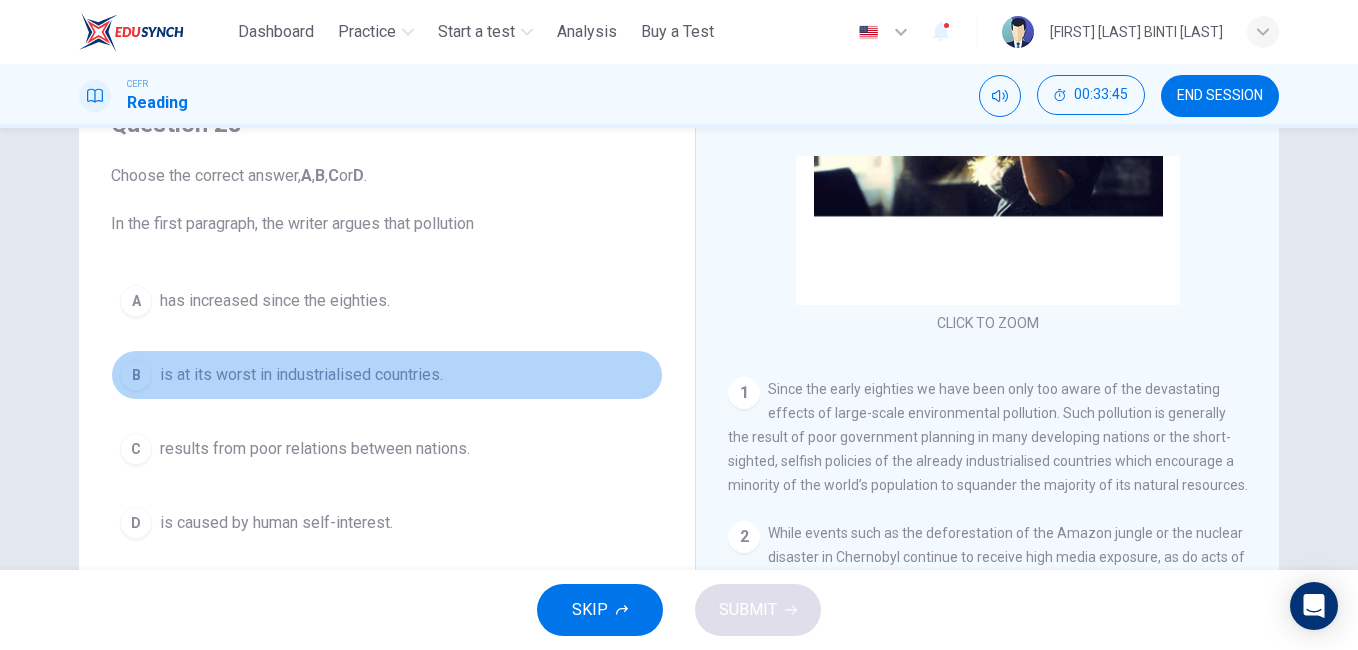 click on "B is at its worst in industrialised countries." at bounding box center [387, 375] 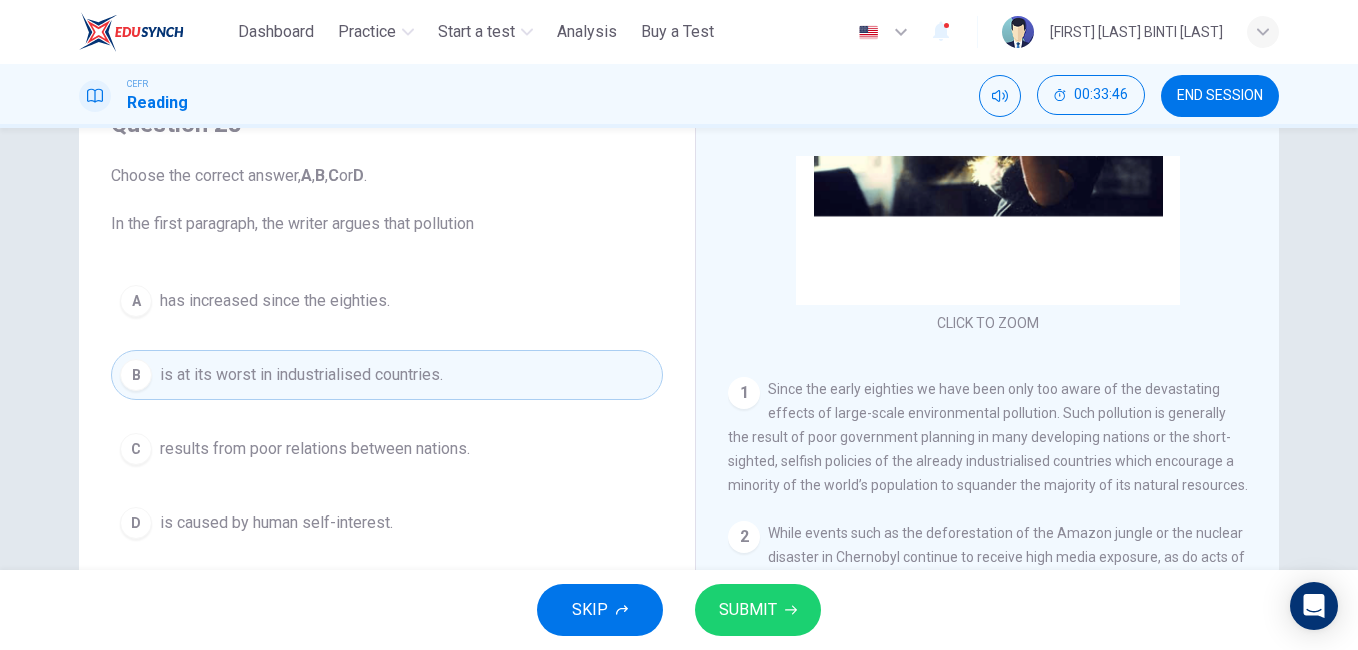 click on "SUBMIT" at bounding box center (748, 610) 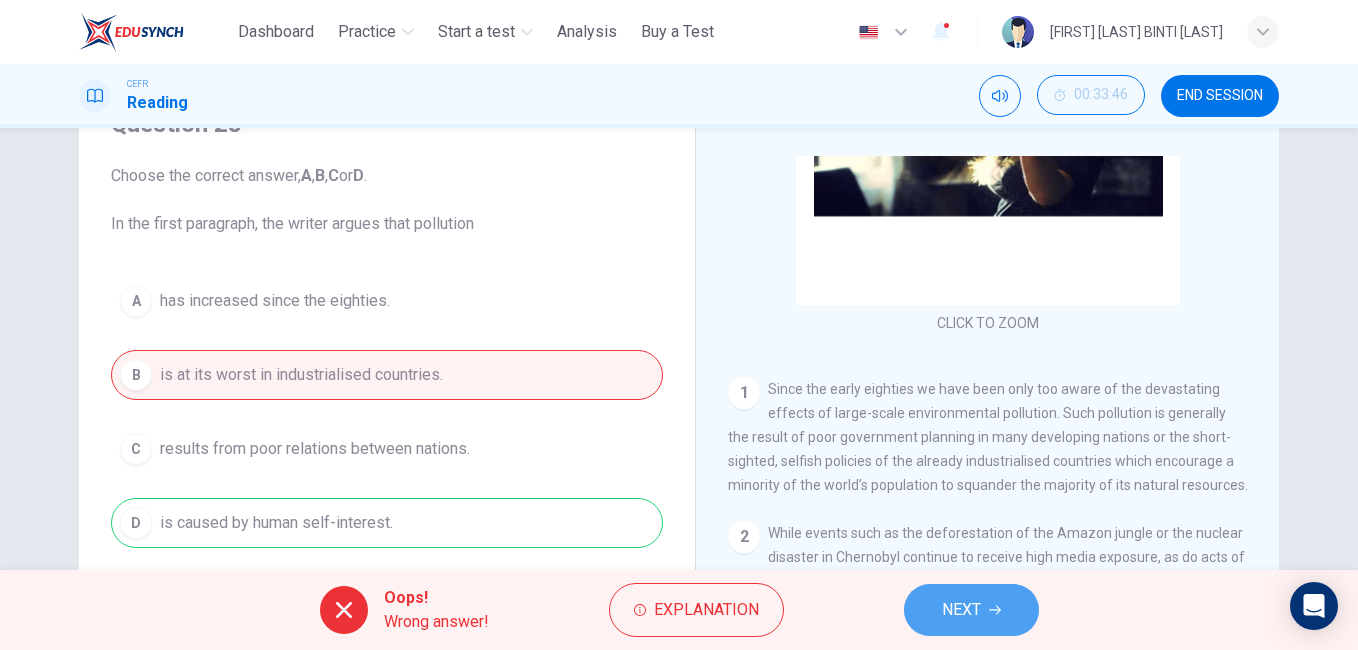 click on "NEXT" at bounding box center (971, 610) 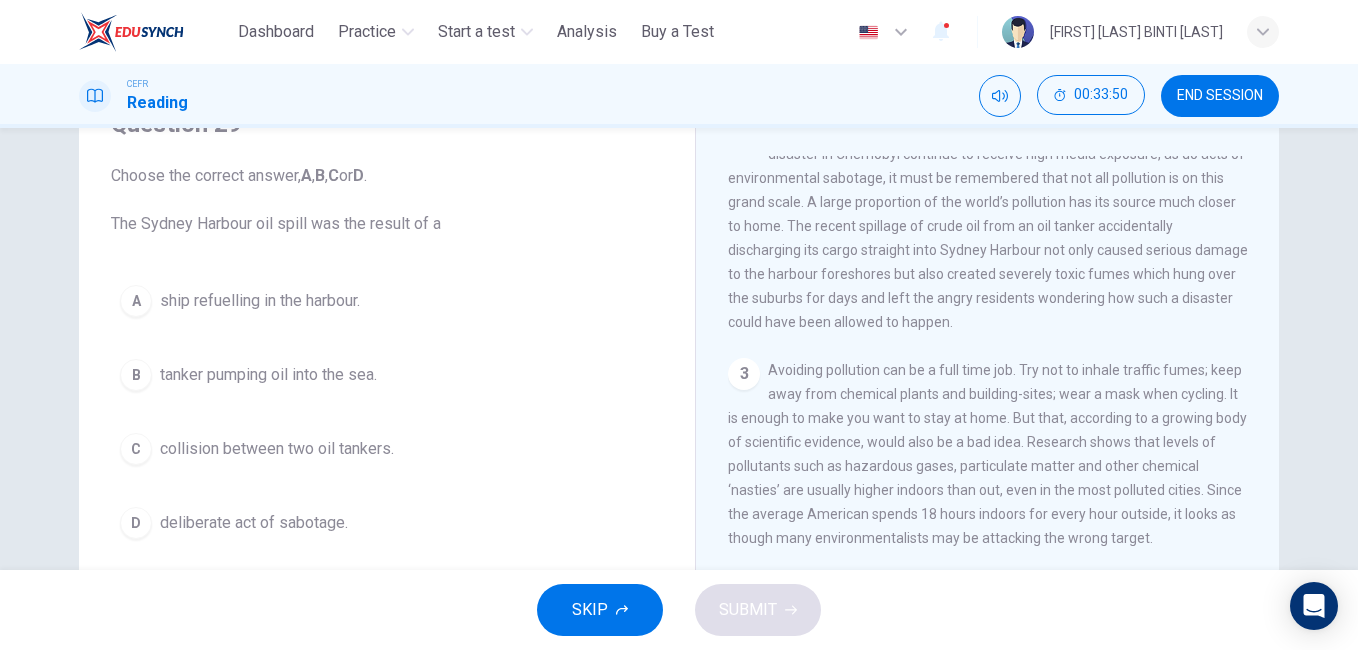 scroll, scrollTop: 600, scrollLeft: 0, axis: vertical 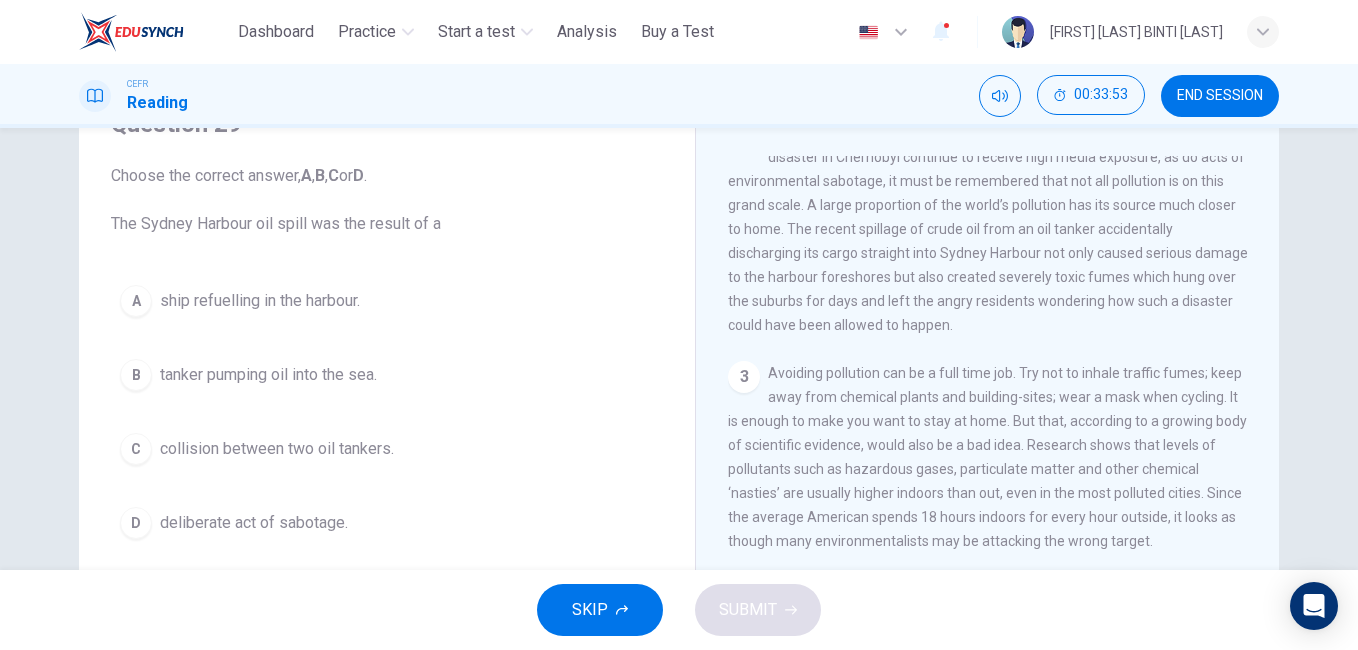 click on "D" at bounding box center (136, 523) 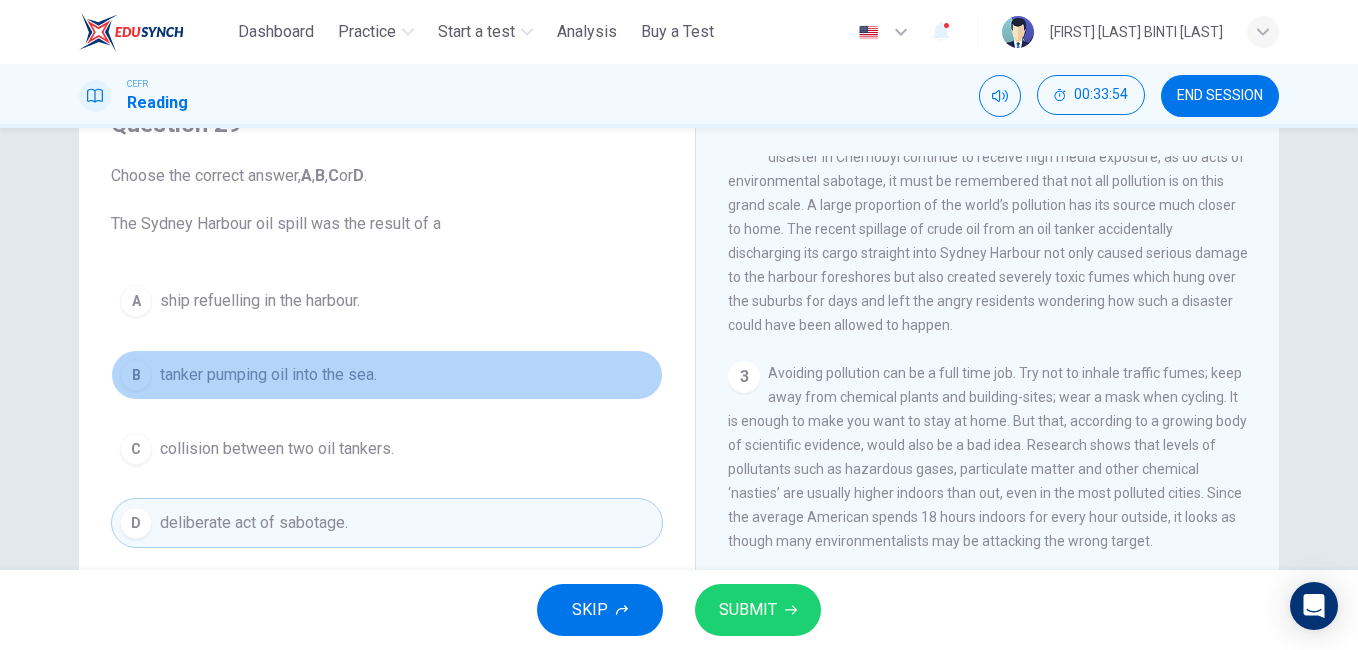 click on "B" at bounding box center (136, 375) 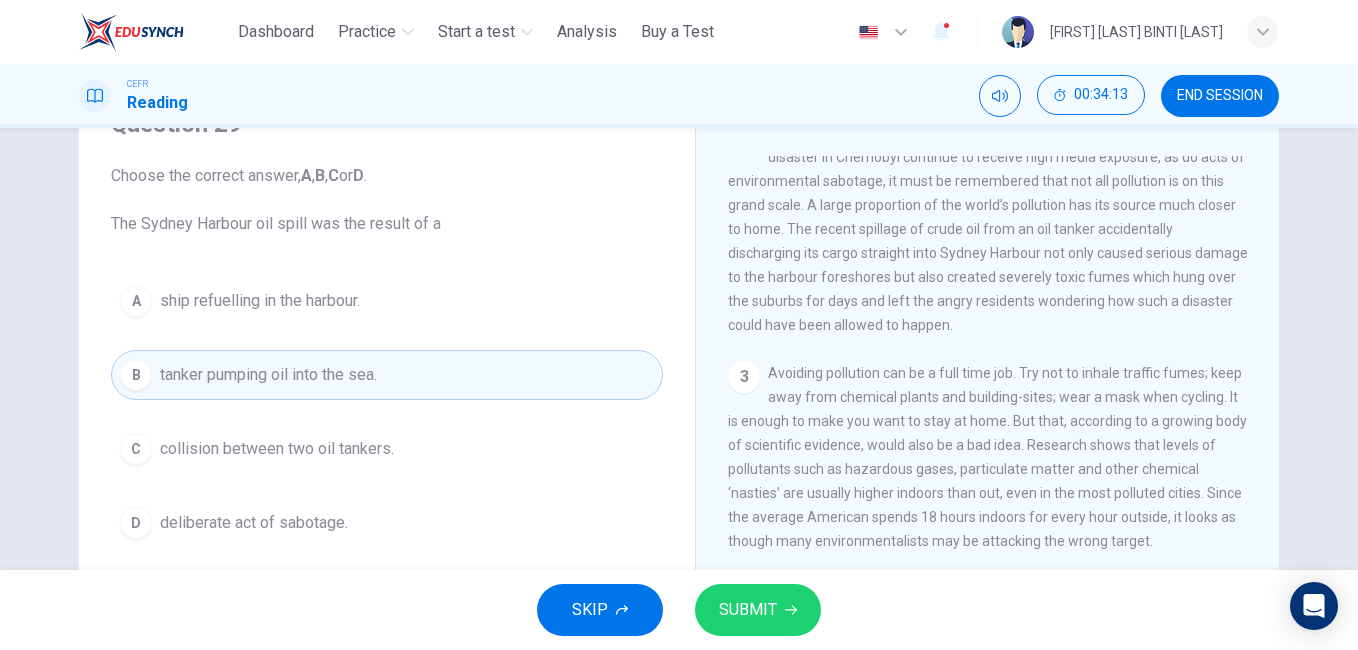 click on "SUBMIT" at bounding box center (748, 610) 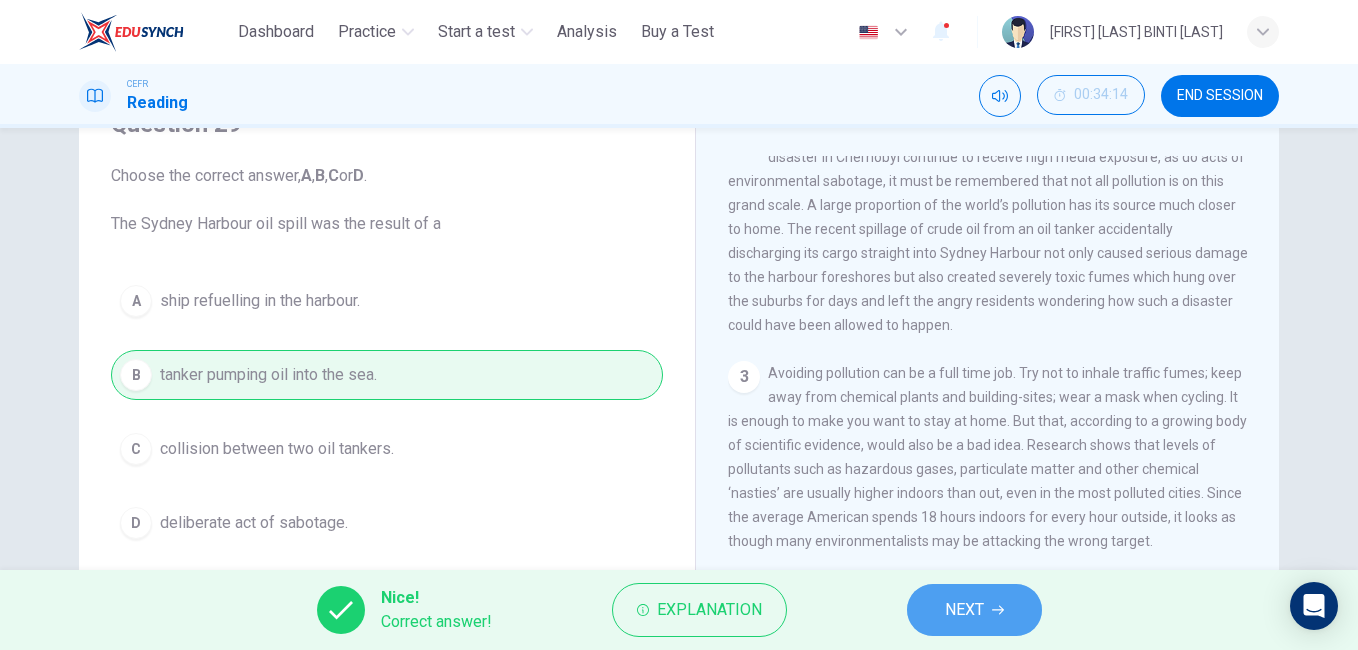 click on "NEXT" at bounding box center [974, 610] 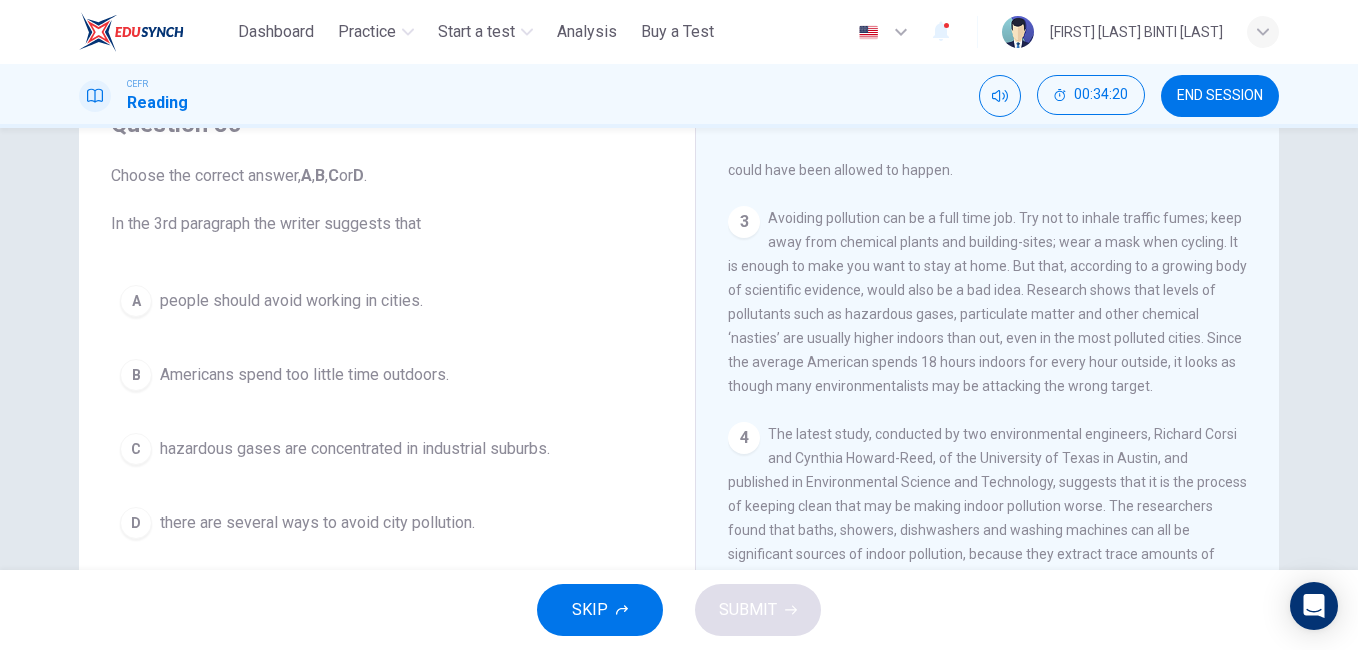 scroll, scrollTop: 800, scrollLeft: 0, axis: vertical 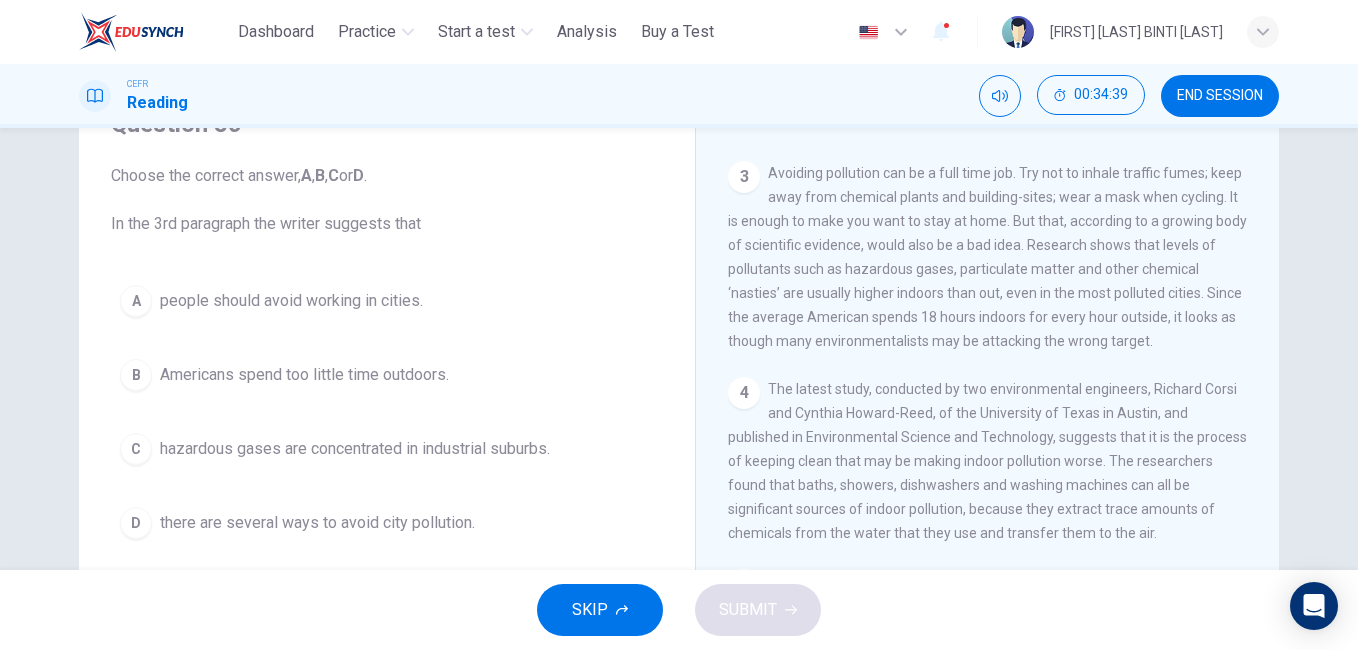 click on "B" at bounding box center (136, 375) 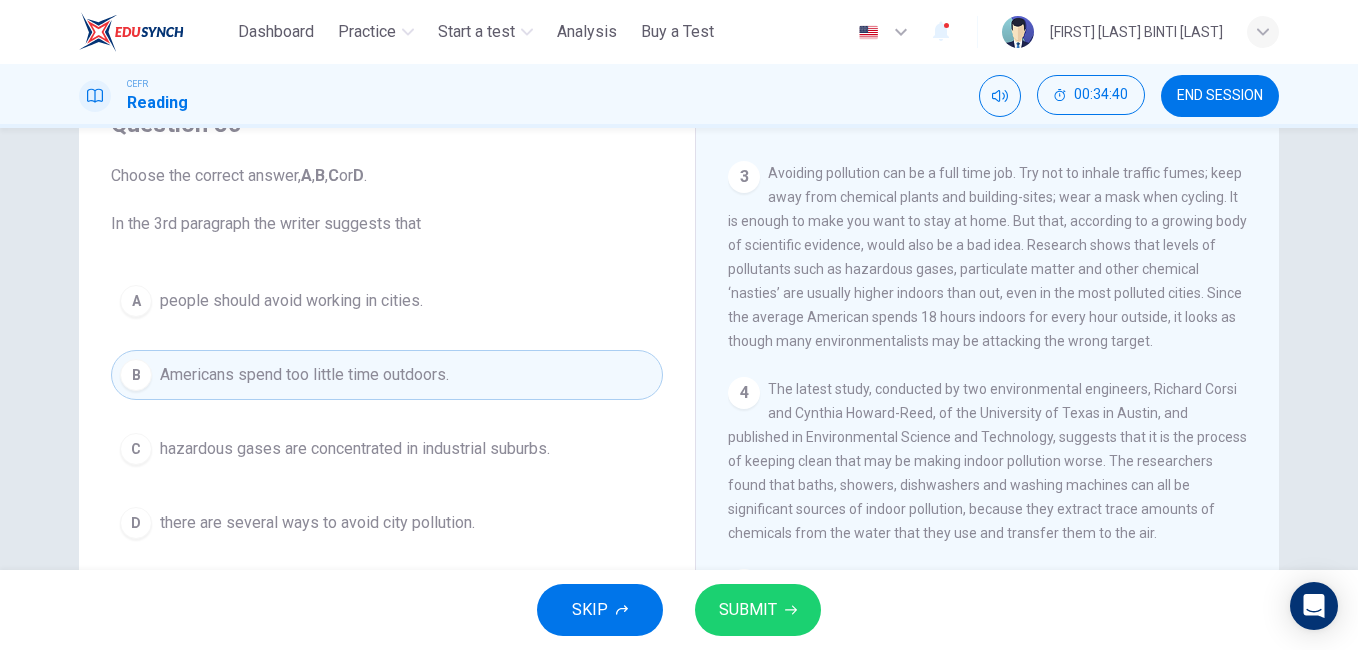 click on "SUBMIT" at bounding box center (748, 610) 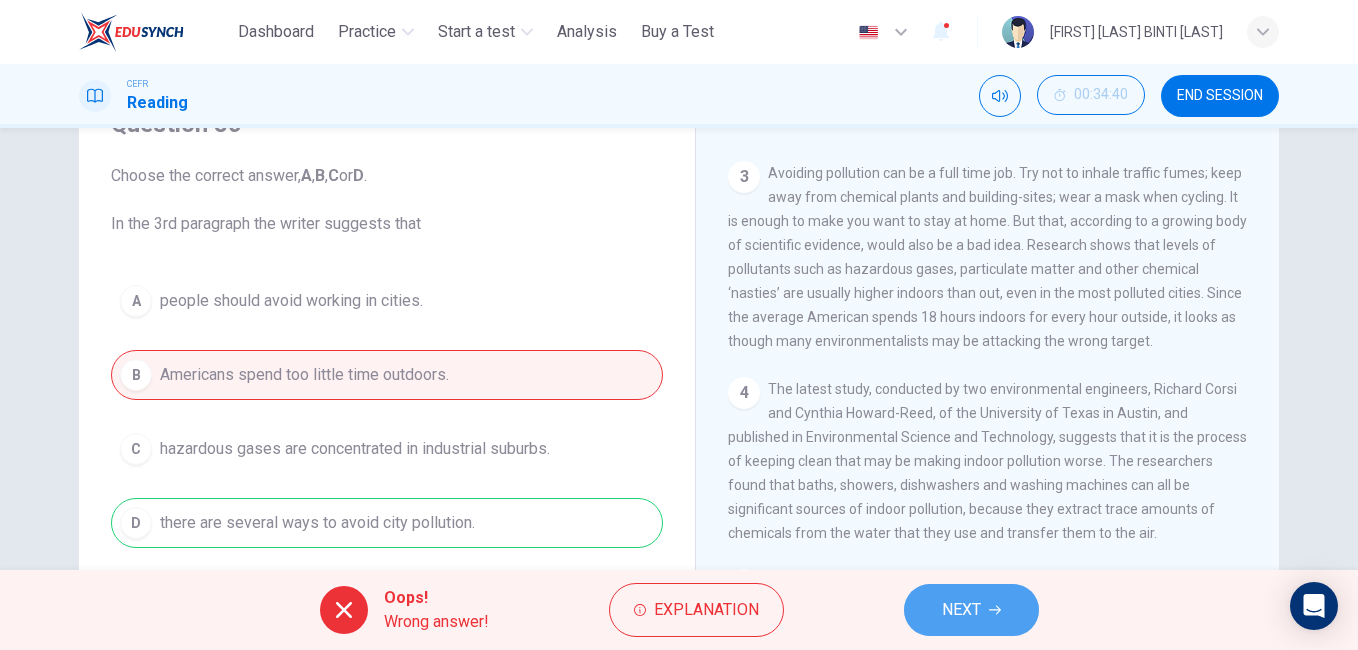 click on "NEXT" at bounding box center (961, 610) 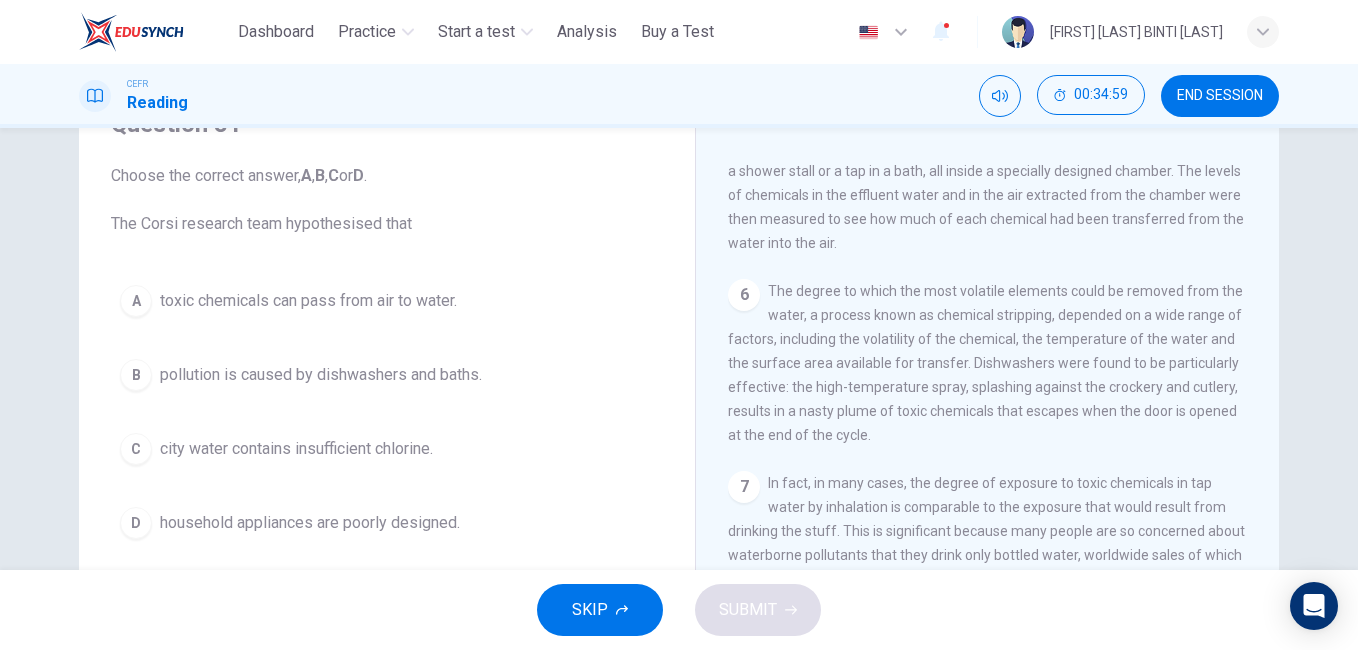 scroll, scrollTop: 1454, scrollLeft: 0, axis: vertical 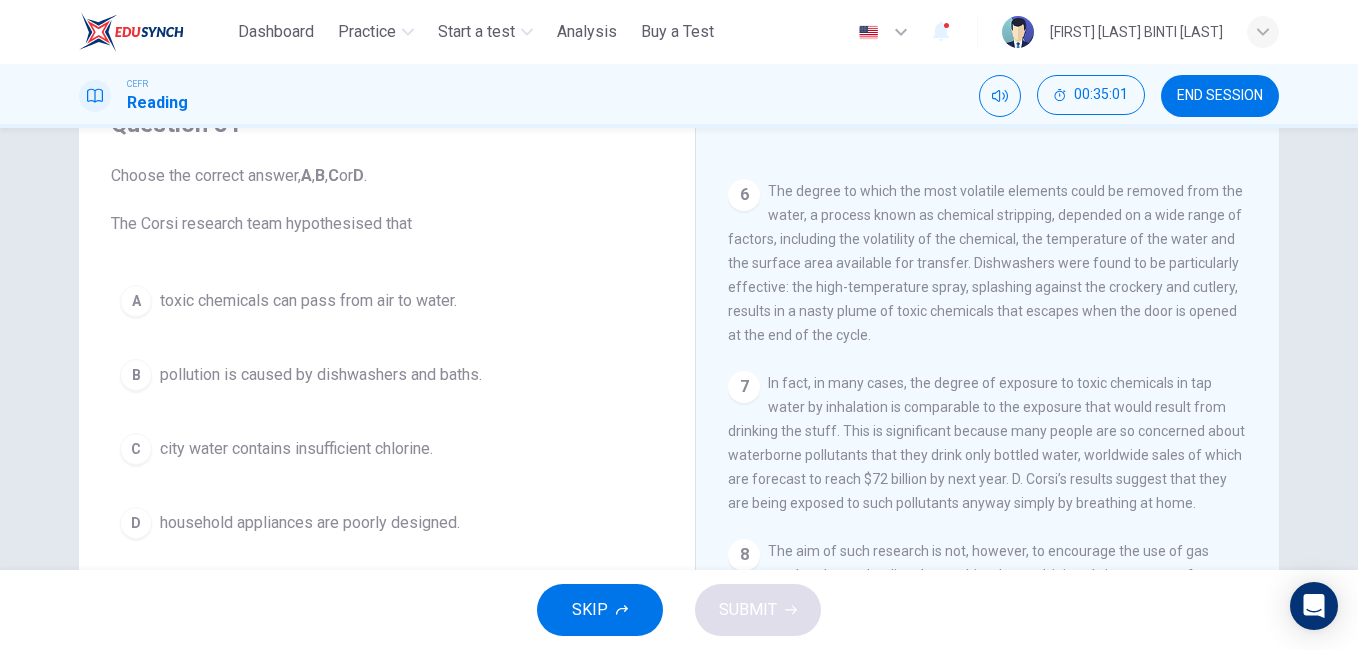 click on "C" at bounding box center [136, 449] 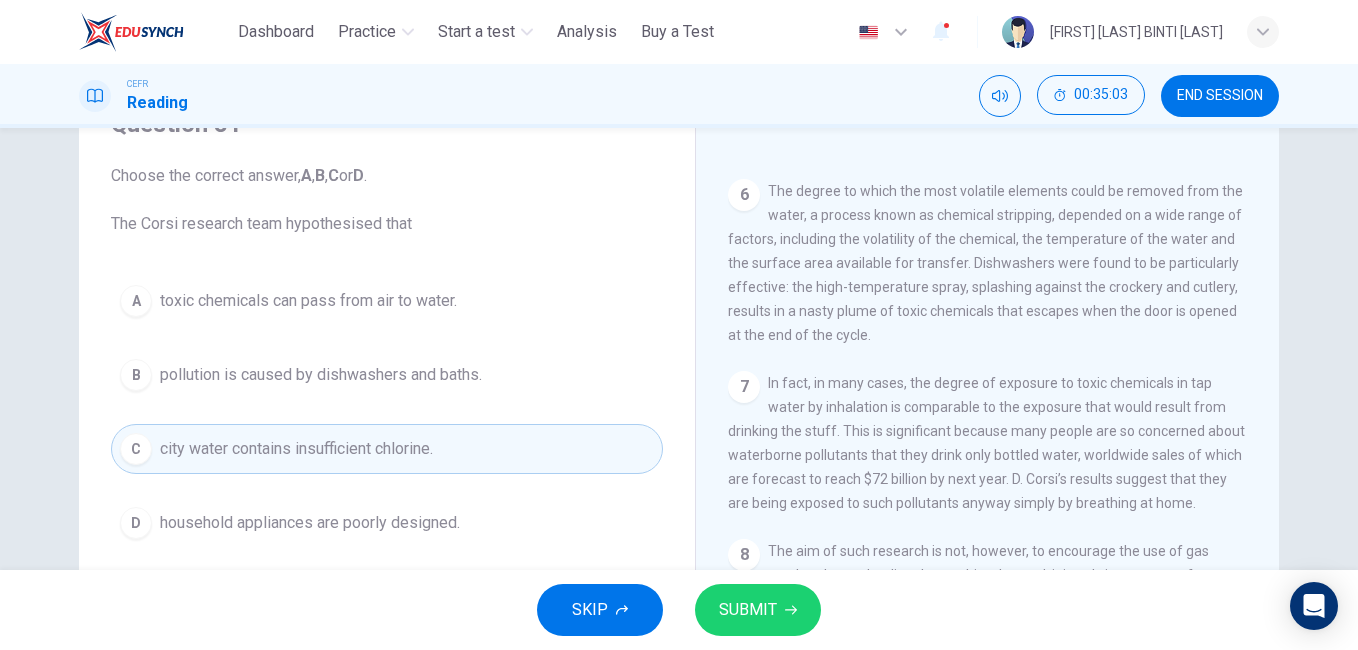 click on "SUBMIT" at bounding box center [748, 610] 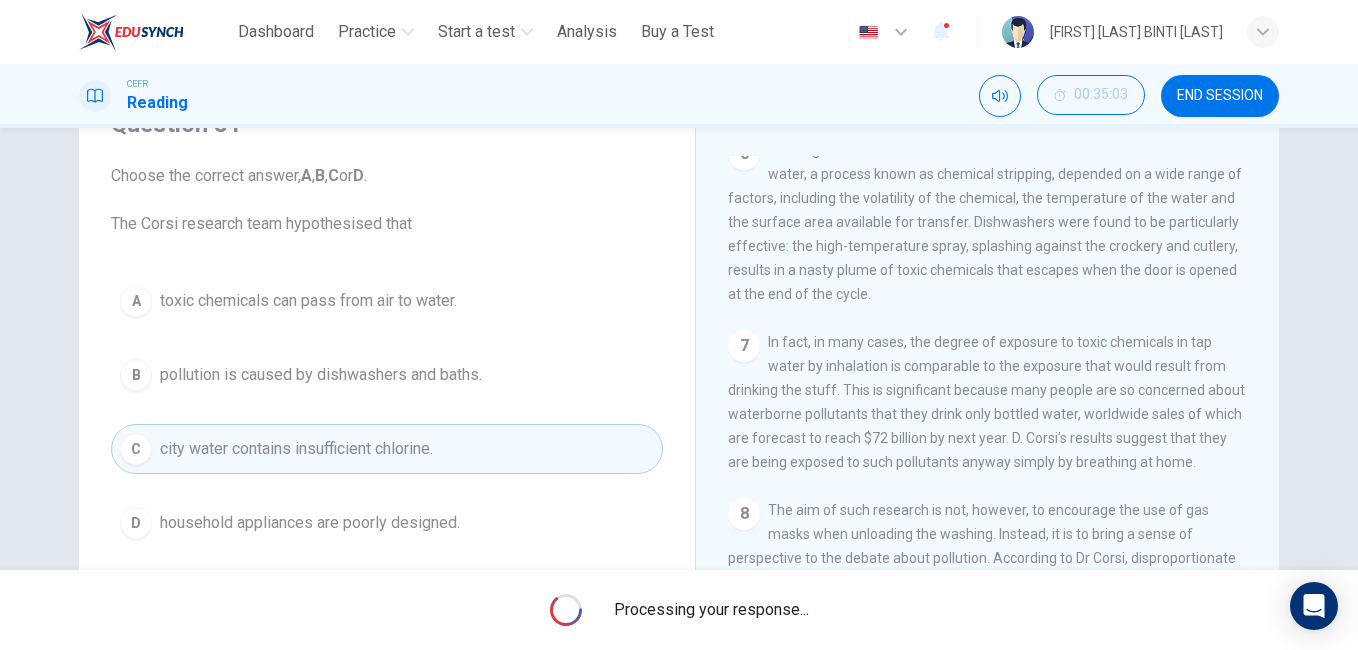 scroll, scrollTop: 1554, scrollLeft: 0, axis: vertical 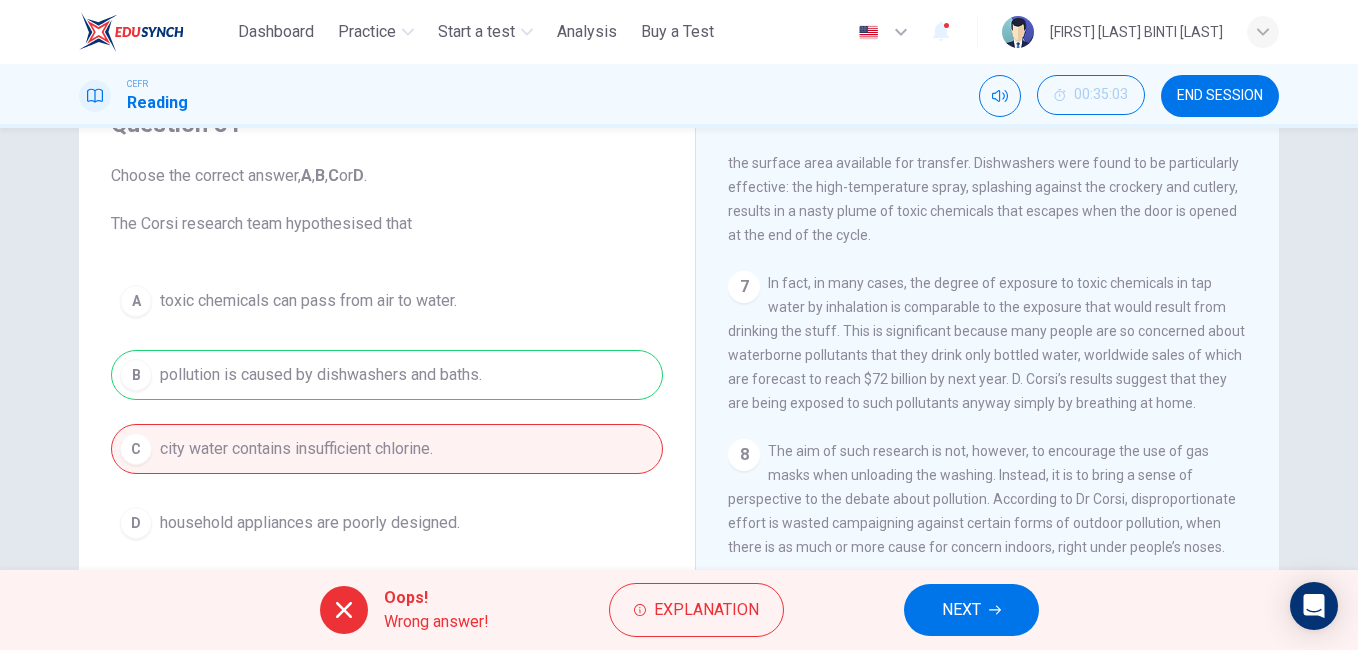click on "NEXT" at bounding box center (961, 610) 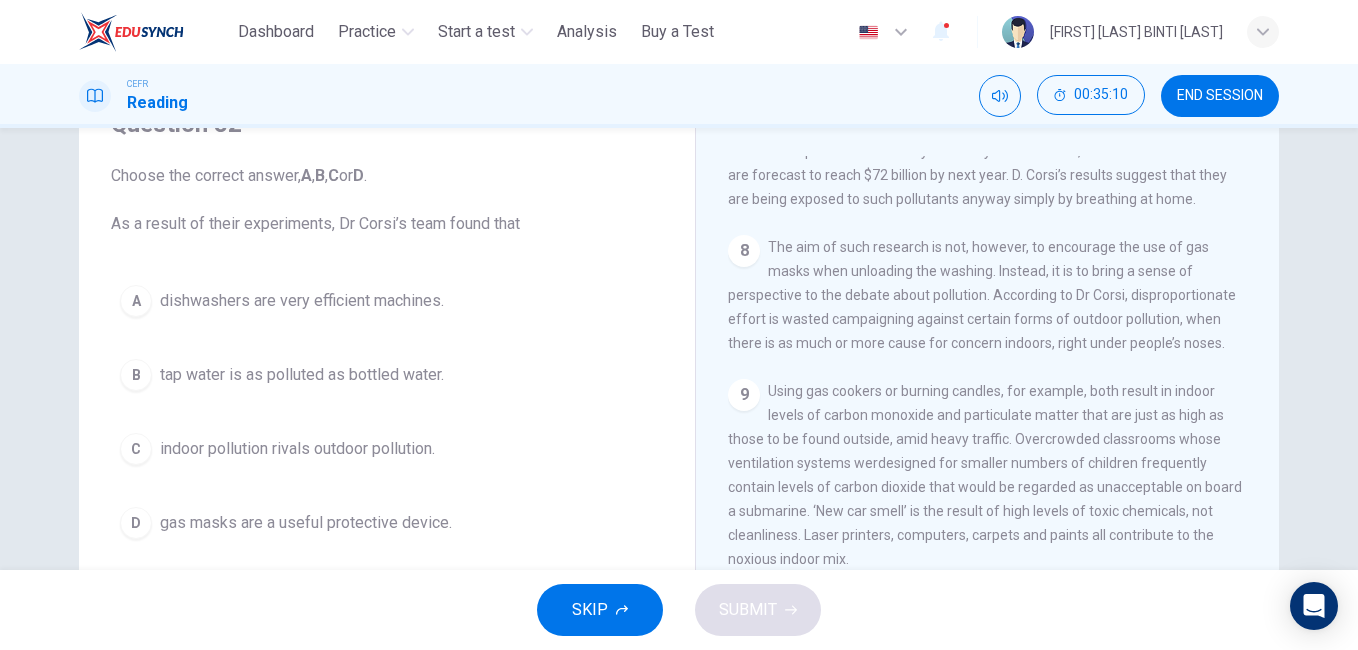 scroll, scrollTop: 1854, scrollLeft: 0, axis: vertical 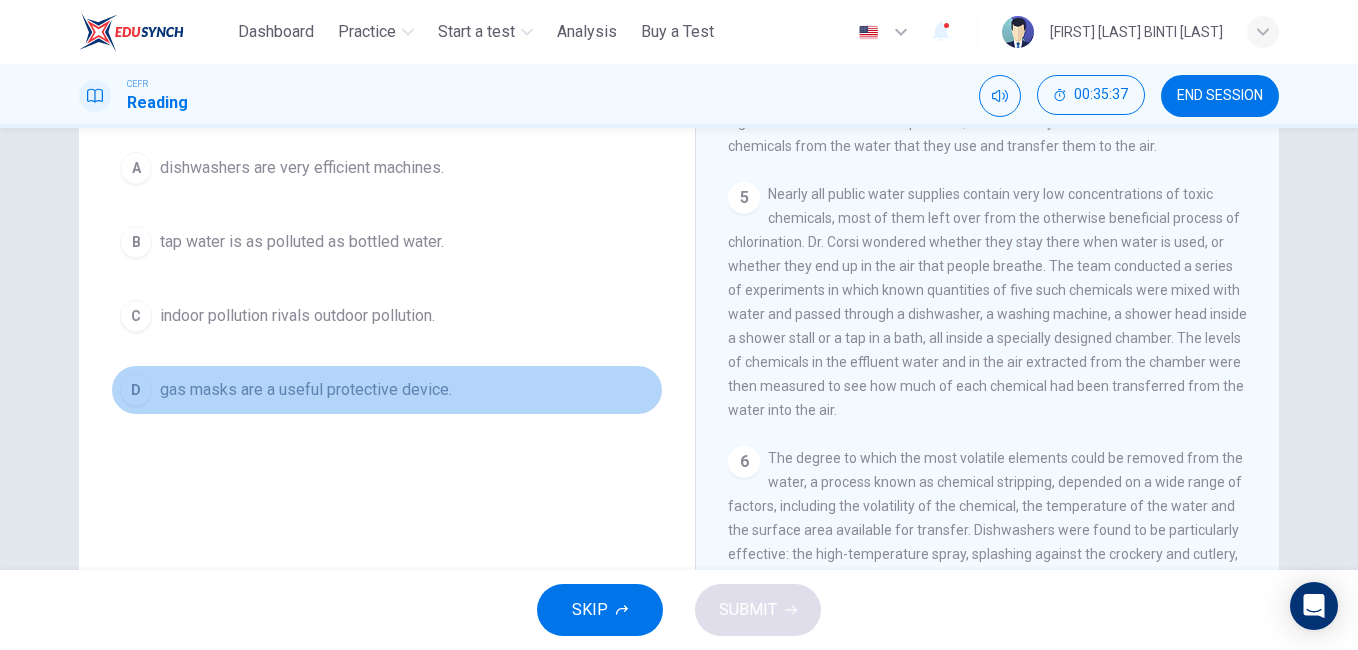 click on "D" at bounding box center [136, 390] 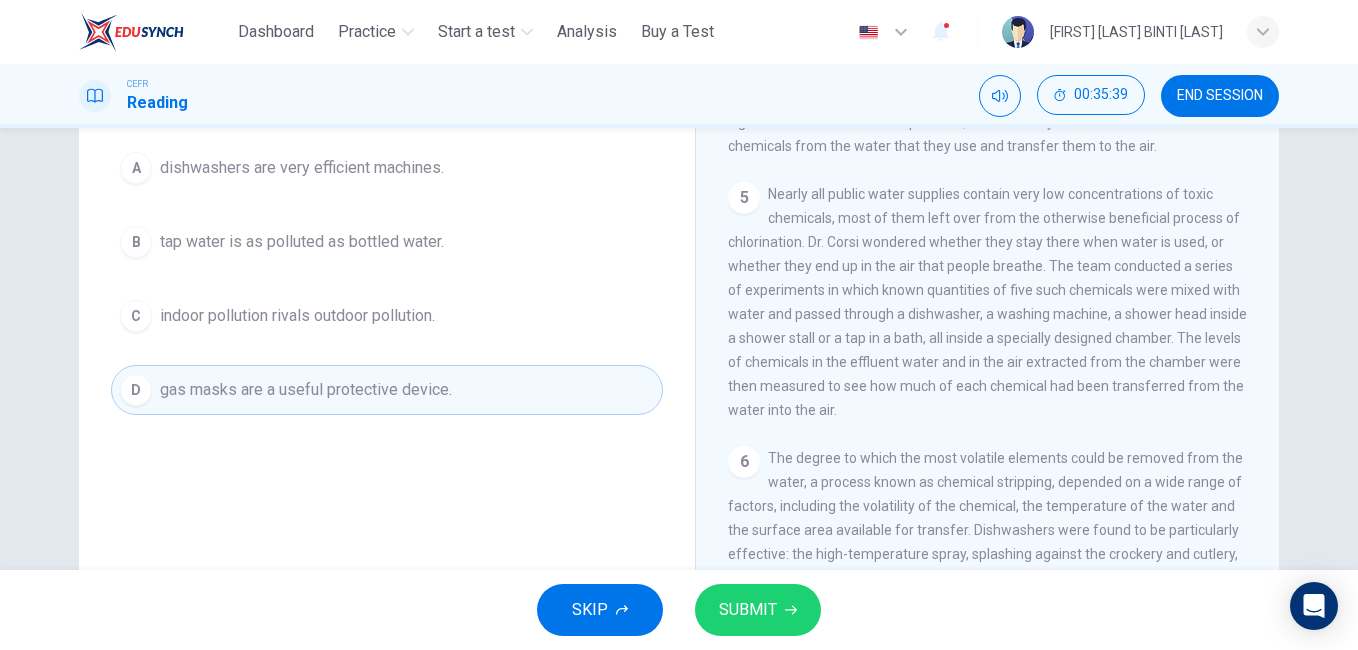click 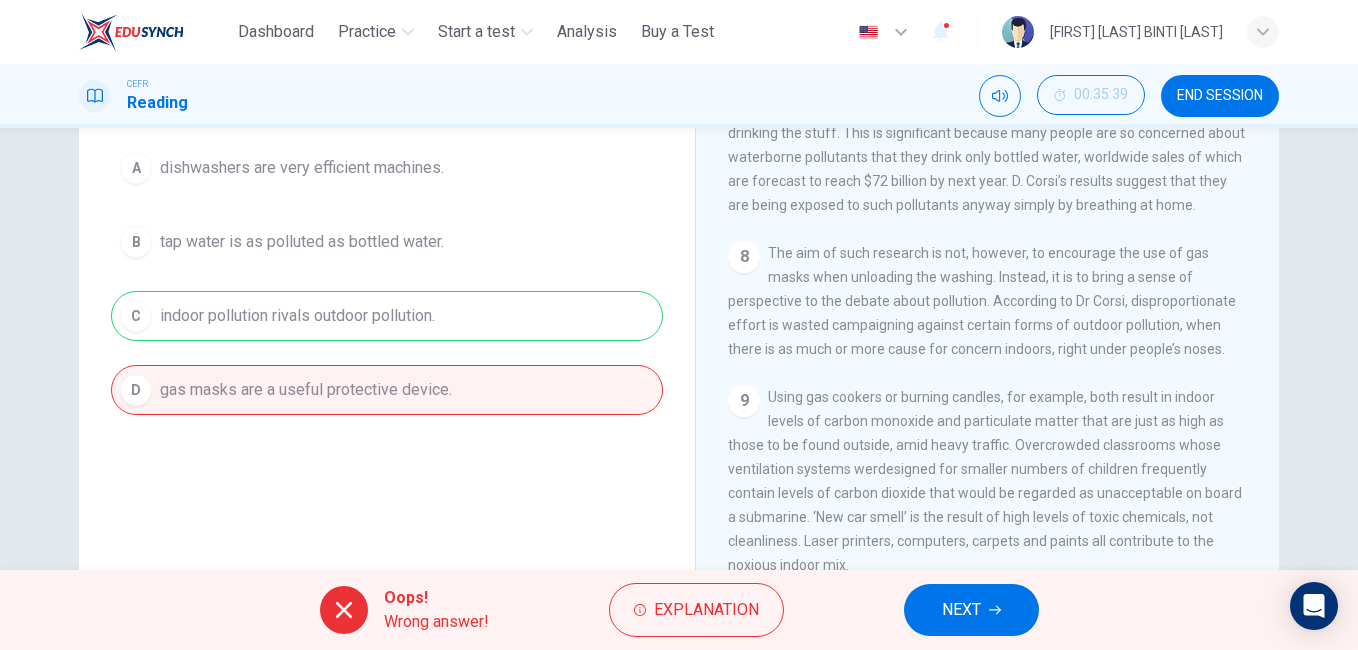 scroll, scrollTop: 1654, scrollLeft: 0, axis: vertical 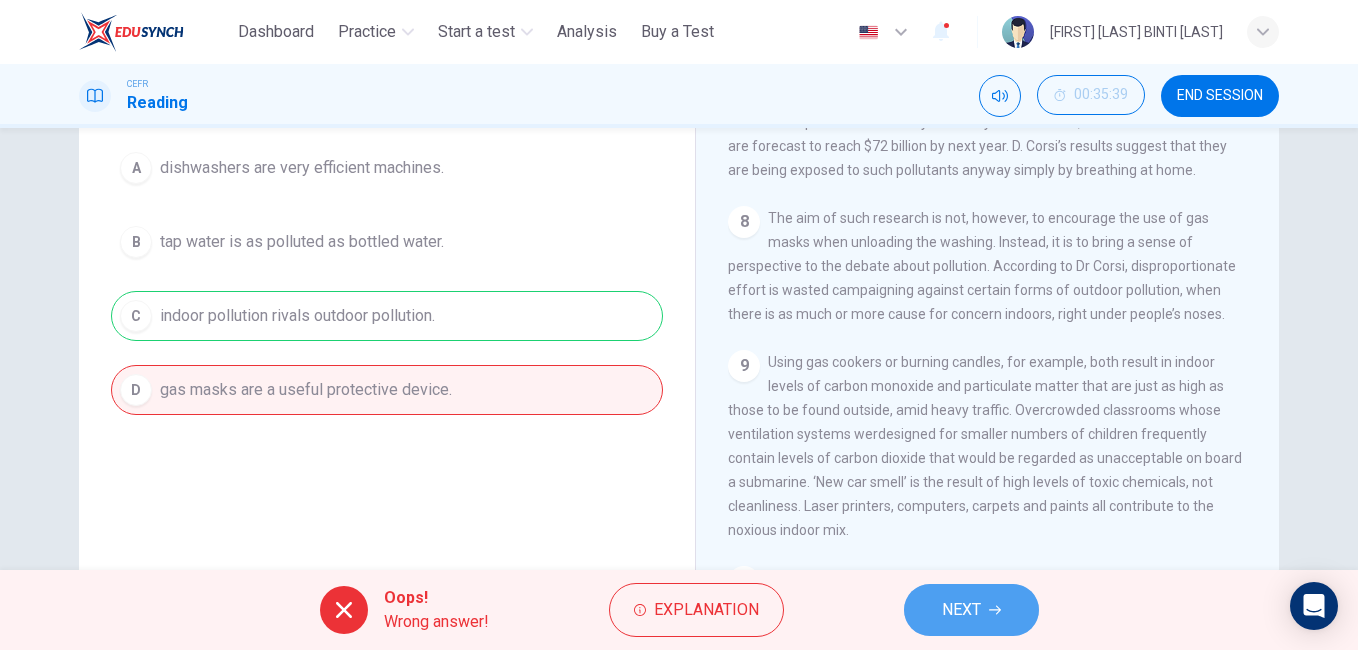 click on "NEXT" at bounding box center [971, 610] 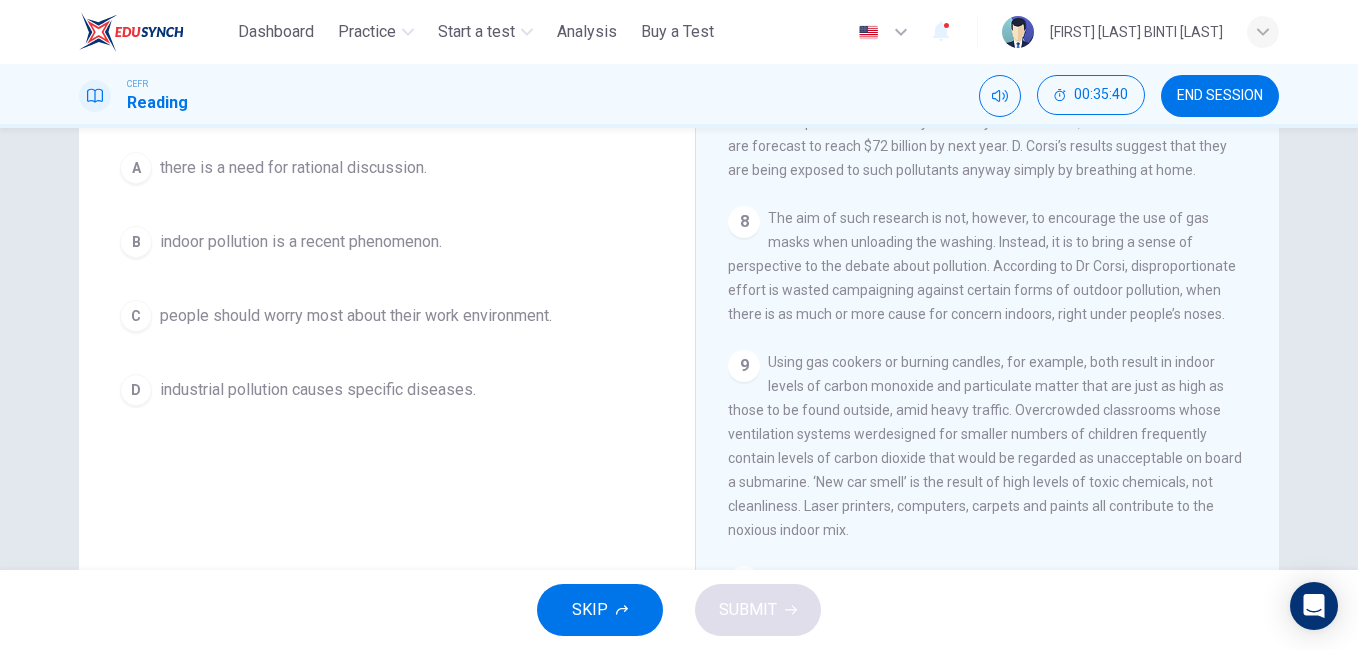 scroll, scrollTop: 1554, scrollLeft: 0, axis: vertical 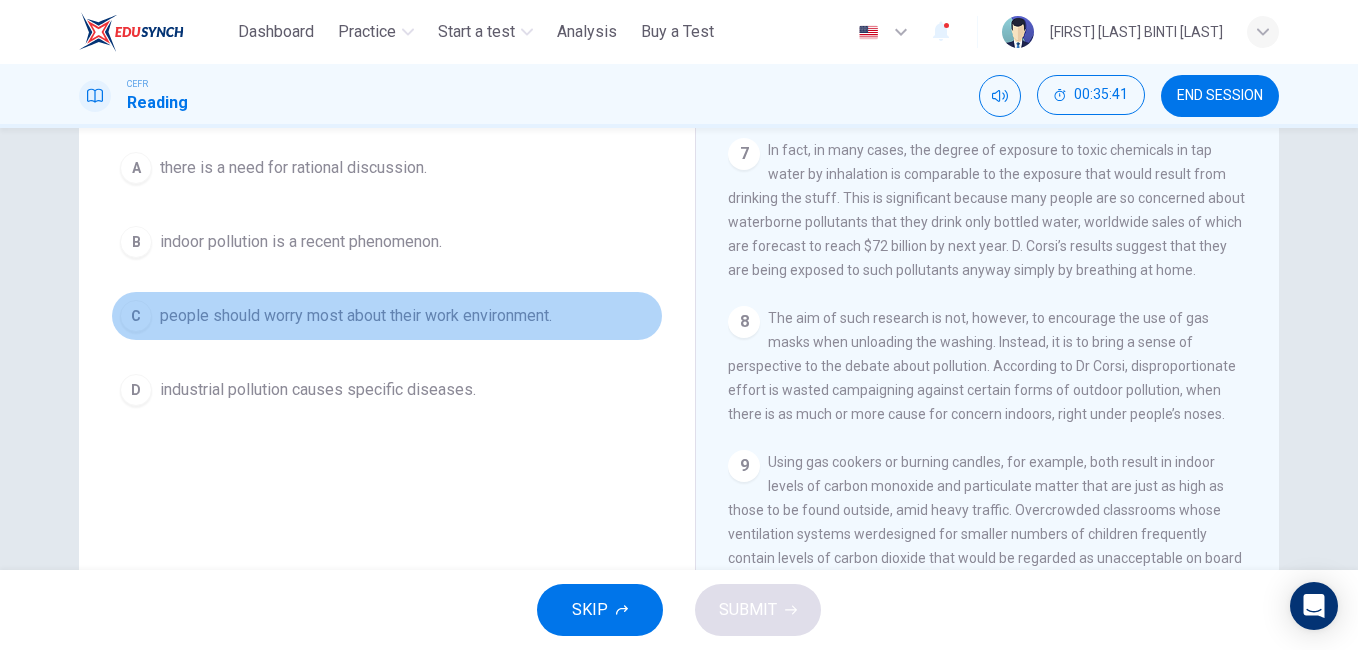 click on "C" at bounding box center (136, 316) 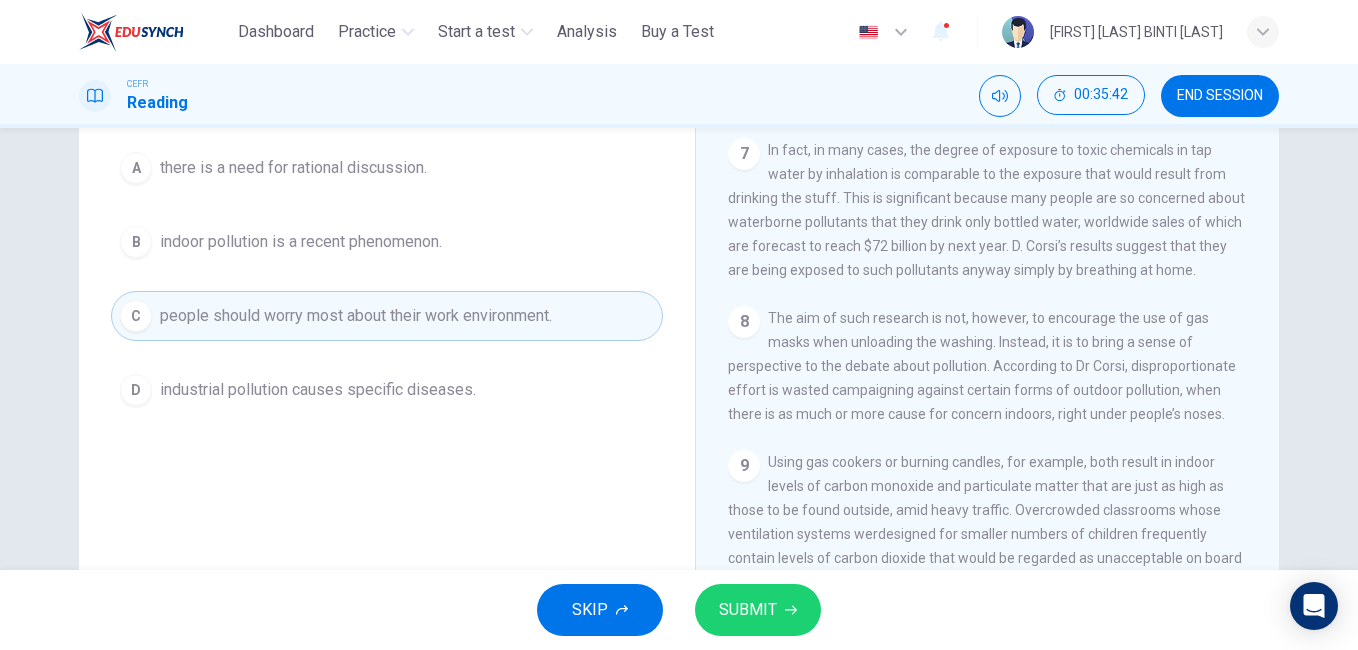 click on "SUBMIT" at bounding box center [758, 610] 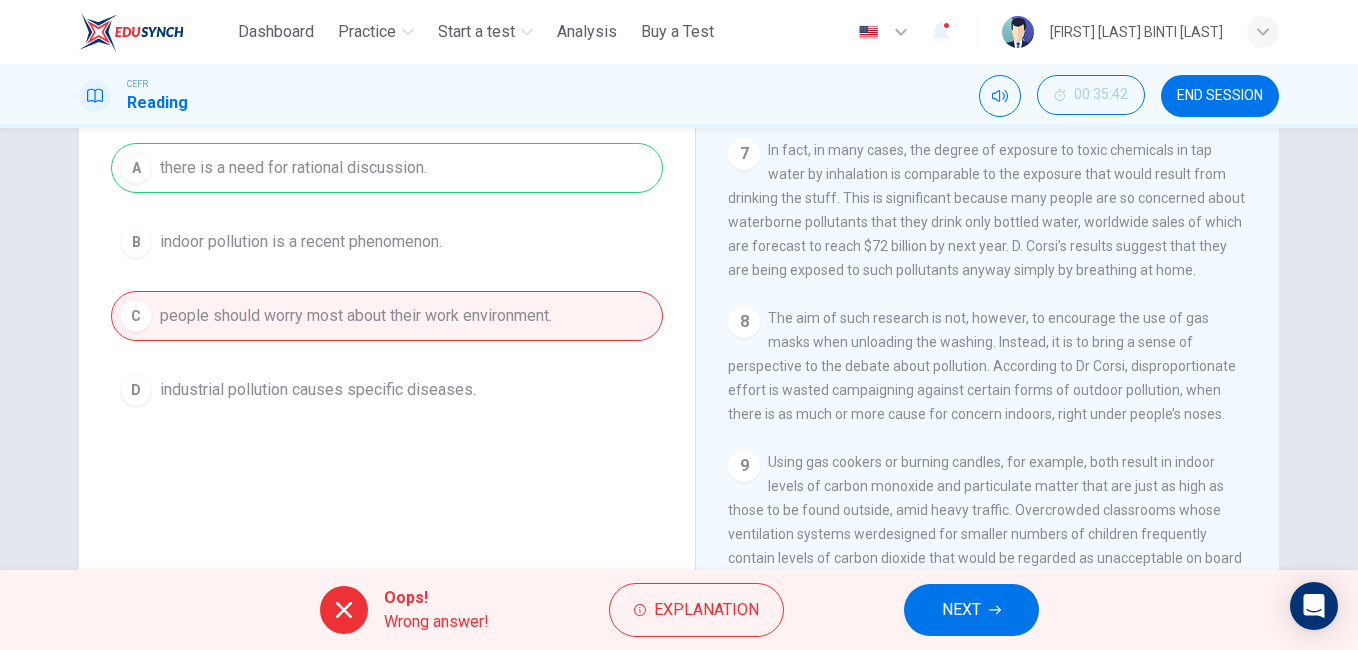click on "NEXT" at bounding box center [961, 610] 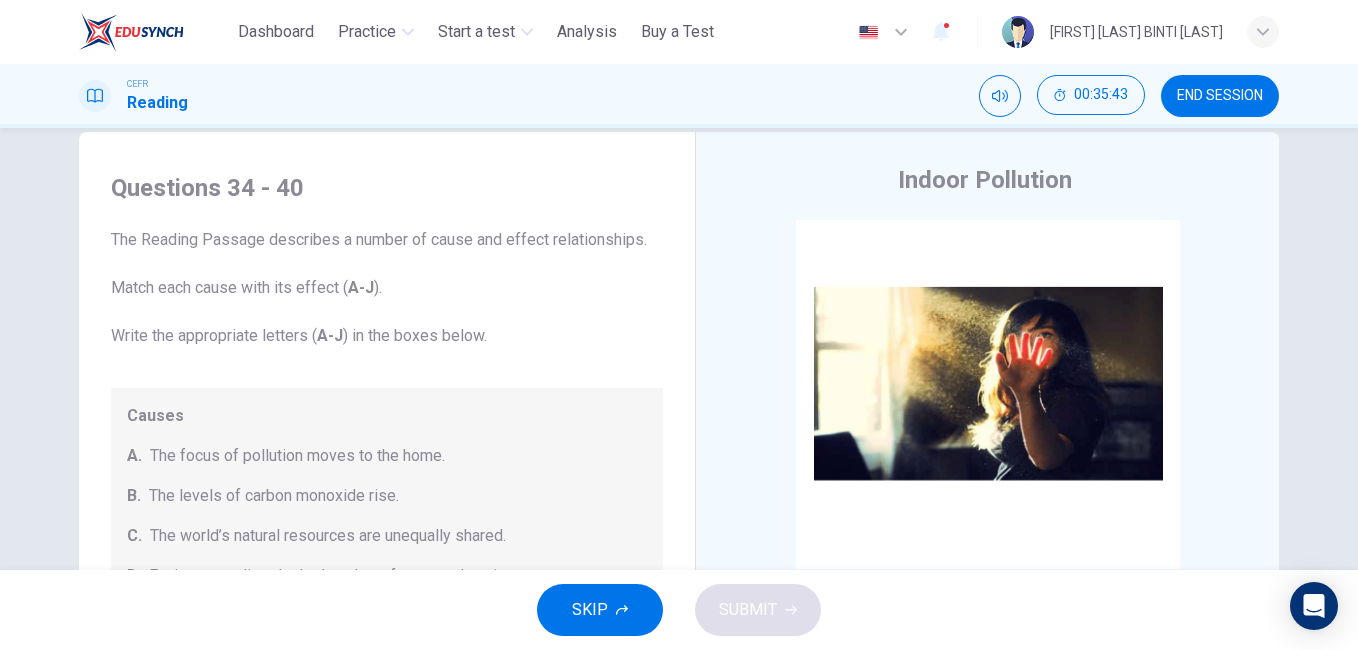 scroll, scrollTop: 0, scrollLeft: 0, axis: both 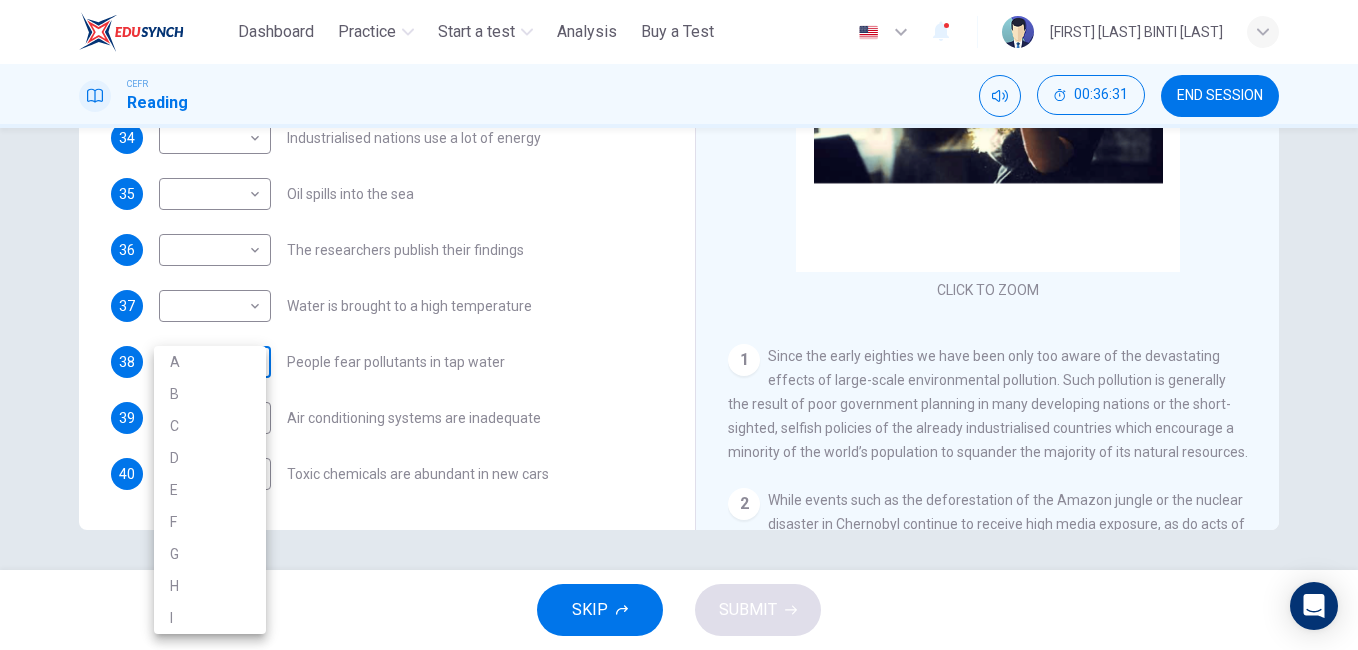 click on "This site uses cookies, as explained in our  Privacy Policy . If you agree to the use of cookies, please click the Accept button and continue to browse our site.   Privacy Policy Accept Dashboard Practice Start a test Analysis Buy a Test English ** ​ [FIRST] [LAST] BINTI OYOT CEFR Reading 00:36:31 END SESSION Questions 34 - 40 The Reading Passage describes a number of cause and effect relationships.
Match each cause with its effect ( A-J ).
Write the appropriate letters ( A-J ) in the boxes below. Causes A. The focus of pollution moves to the home. B. The levels of carbon monoxide rise. C. The world’s natural resources are unequally shared. D. Environmentalists look elsewhere for an explanation. E. Chemicals are effectively stripped from the water. F. A clean odour is produced. G. Sales of bottled water increase. H. The levels of carbon dioxide rise. I. The chlorine content of drinking water increased. 34 ​ ​ Industrialised nations use a lot of energy 35 ​ ​ Oil spills into the sea 36 1" at bounding box center (679, 325) 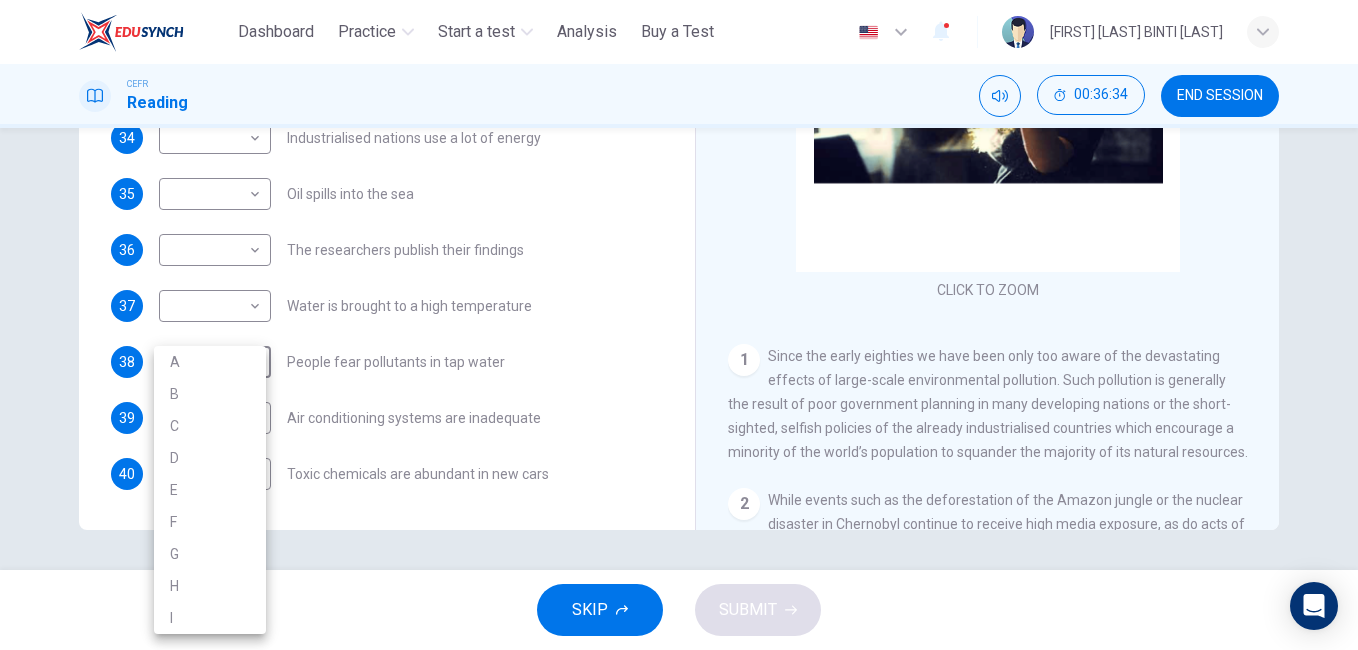 click at bounding box center [679, 325] 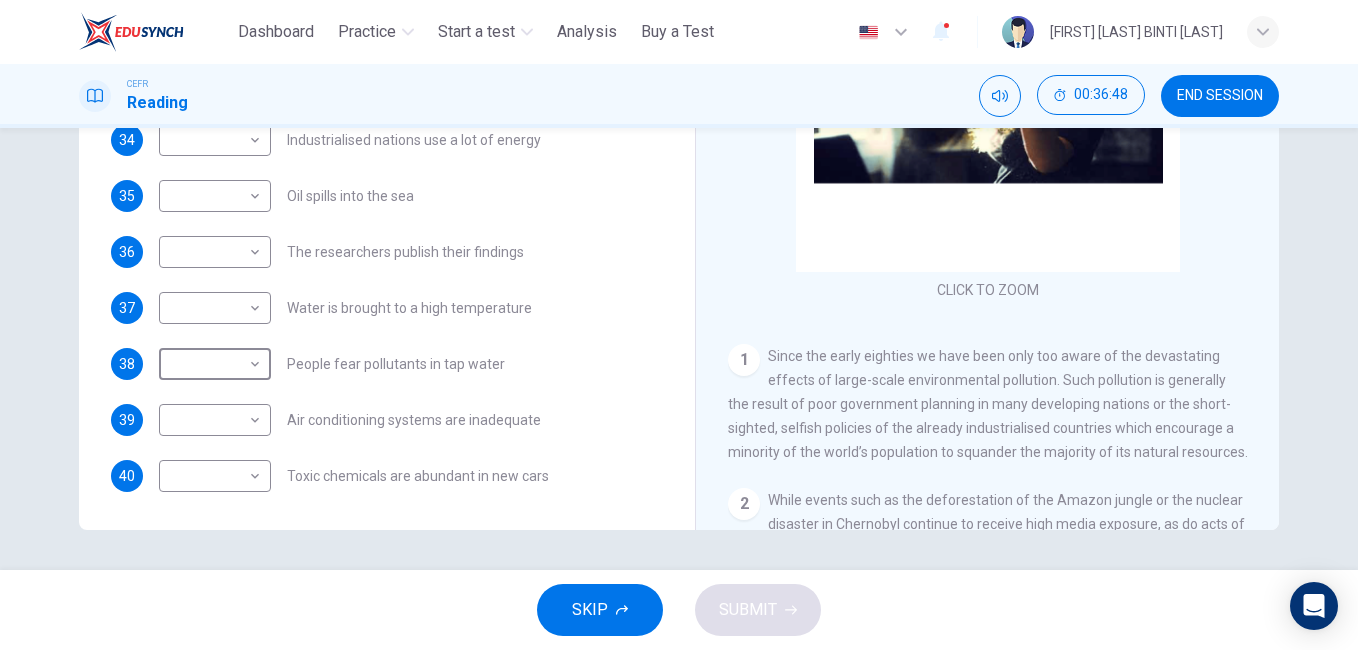 scroll, scrollTop: 425, scrollLeft: 0, axis: vertical 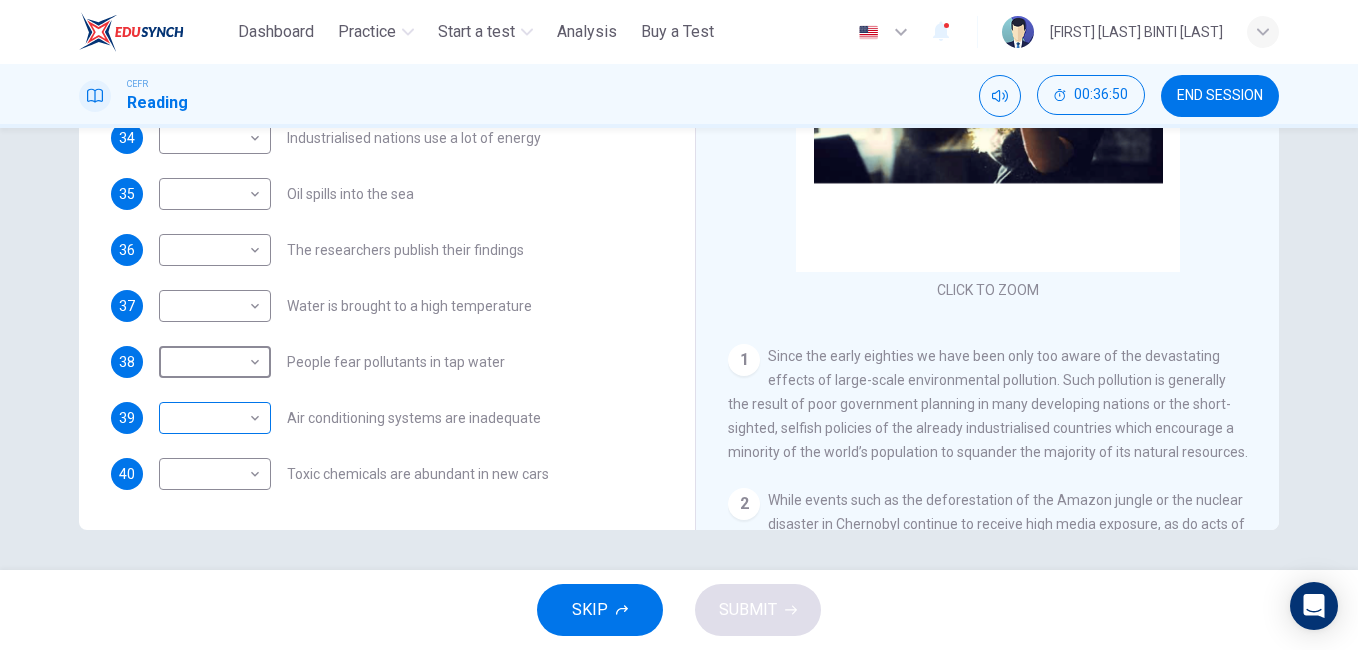 click on "This site uses cookies, as explained in our  Privacy Policy . If you agree to the use of cookies, please click the Accept button and continue to browse our site.   Privacy Policy Accept Dashboard Practice Start a test Analysis Buy a Test English ** ​ [FIRST] [LAST] BINTI [LAST] CEFR Reading 00:36:50 END SESSION Questions 34 - 40 The Reading Passage describes a number of cause and effect relationships.
Match each cause with its effect ( A-J ).
Write the appropriate letters ( A-J ) in the boxes below. Causes A. The focus of pollution moves to the home. B. The levels of carbon monoxide rise. C. The world’s natural resources are unequally shared. D. Environmentalists look elsewhere for an explanation. E. Chemicals are effectively stripped from the water. F. A clean odour is produced. G. Sales of bottled water increase. H. The levels of carbon dioxide rise. I. The chlorine content of drinking water increased. 34 ​ ​ Industrialised nations use a lot of energy 35 ​ ​ Oil spills into the sea 36 1" at bounding box center (679, 325) 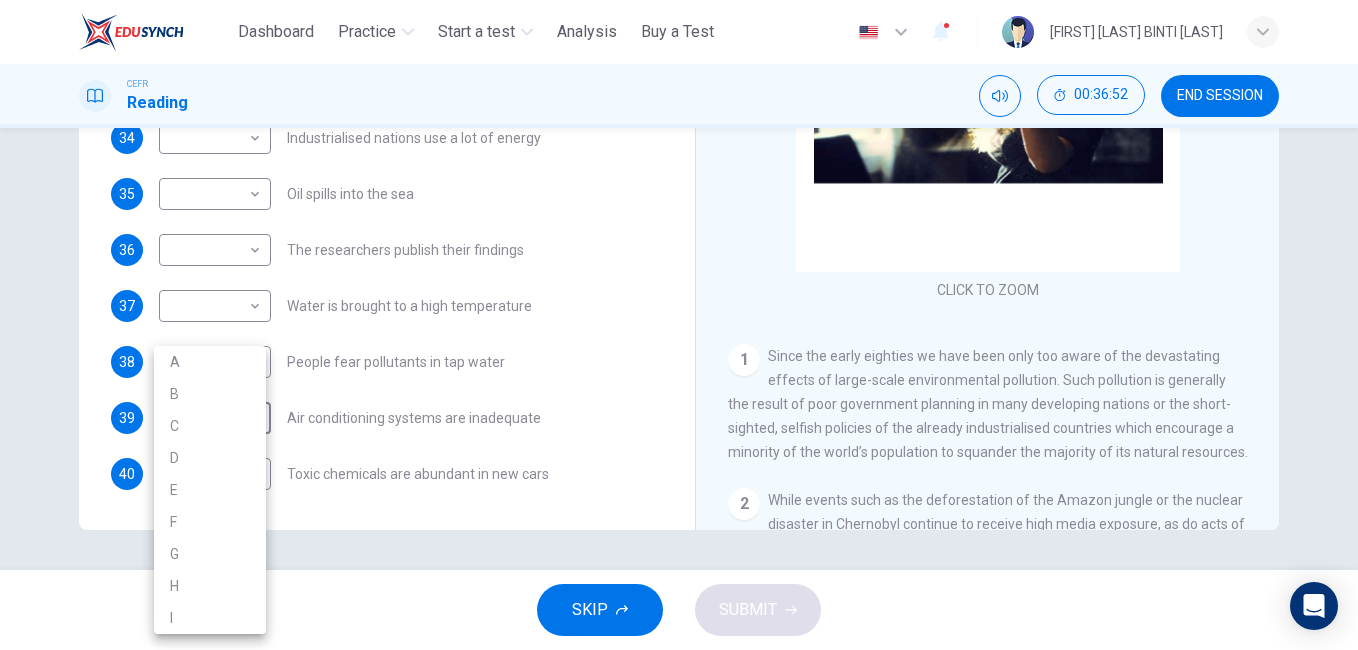 click at bounding box center [679, 325] 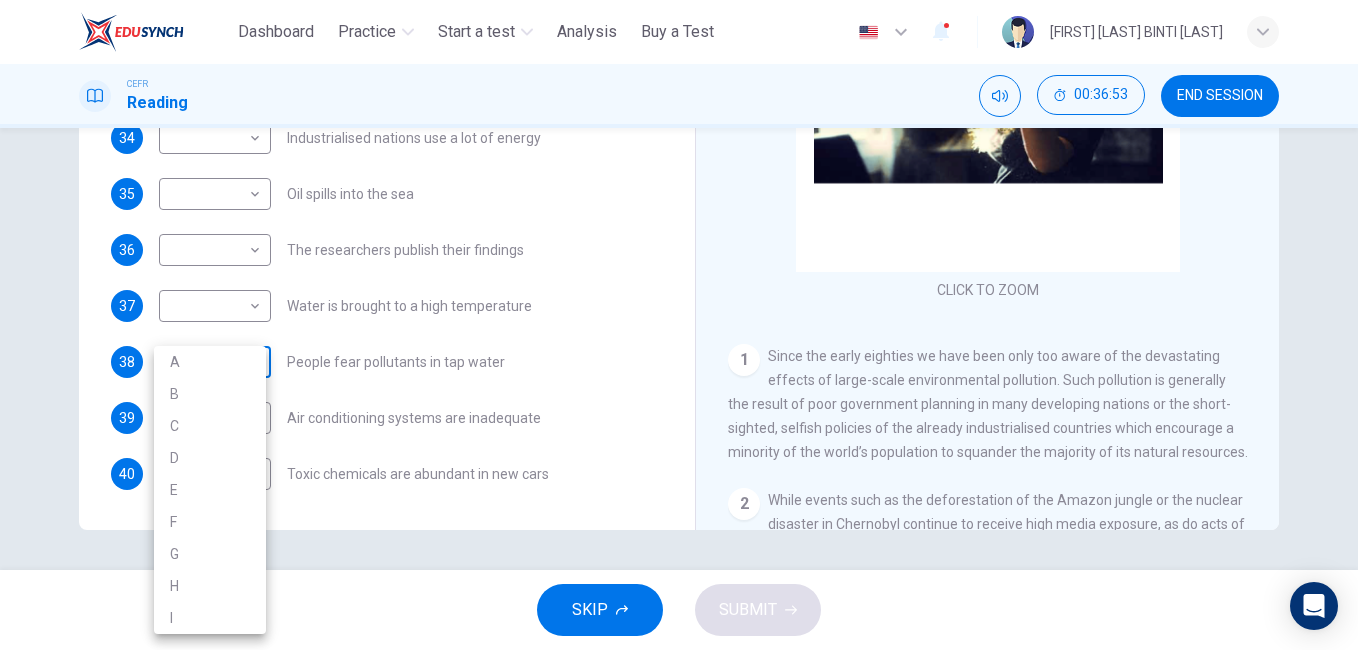 click on "This site uses cookies, as explained in our  Privacy Policy . If you agree to the use of cookies, please click the Accept button and continue to browse our site.   Privacy Policy Accept Dashboard Practice Start a test Analysis Buy a Test English ** ​ [FIRST] [LAST] BINTI OYOT CEFR Reading 00:36:53 END SESSION Questions 34 - 40 The Reading Passage describes a number of cause and effect relationships.
Match each cause with its effect ( A-J ).
Write the appropriate letters ( A-J ) in the boxes below. Causes A. The focus of pollution moves to the home. B. The levels of carbon monoxide rise. C. The world’s natural resources are unequally shared. D. Environmentalists look elsewhere for an explanation. E. Chemicals are effectively stripped from the water. F. A clean odour is produced. G. Sales of bottled water increase. H. The levels of carbon dioxide rise. I. The chlorine content of drinking water increased. 34 ​ ​ Industrialised nations use a lot of energy 35 ​ ​ Oil spills into the sea 36 1" at bounding box center [679, 325] 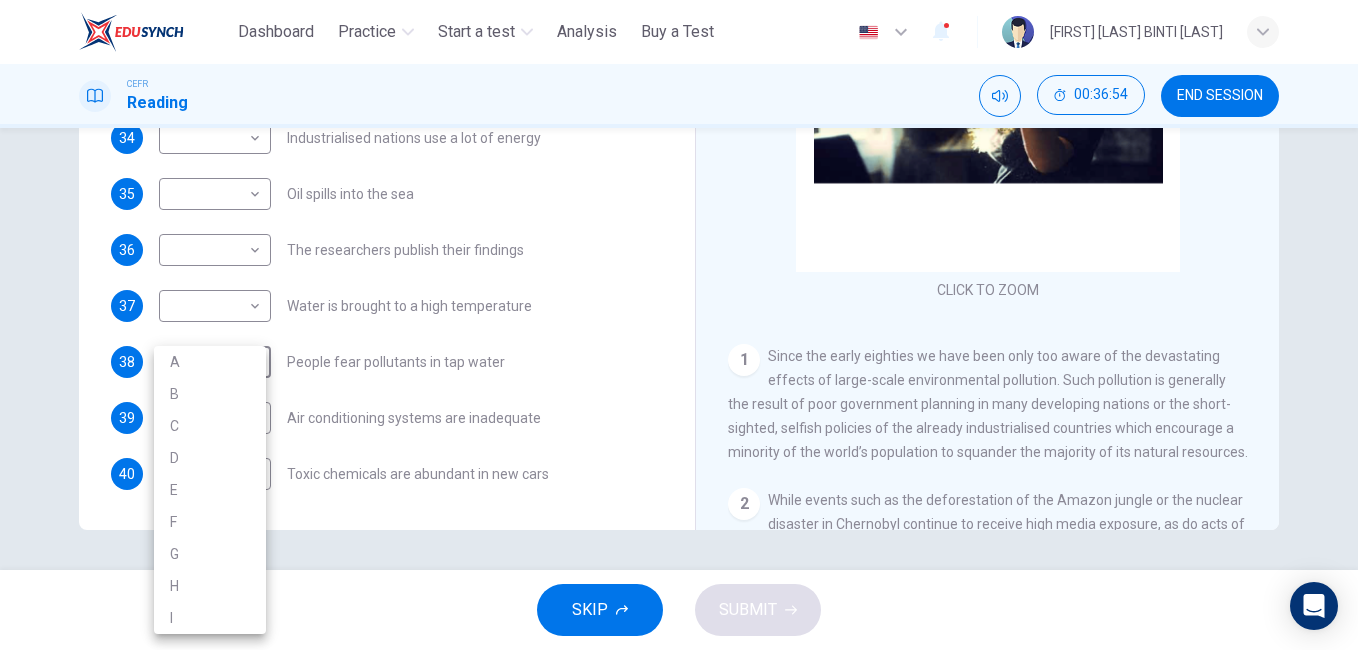 click at bounding box center [679, 325] 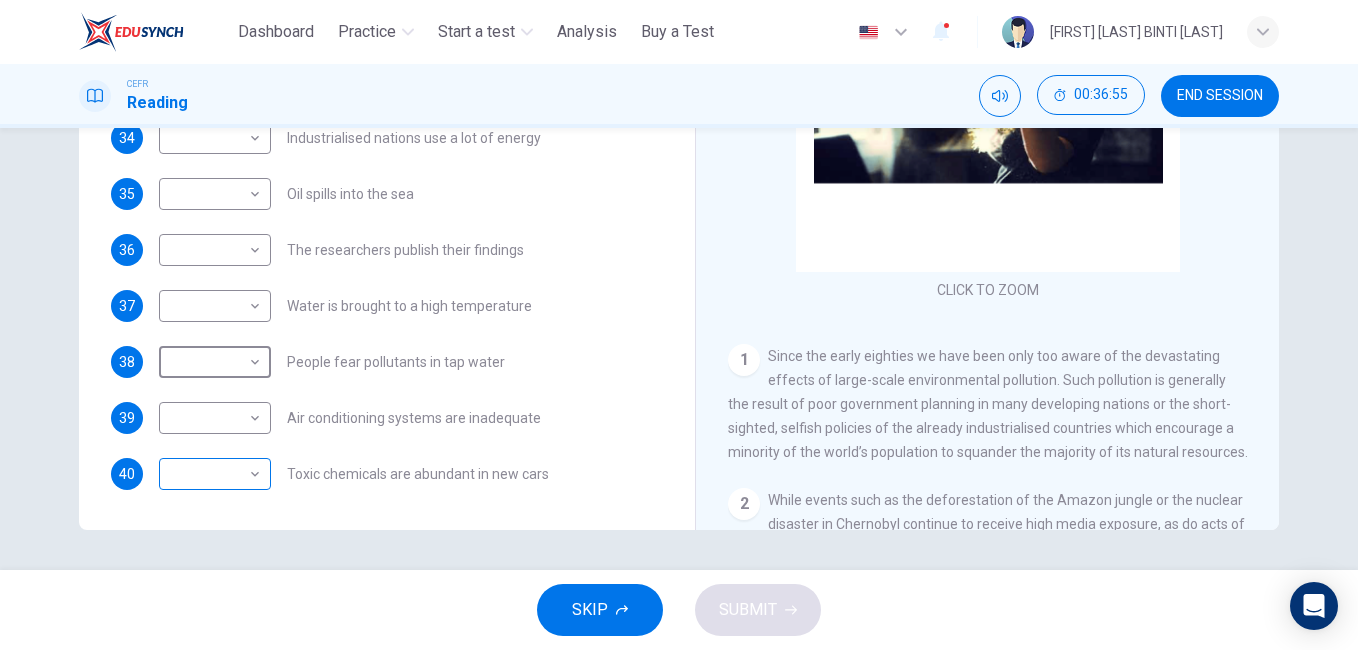 click on "This site uses cookies, as explained in our  Privacy Policy . If you agree to the use of cookies, please click the Accept button and continue to browse our site.   Privacy Policy Accept Dashboard Practice Start a test Analysis Buy a Test English ** ​ [FIRST] [LAST] BINTI [LAST] CEFR Reading 00:36:55 END SESSION Questions 34 - 40 The Reading Passage describes a number of cause and effect relationships.
Match each cause with its effect ( A-J ).
Write the appropriate letters ( A-J ) in the boxes below. Causes A. The focus of pollution moves to the home. B. The levels of carbon monoxide rise. C. The world’s natural resources are unequally shared. D. Environmentalists look elsewhere for an explanation. E. Chemicals are effectively stripped from the water. F. A clean odour is produced. G. Sales of bottled water increase. H. The levels of carbon dioxide rise. I. The chlorine content of drinking water increased. 34 ​ ​ Industrialised nations use a lot of energy 35 ​ ​ Oil spills into the sea 36 1" at bounding box center (679, 325) 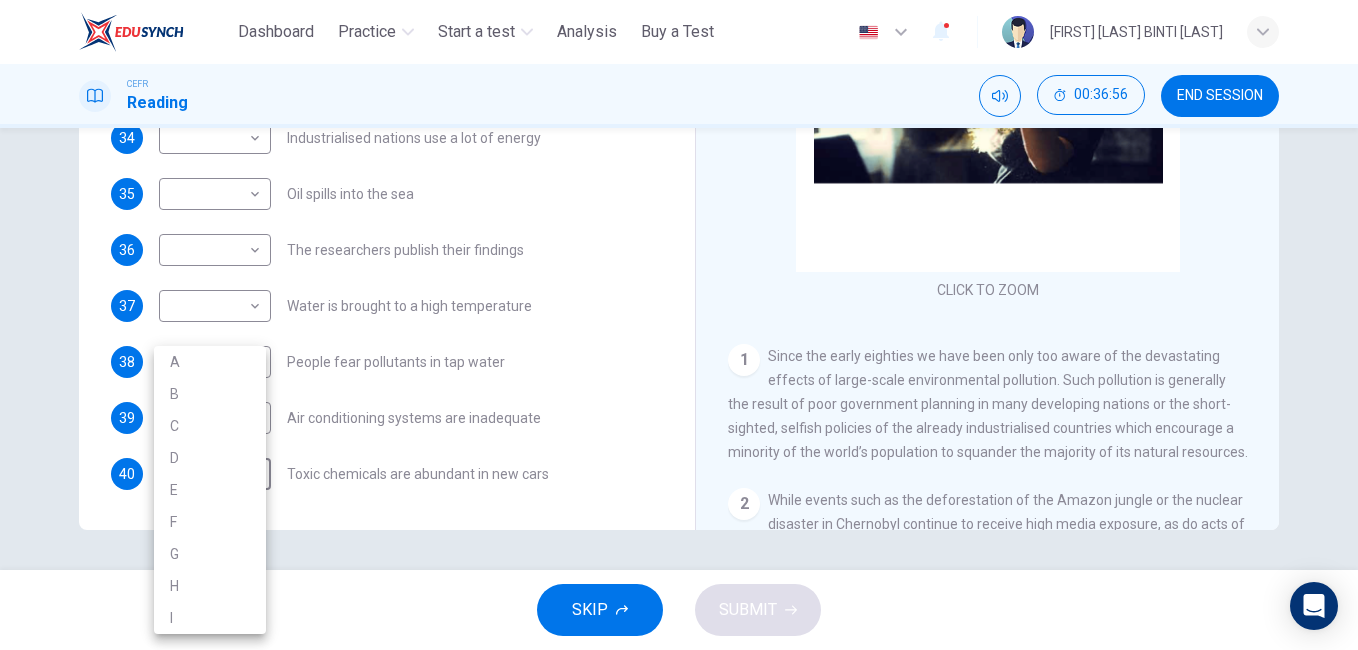click on "B" at bounding box center [210, 394] 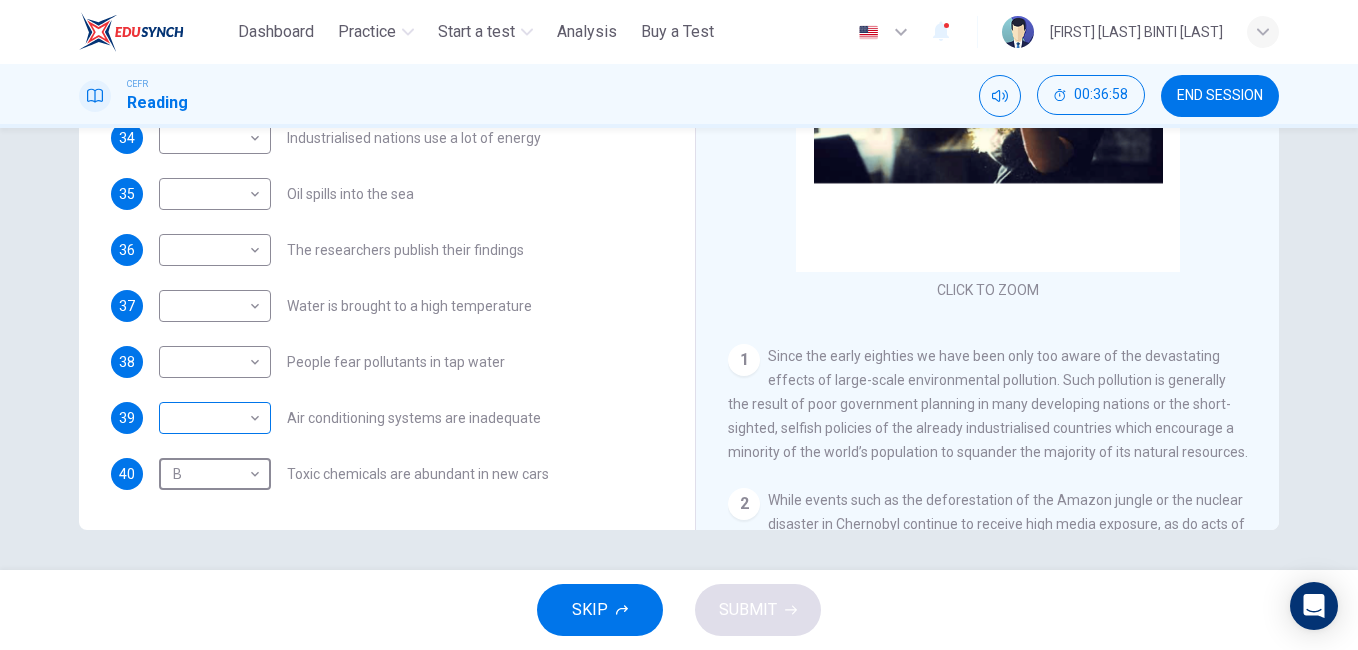 click on "This site uses cookies, as explained in our  Privacy Policy . If you agree to the use of cookies, please click the Accept button and continue to browse our site.   Privacy Policy Accept Dashboard Practice Start a test Analysis Buy a Test English ** ​ [FIRST] [LAST] BINTI [LAST] CEFR Reading 00:36:58 END SESSION Questions 34 - 40 The Reading Passage describes a number of cause and effect relationships.
Match each cause with its effect ( A-J ).
Write the appropriate letters ( A-J ) in the boxes below. Causes A. The focus of pollution moves to the home. B. The levels of carbon monoxide rise. C. The world’s natural resources are unequally shared. D. Environmentalists look elsewhere for an explanation. E. Chemicals are effectively stripped from the water. F. A clean odour is produced. G. Sales of bottled water increase. H. The levels of carbon dioxide rise. I. The chlorine content of drinking water increased. 34 ​ ​ Industrialised nations use a lot of energy 35 ​ ​ Oil spills into the sea 36 B" at bounding box center [679, 325] 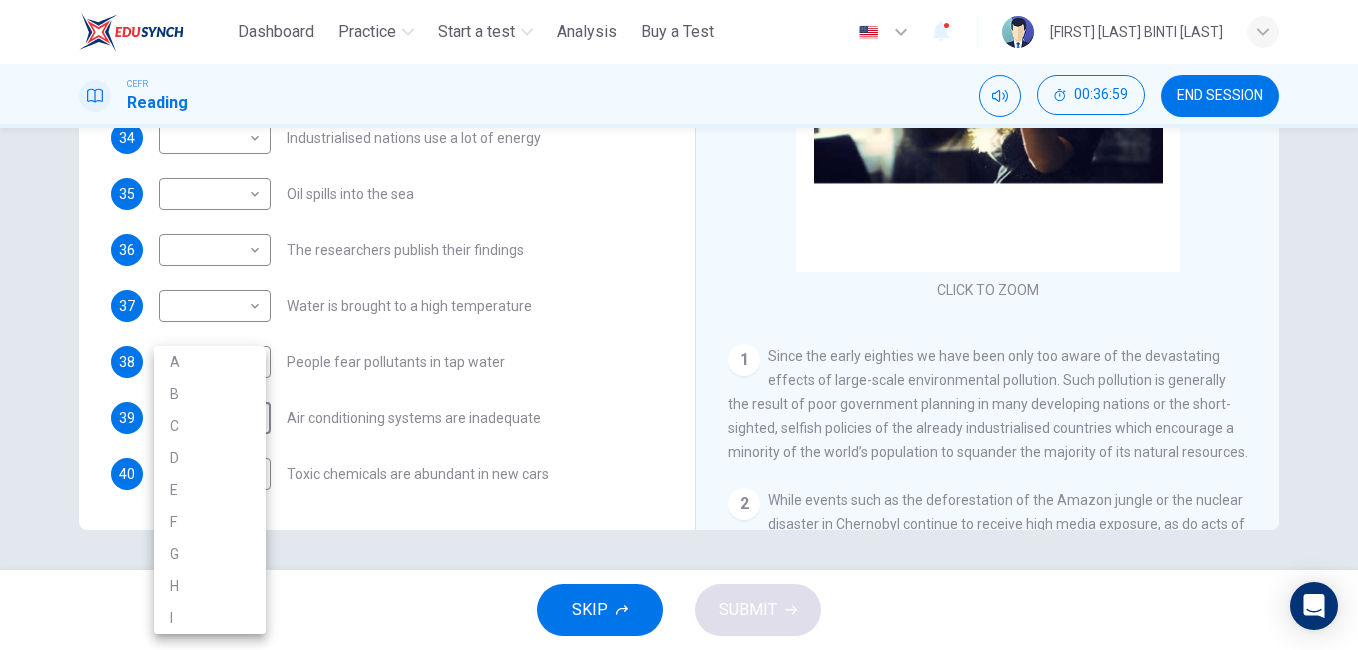 click on "F" at bounding box center (210, 522) 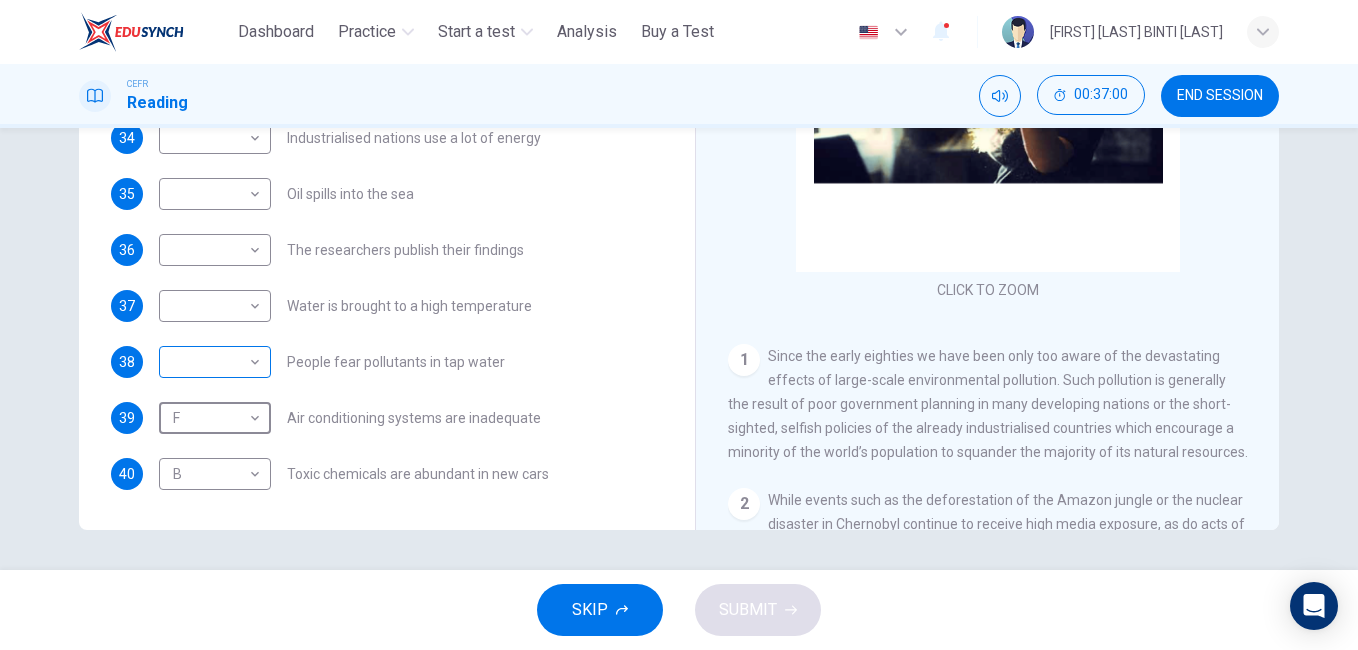 click on "This site uses cookies, as explained in our  Privacy Policy . If you agree to the use of cookies, please click the Accept button and continue to browse our site.   Privacy Policy Accept Dashboard Practice Start a test Analysis Buy a Test English ** ​ [FIRST] [LAST] BINTI [LAST] CEFR Reading 00:37:00 END SESSION Questions 34 - 40 The Reading Passage describes a number of cause and effect relationships.
Match each cause with its effect ( A-J ).
Write the appropriate letters ( A-J ) in the boxes below. Causes A. The focus of pollution moves to the home. B. The levels of carbon monoxide rise. C. The world’s natural resources are unequally shared. D. Environmentalists look elsewhere for an explanation. E. Chemicals are effectively stripped from the water. F. A clean odour is produced. G. Sales of bottled water increase. H. The levels of carbon dioxide rise. I. The chlorine content of drinking water increased. 34 ​ ​ Industrialised nations use a lot of energy 35 ​ ​ Oil spills into the sea 36 F" at bounding box center [679, 325] 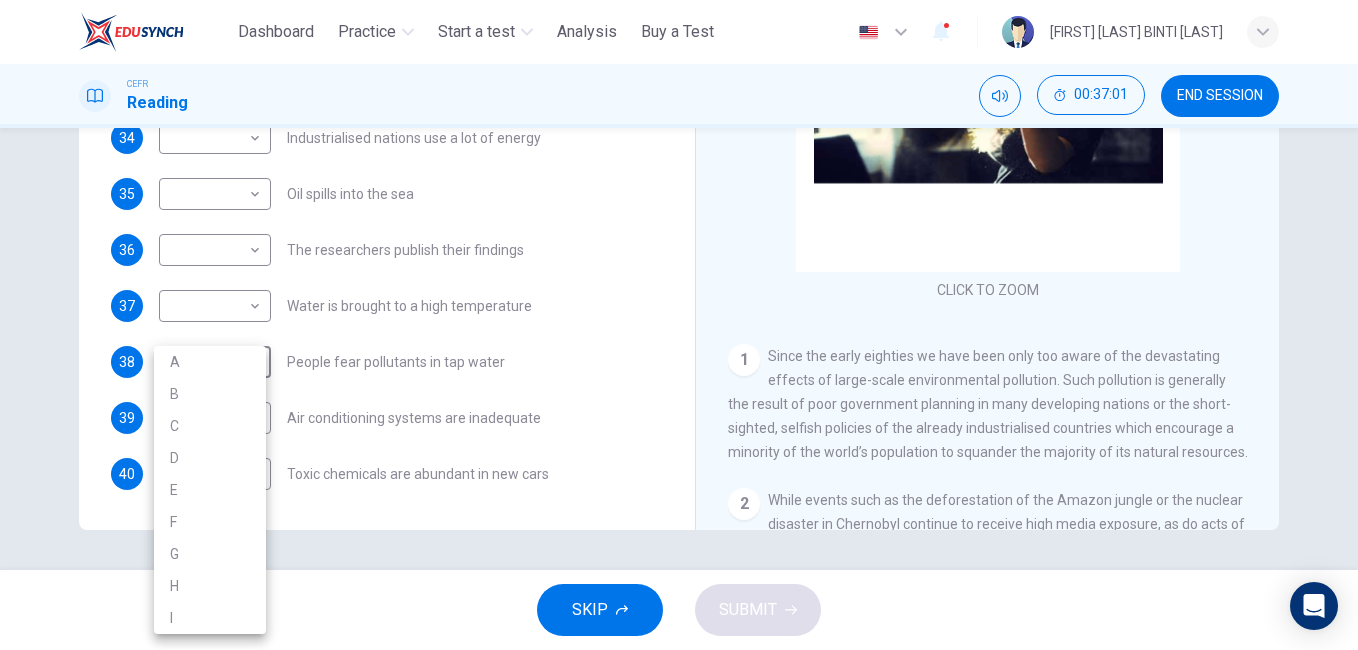 click on "C" at bounding box center [210, 426] 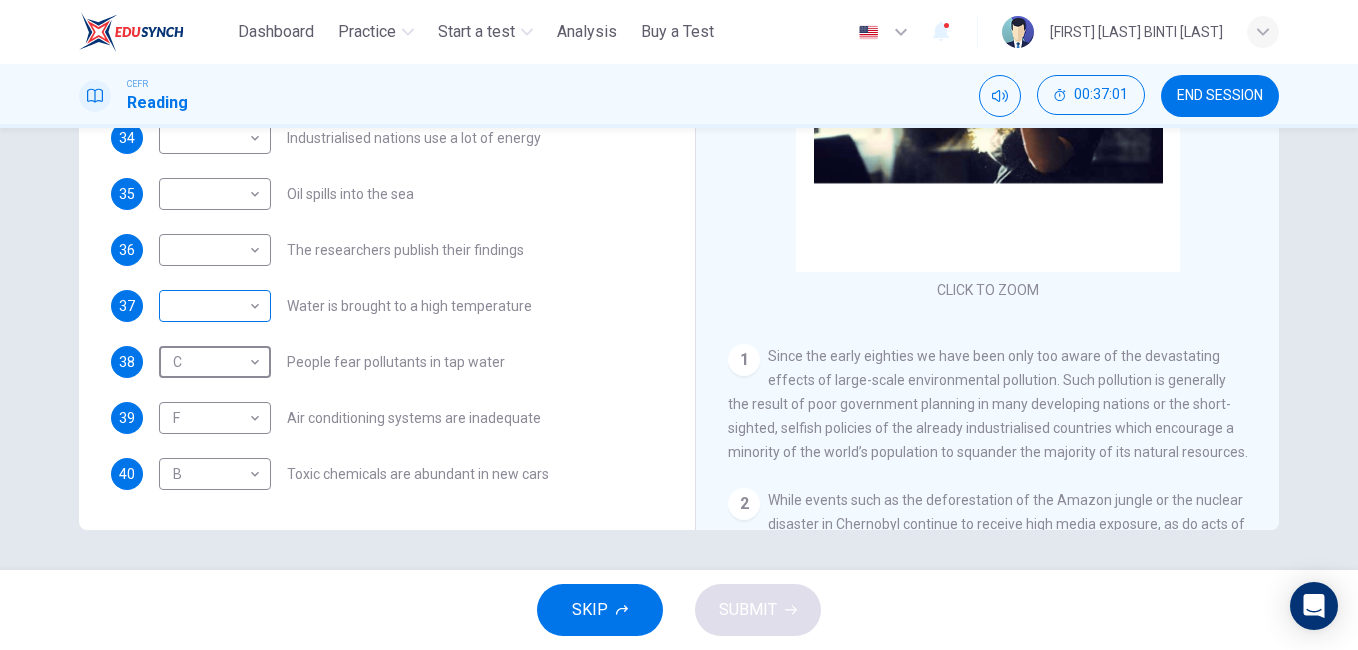 click on "This site uses cookies, as explained in our  Privacy Policy . If you agree to the use of cookies, please click the Accept button and continue to browse our site.   Privacy Policy Accept Dashboard Practice Start a test Analysis Buy a Test English ** ​ [FIRST] [LAST] BINTI [LAST] CEFR Reading 00:37:01 END SESSION Questions 34 - 40 The Reading Passage describes a number of cause and effect relationships.
Match each cause with its effect ( A-J ).
Write the appropriate letters ( A-J ) in the boxes below. Causes A. The focus of pollution moves to the home. B. The levels of carbon monoxide rise. C. The world’s natural resources are unequally shared. D. Environmentalists look elsewhere for an explanation. E. Chemicals are effectively stripped from the water. F. A clean odour is produced. G. Sales of bottled water increase. H. The levels of carbon dioxide rise. I. The chlorine content of drinking water increased. 34 ​ ​ Industrialised nations use a lot of energy 35 ​ ​ Oil spills into the sea 36 C" at bounding box center (679, 325) 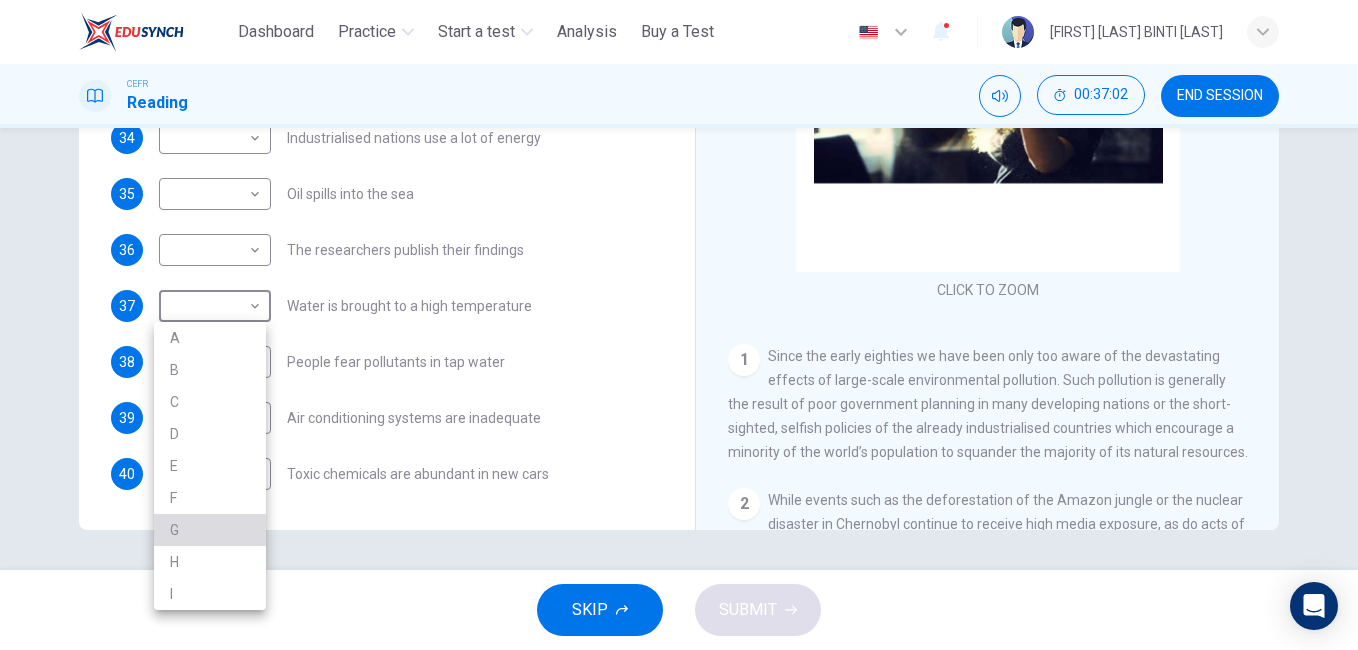 click on "G" at bounding box center [210, 530] 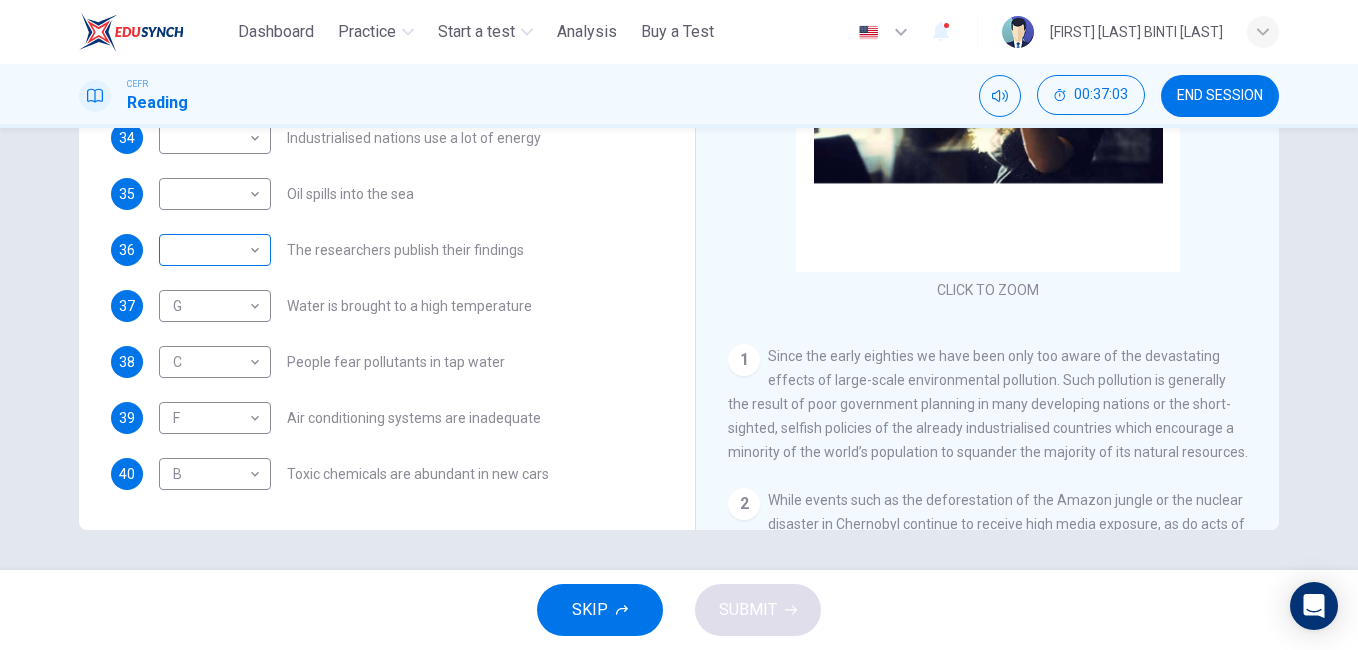 click on "​ ​" at bounding box center (215, 250) 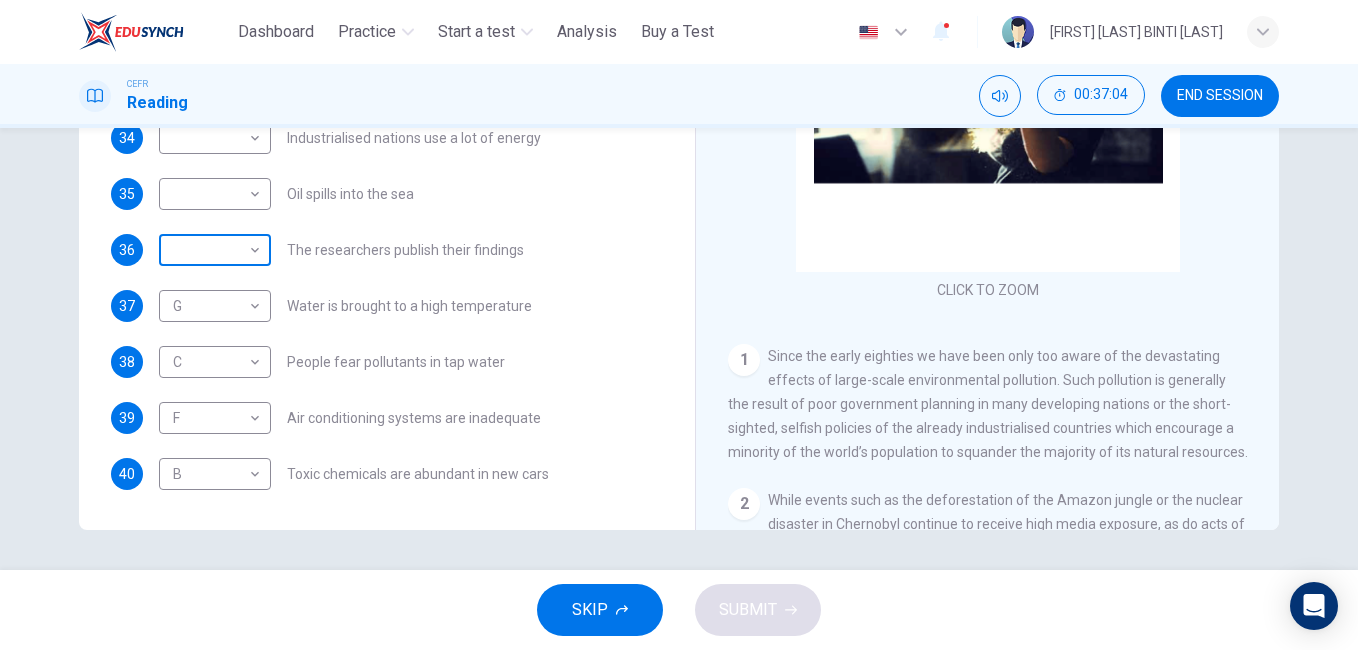 click on "This site uses cookies, as explained in our  Privacy Policy . If you agree to the use of cookies, please click the Accept button and continue to browse our site.   Privacy Policy Accept Dashboard Practice Start a test Analysis Buy a Test English ** ​ [FIRST] [LAST] BINTI OYOT CEFR Reading 00:37:04 END SESSION Questions 34 - 40 The Reading Passage describes a number of cause and effect relationships.
Match each cause with its effect ( A-J ).
Write the appropriate letters ( A-J ) in the boxes below. Causes A. The focus of pollution moves to the home. B. The levels of carbon monoxide rise. C. The world’s natural resources are unequally shared. D. Environmentalists look elsewhere for an explanation. E. Chemicals are effectively stripped from the water. F. A clean odour is produced. G. Sales of bottled water increase. H. The levels of carbon dioxide rise. I. The chlorine content of drinking water increased. 34 ​ ​ Industrialised nations use a lot of energy 35 ​ ​ Oil spills into the sea 36 G" at bounding box center [679, 325] 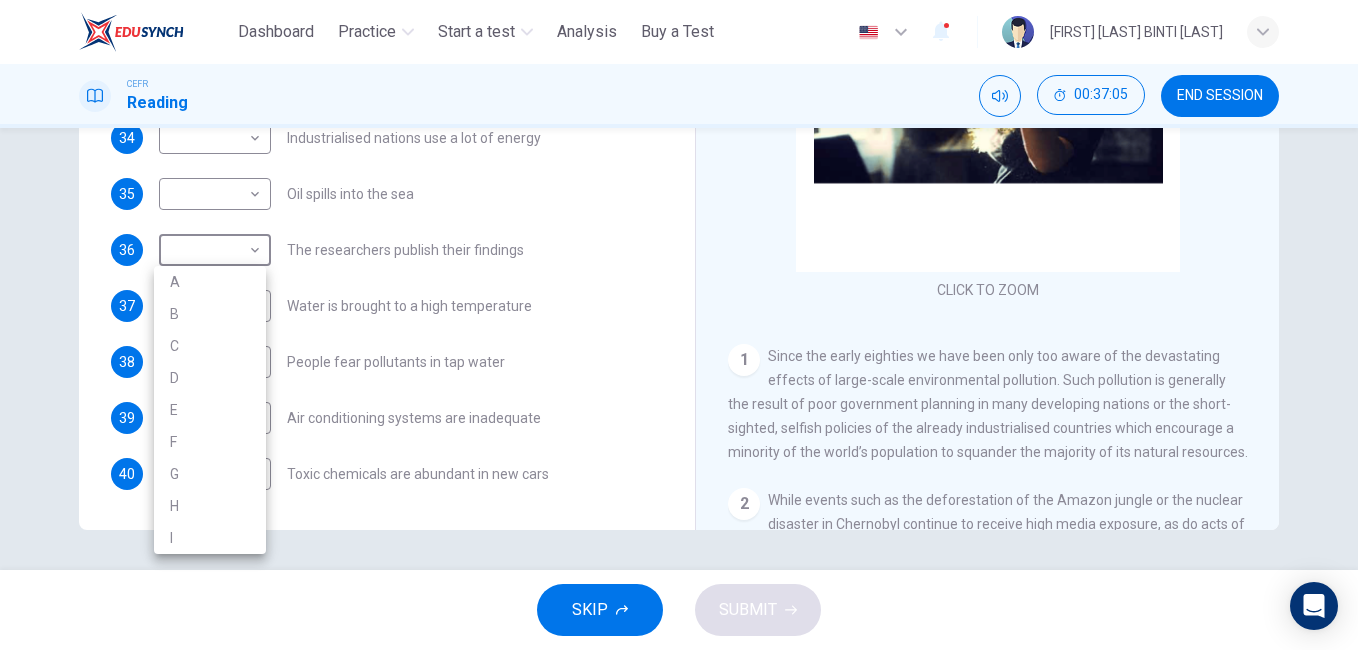 click on "H" at bounding box center (210, 506) 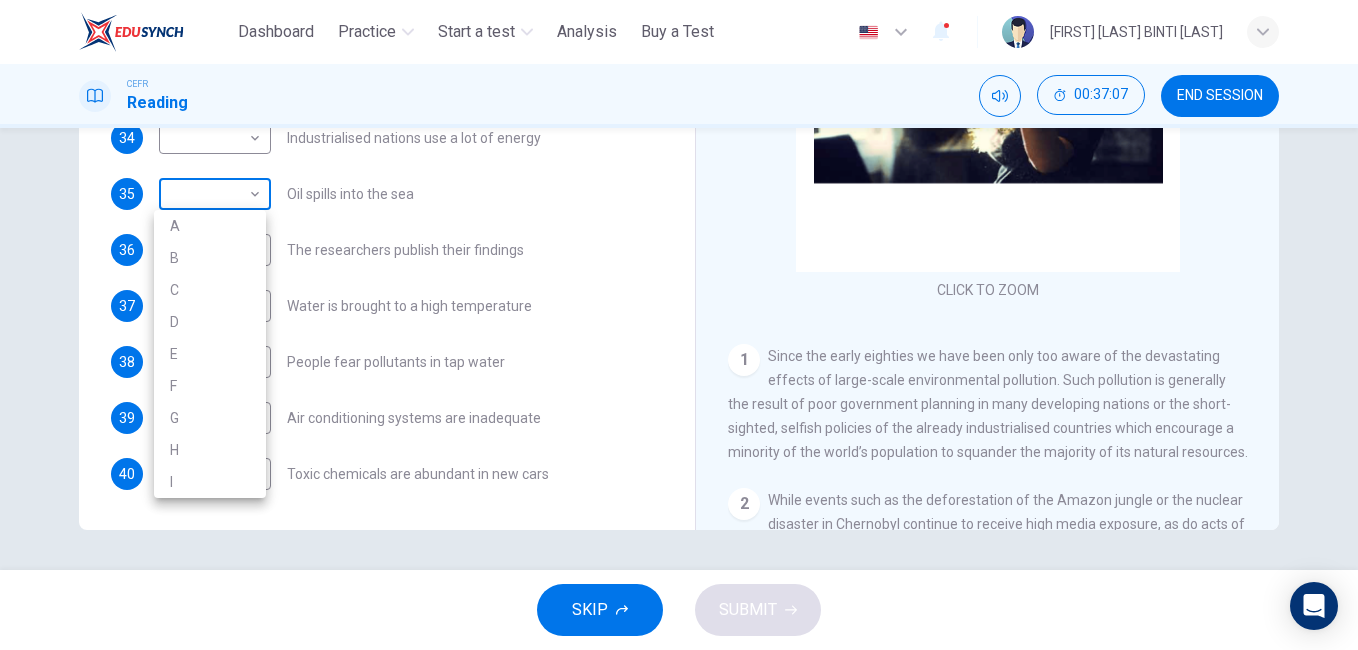 click on "This site uses cookies, as explained in our  Privacy Policy . If you agree to the use of cookies, please click the Accept button and continue to browse our site.   Privacy Policy Accept Dashboard Practice Start a test Analysis Buy a Test English ** ​ [FIRST] [LAST] BINTI [LAST] CEFR Reading 00:37:07 END SESSION Questions 34 - 40 The Reading Passage describes a number of cause and effect relationships.
Match each cause with its effect ( A-J ).
Write the appropriate letters ( A-J ) in the boxes below. Causes A. The focus of pollution moves to the home. B. The levels of carbon monoxide rise. C. The world’s natural resources are unequally shared. D. Environmentalists look elsewhere for an explanation. E. Chemicals are effectively stripped from the water. F. A clean odour is produced. G. Sales of bottled water increase. H. The levels of carbon dioxide rise. I. The chlorine content of drinking water increased. 34 ​ ​ Industrialised nations use a lot of energy 35 ​ ​ Oil spills into the sea 36 H" at bounding box center [679, 325] 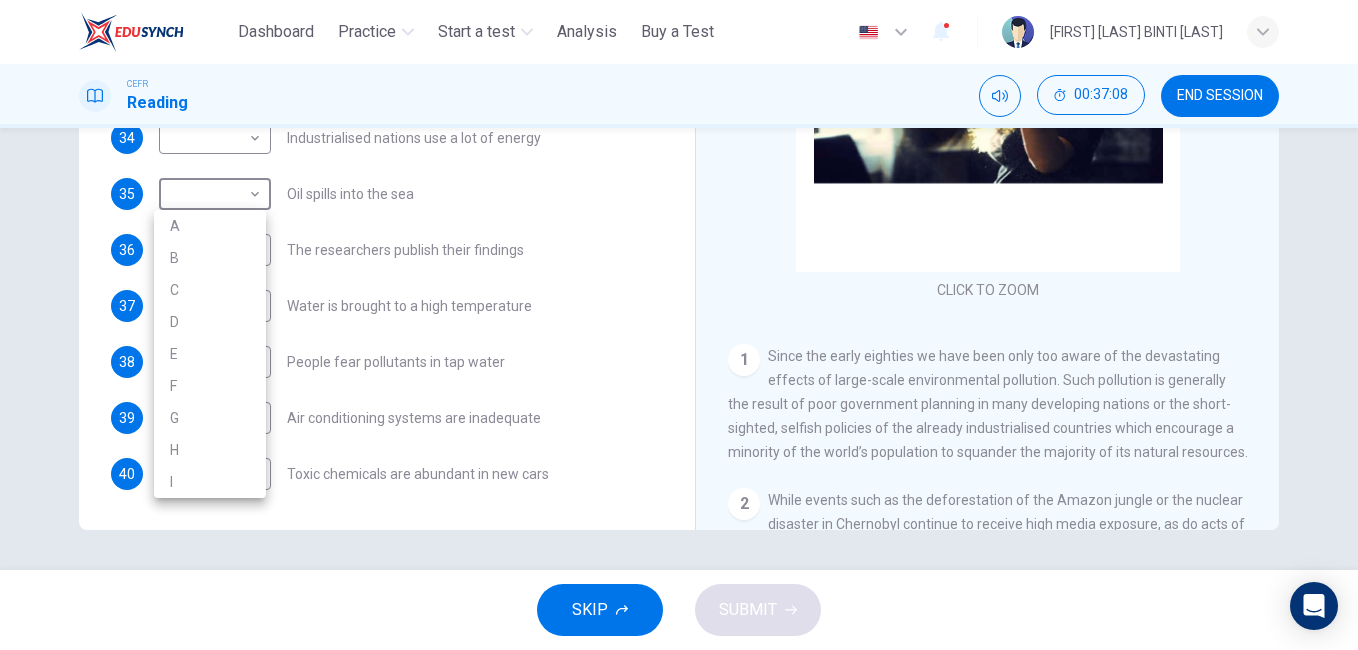click on "A" at bounding box center [210, 226] 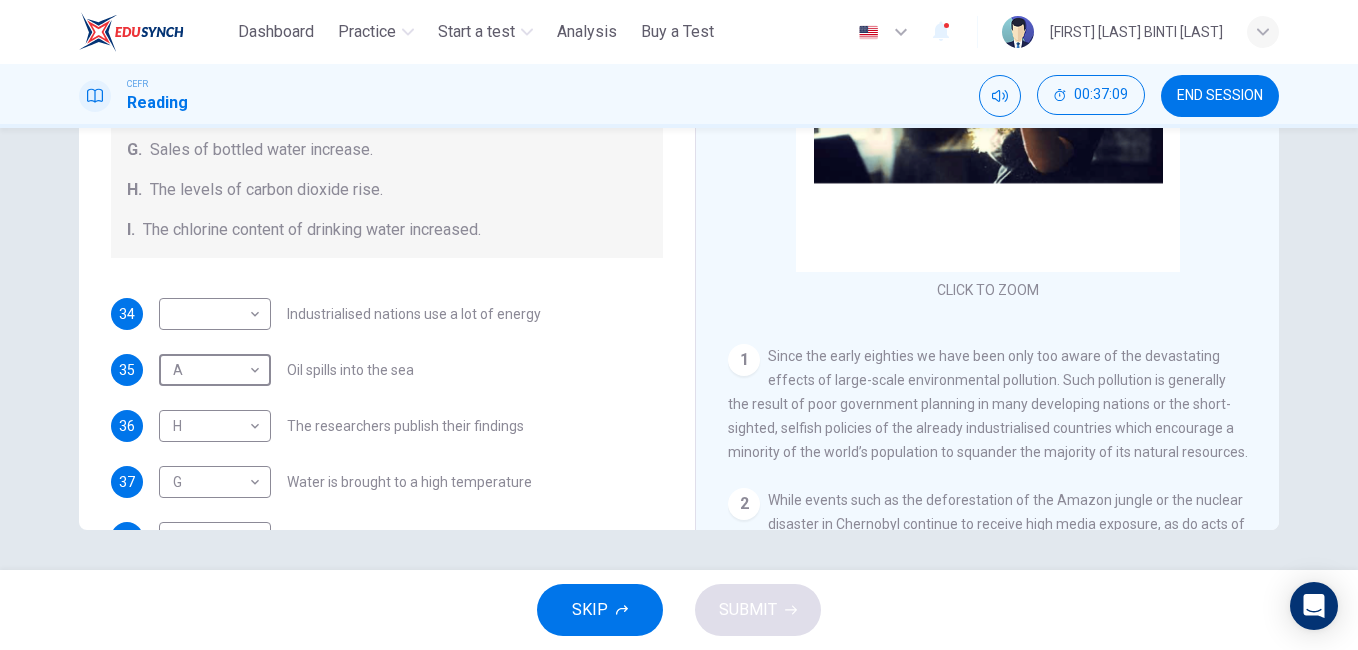 scroll, scrollTop: 225, scrollLeft: 0, axis: vertical 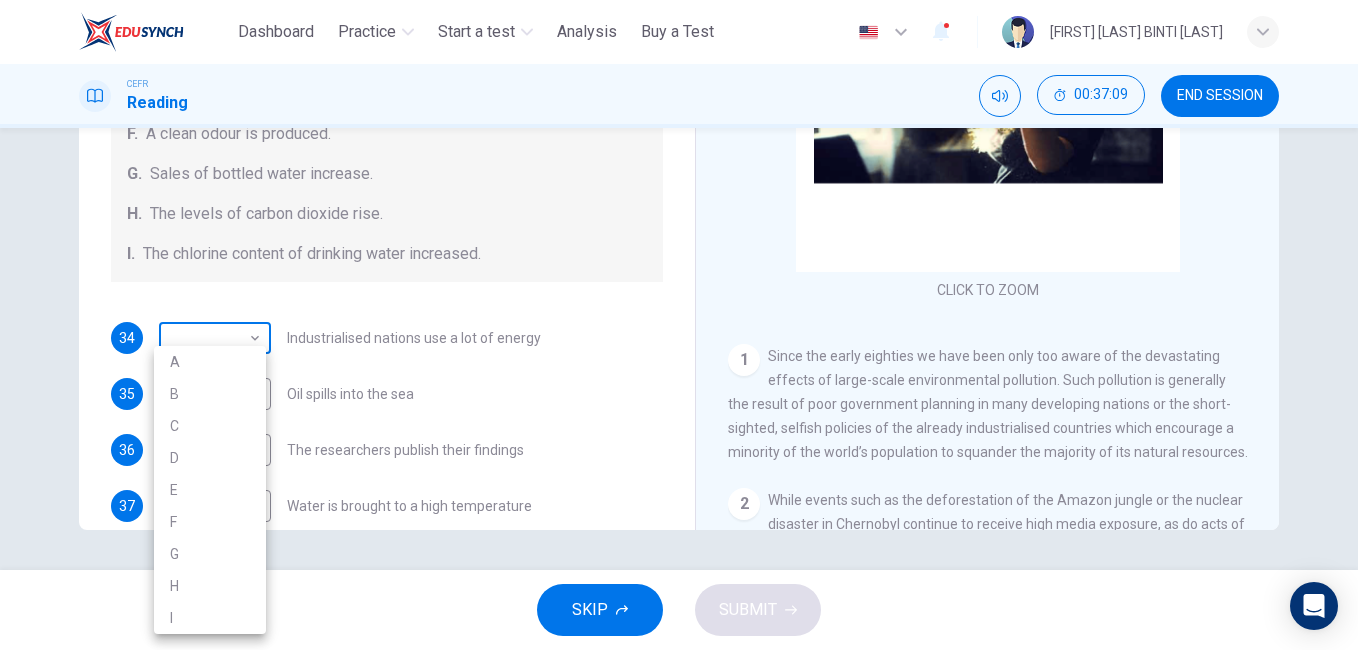 click on "This site uses cookies, as explained in our  Privacy Policy . If you agree to the use of cookies, please click the Accept button and continue to browse our site.   Privacy Policy Accept Dashboard Practice Start a test Analysis Buy a Test English ** ​ [FIRST] [LAST] BINTI [LAST] CEFR Reading 00:37:09 END SESSION Questions 34 - 40 The Reading Passage describes a number of cause and effect relationships.
Match each cause with its effect ( A-J ).
Write the appropriate letters ( A-J ) in the boxes below. Causes A. The focus of pollution moves to the home. B. The levels of carbon monoxide rise. C. The world’s natural resources are unequally shared. D. Environmentalists look elsewhere for an explanation. E. Chemicals are effectively stripped from the water. F. A clean odour is produced. G. Sales of bottled water increase. H. The levels of carbon dioxide rise. I. The chlorine content of drinking water increased. 34 ​ ​ Industrialised nations use a lot of energy 35 A * ​ Oil spills into the sea 36 H" at bounding box center [679, 325] 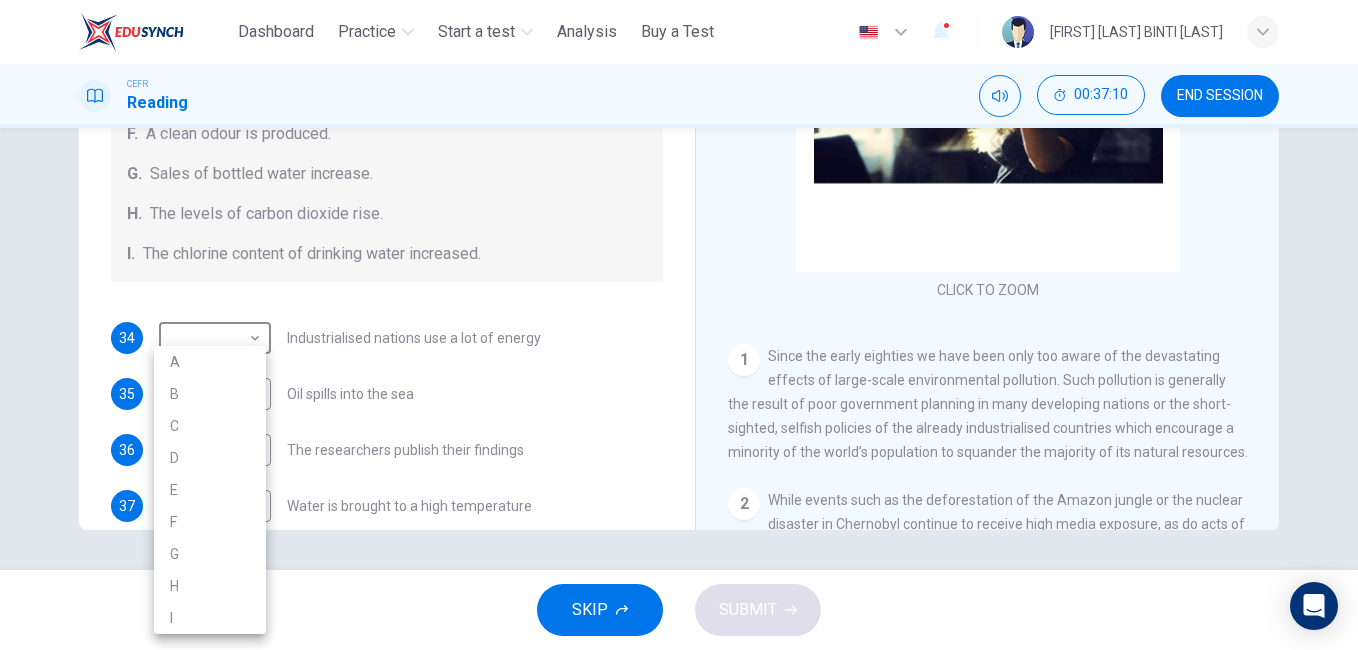 click on "E" at bounding box center (210, 490) 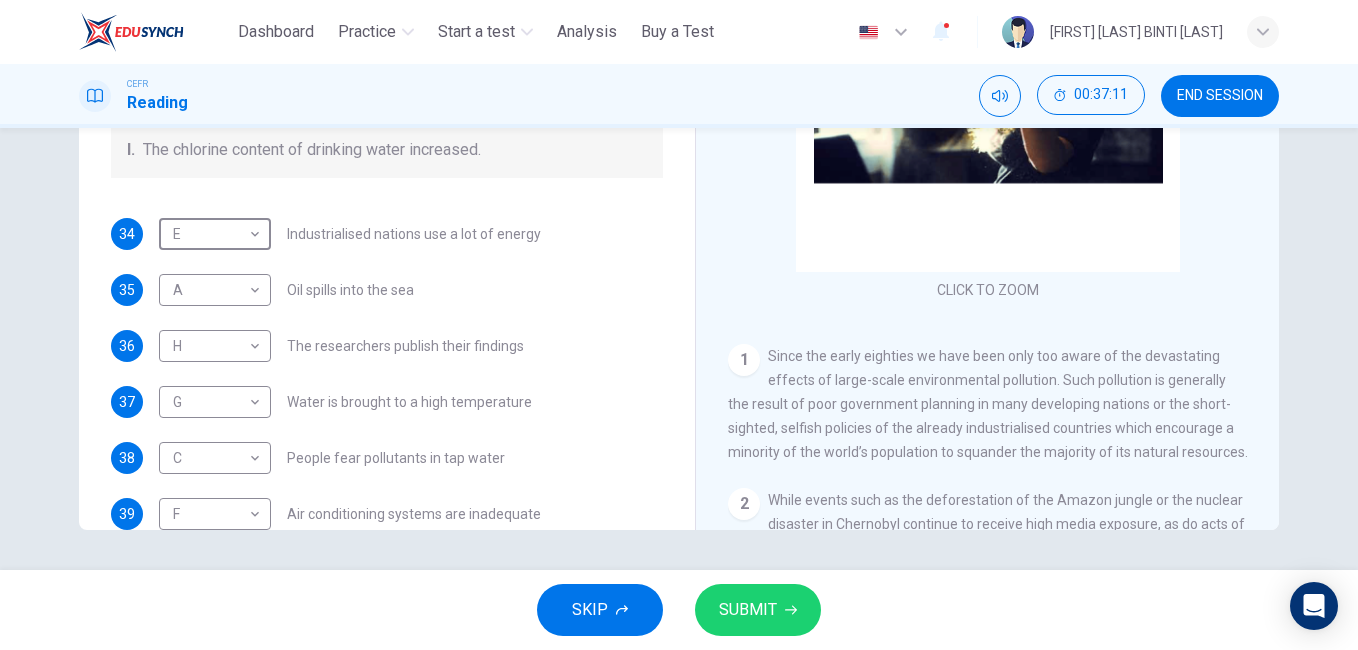 scroll, scrollTop: 425, scrollLeft: 0, axis: vertical 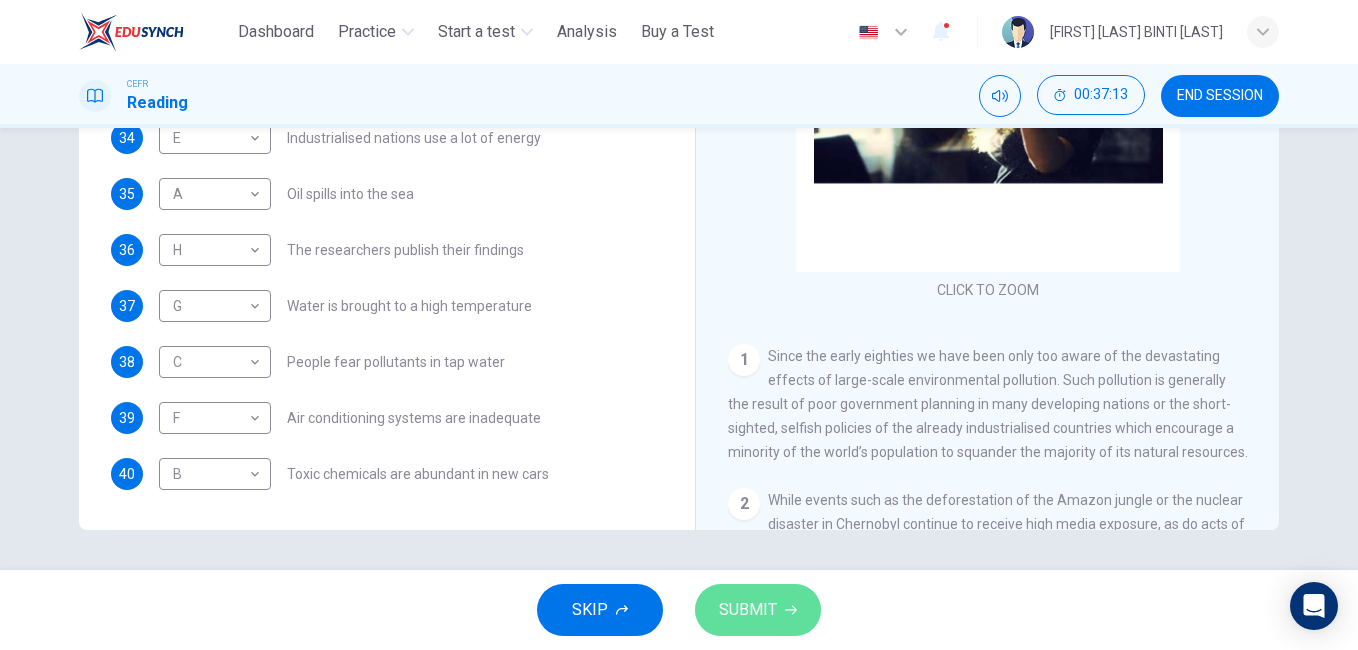 click on "SUBMIT" at bounding box center (748, 610) 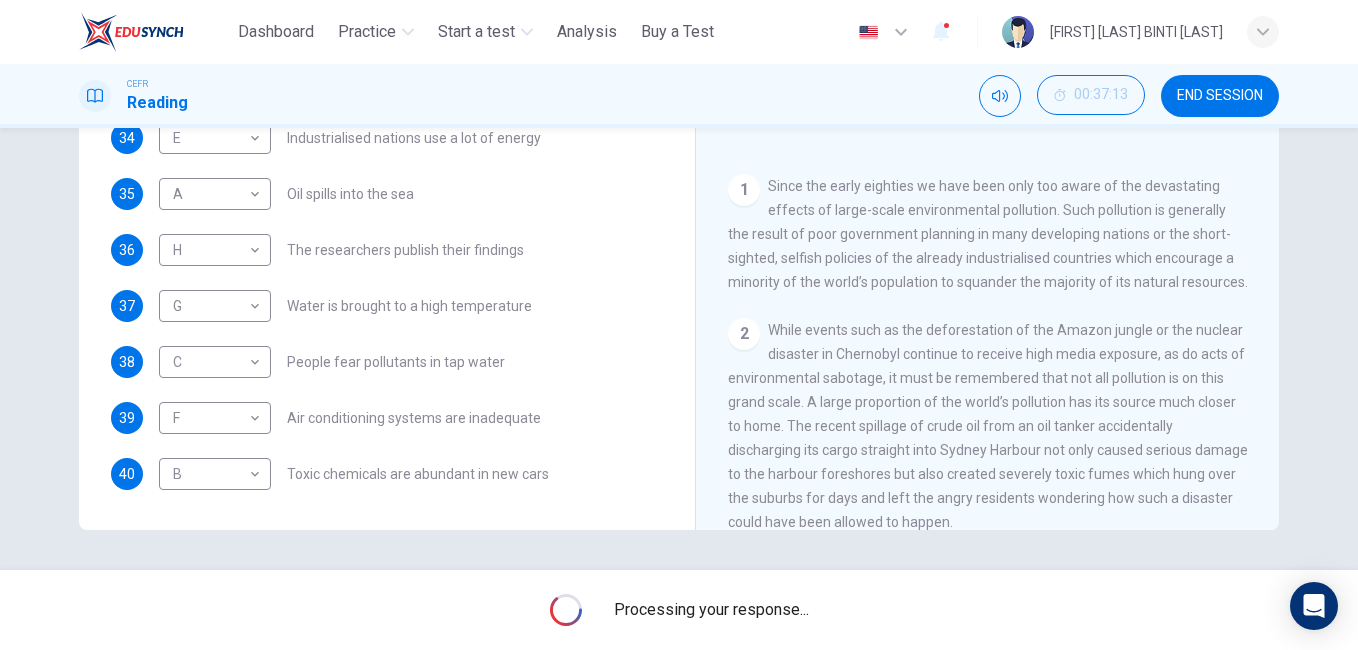 scroll, scrollTop: 0, scrollLeft: 0, axis: both 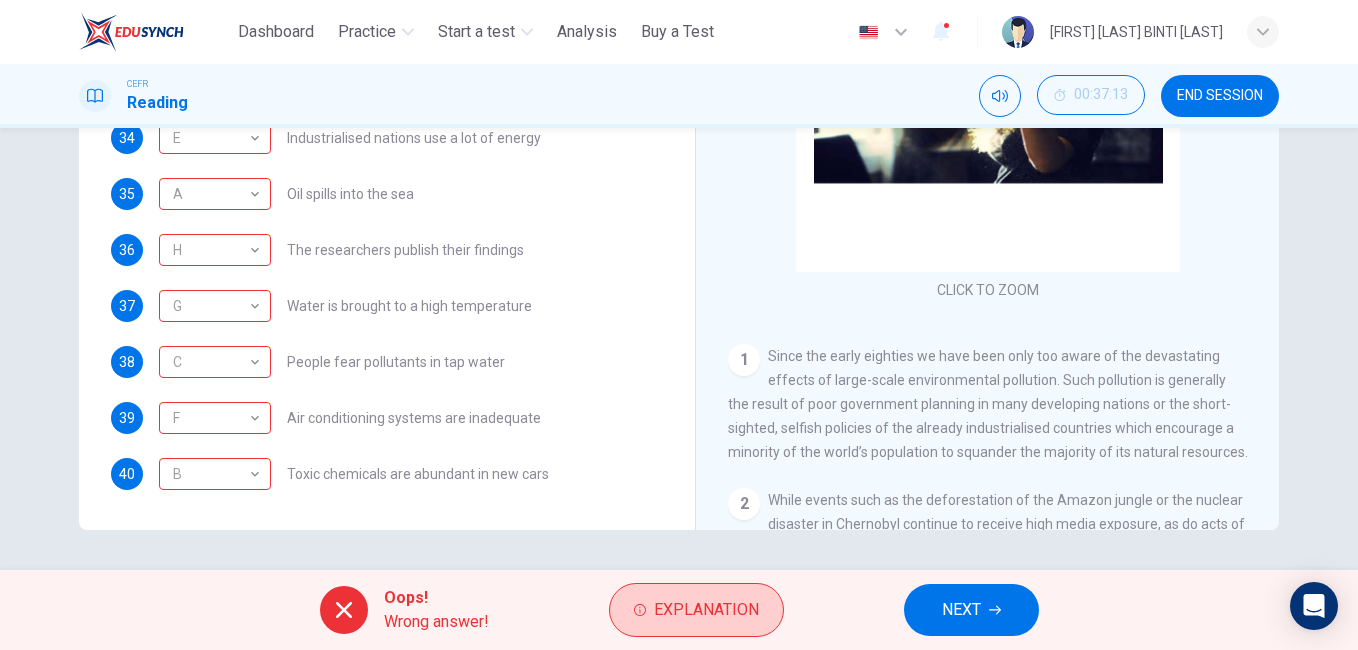 click on "Explanation" at bounding box center (706, 610) 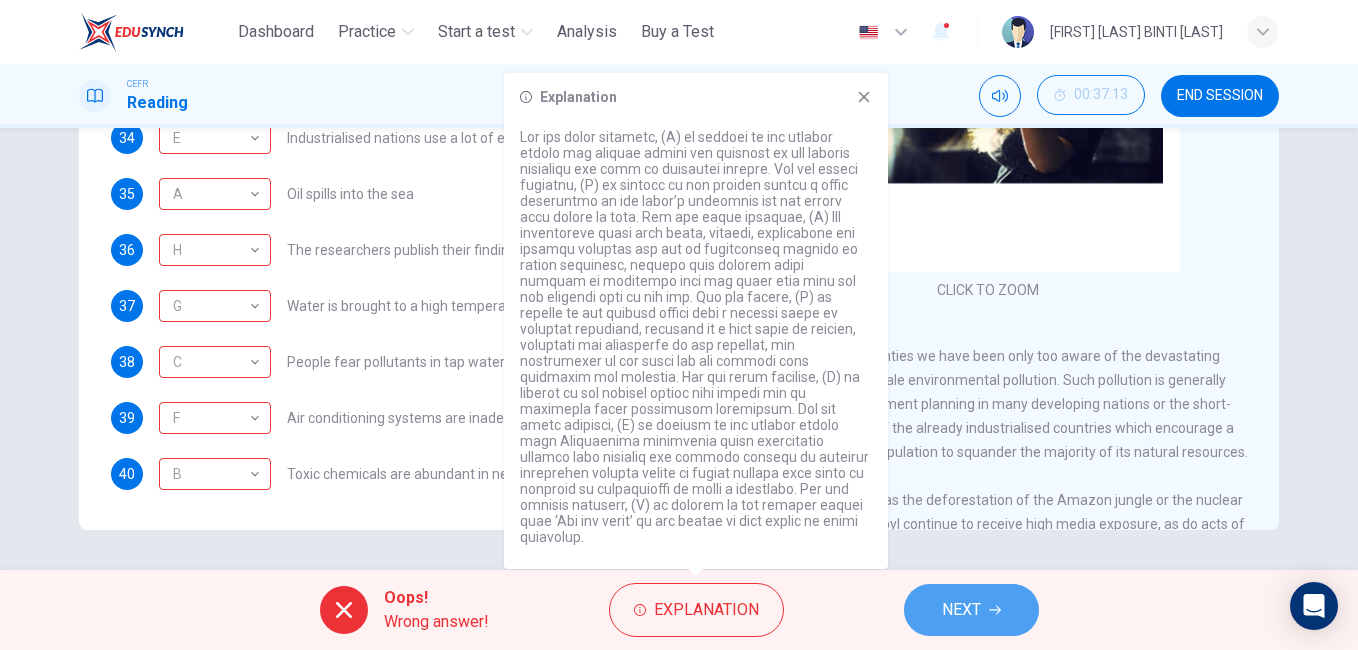 click on "NEXT" at bounding box center [961, 610] 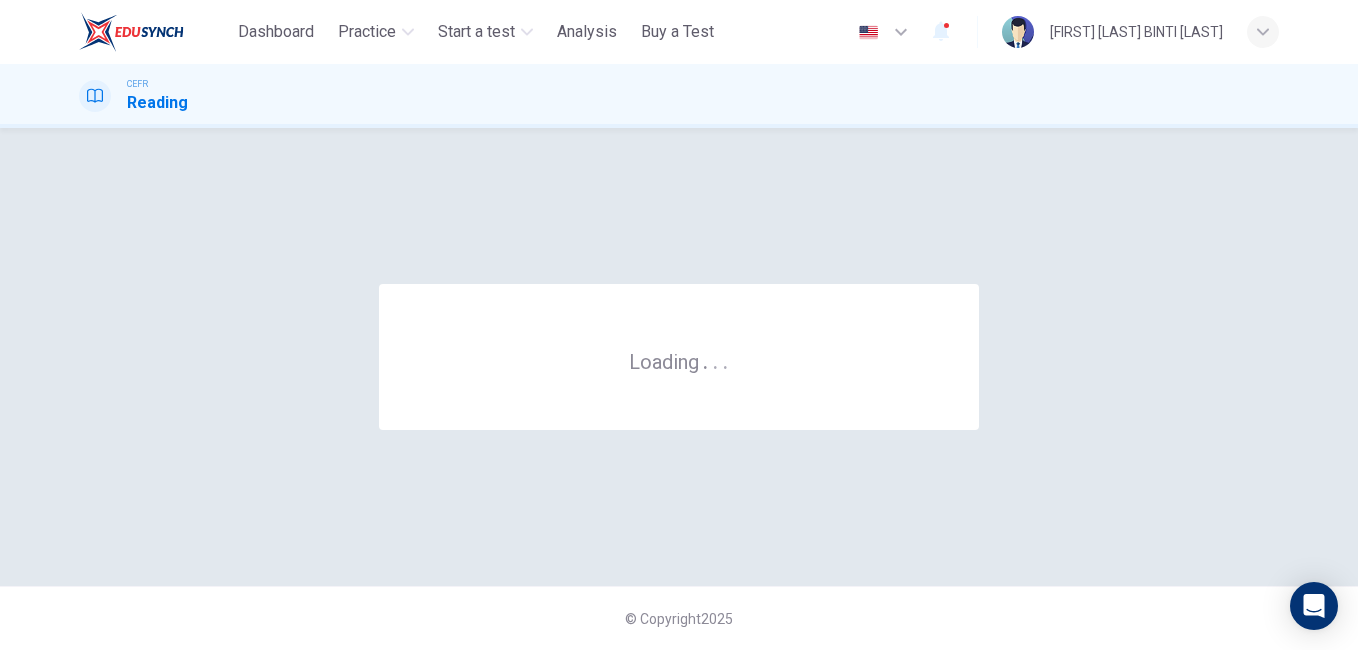 scroll, scrollTop: 0, scrollLeft: 0, axis: both 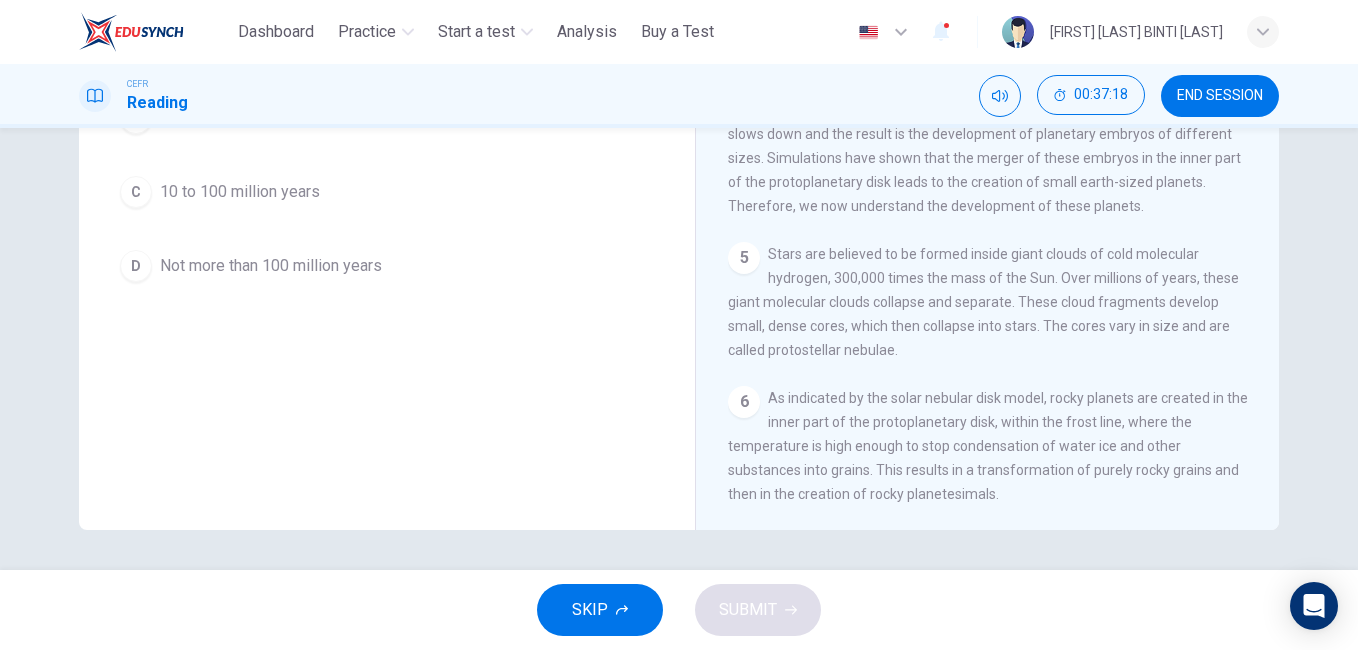 click on "END SESSION" at bounding box center (1220, 96) 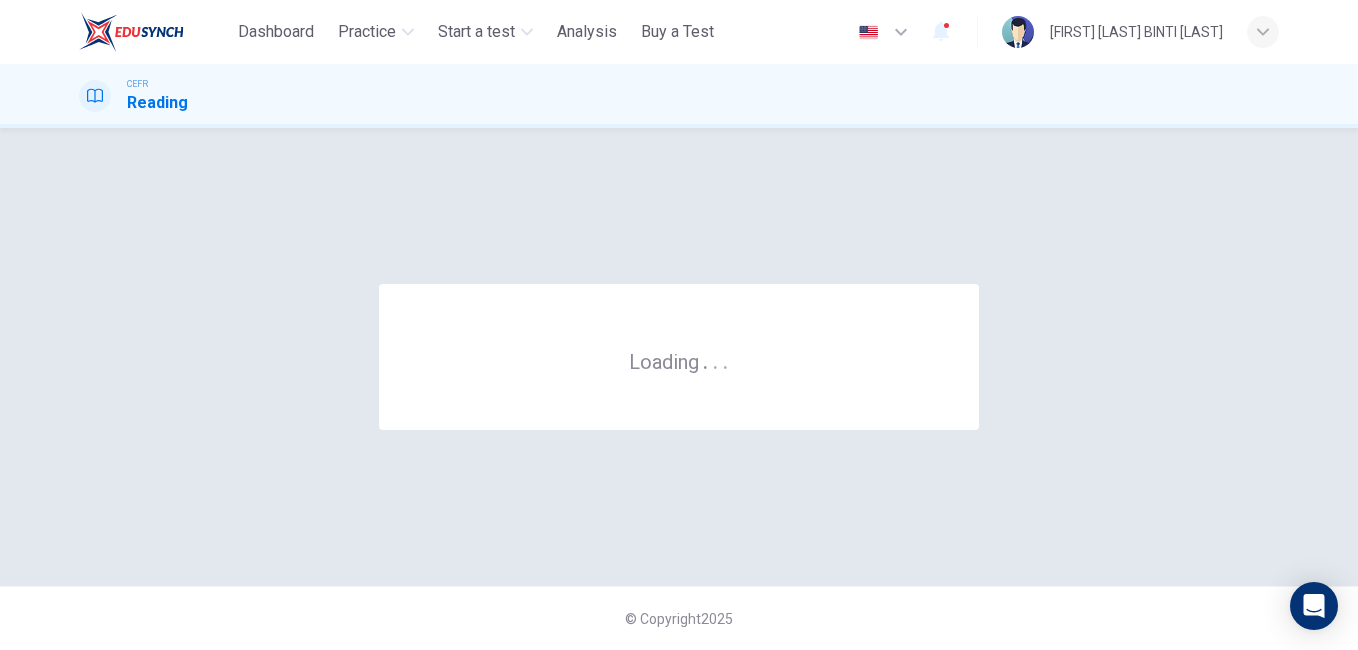 scroll, scrollTop: 0, scrollLeft: 0, axis: both 